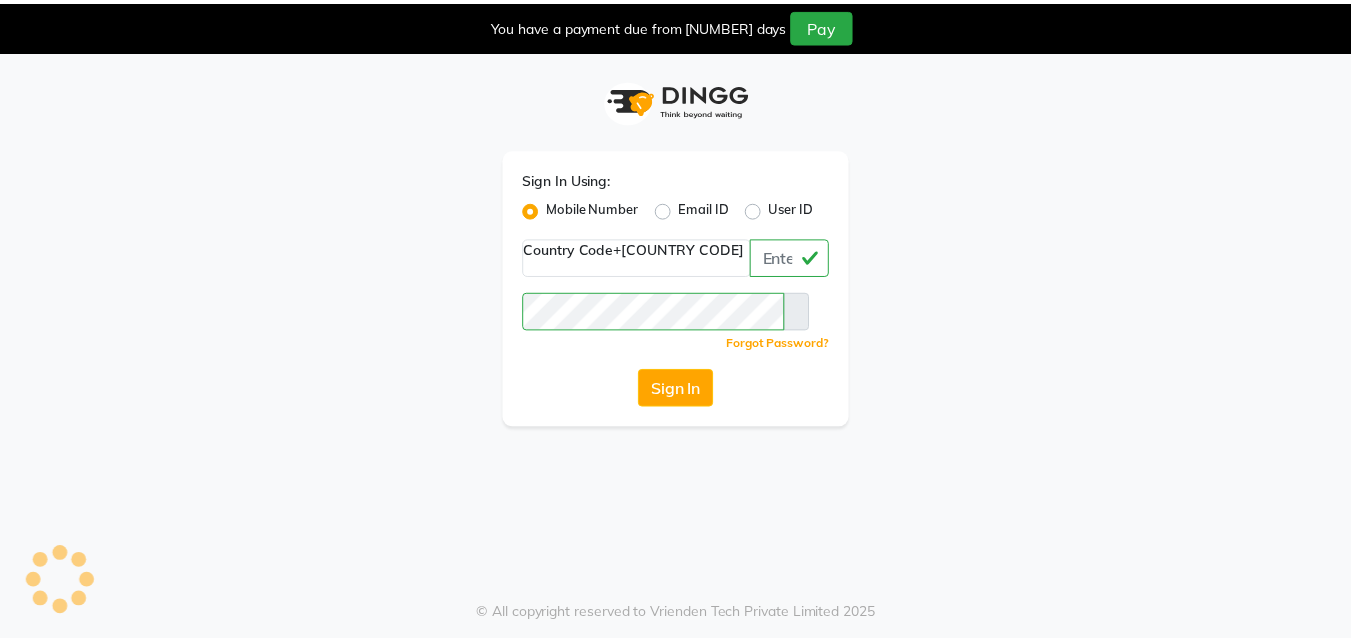 scroll, scrollTop: 0, scrollLeft: 0, axis: both 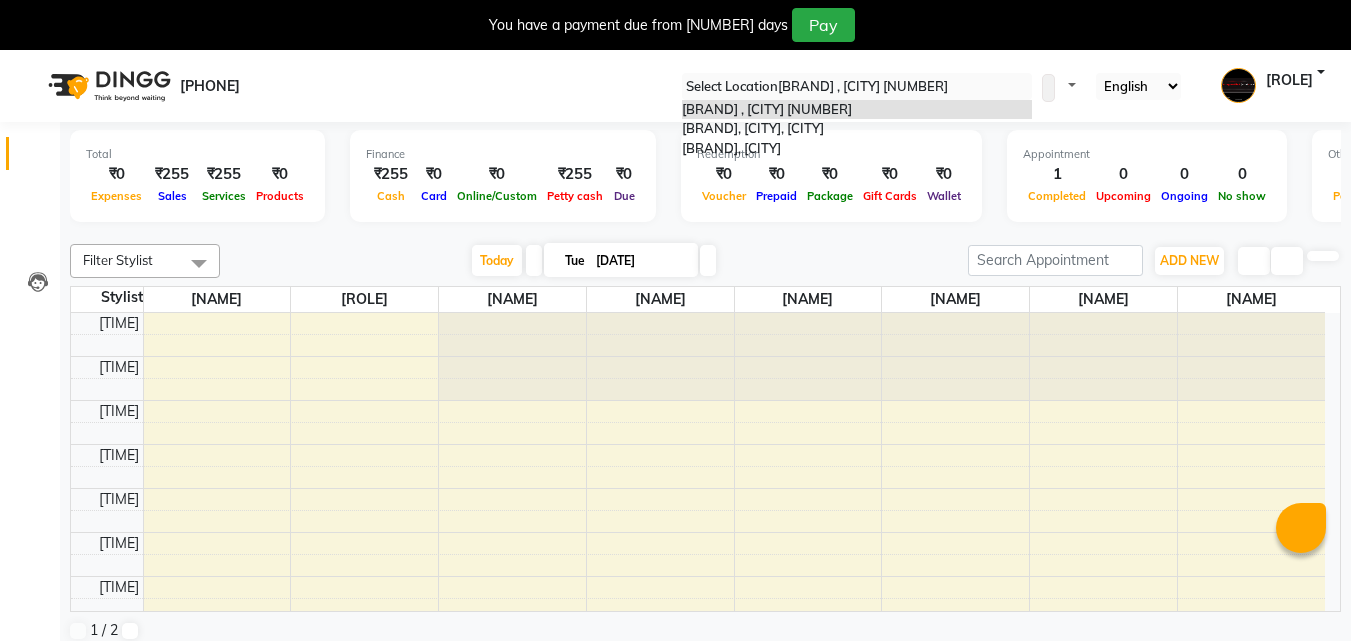 click at bounding box center [857, 87] 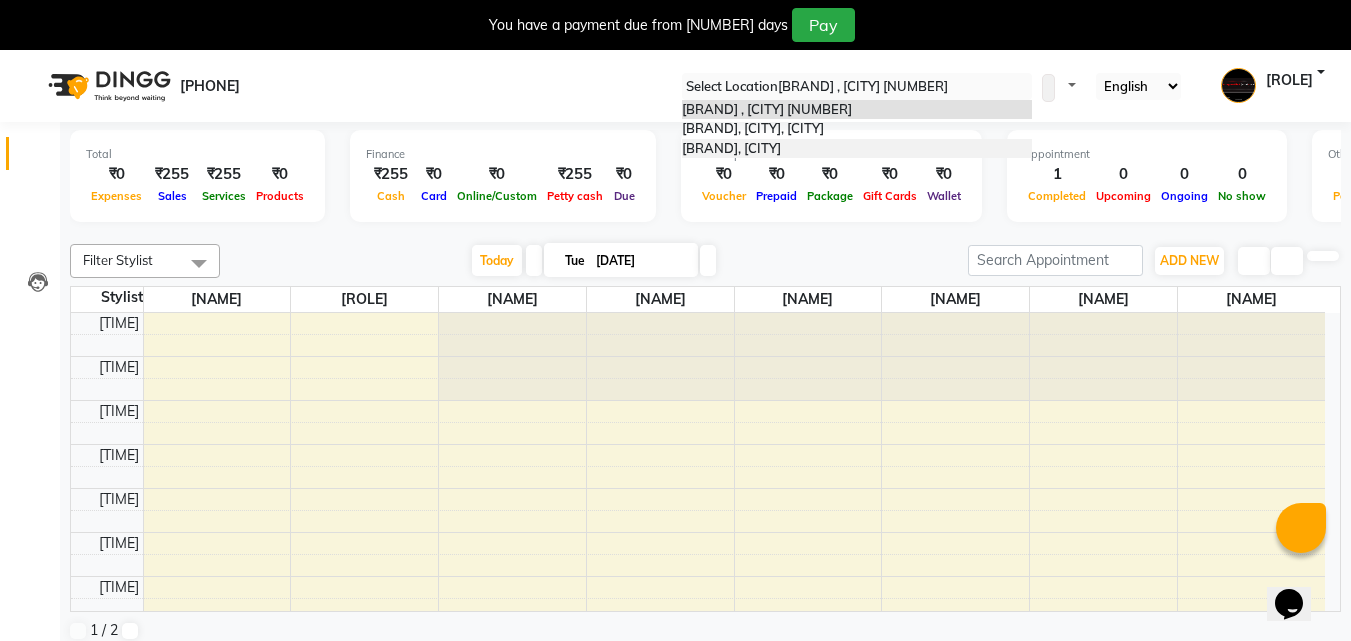 scroll, scrollTop: 0, scrollLeft: 0, axis: both 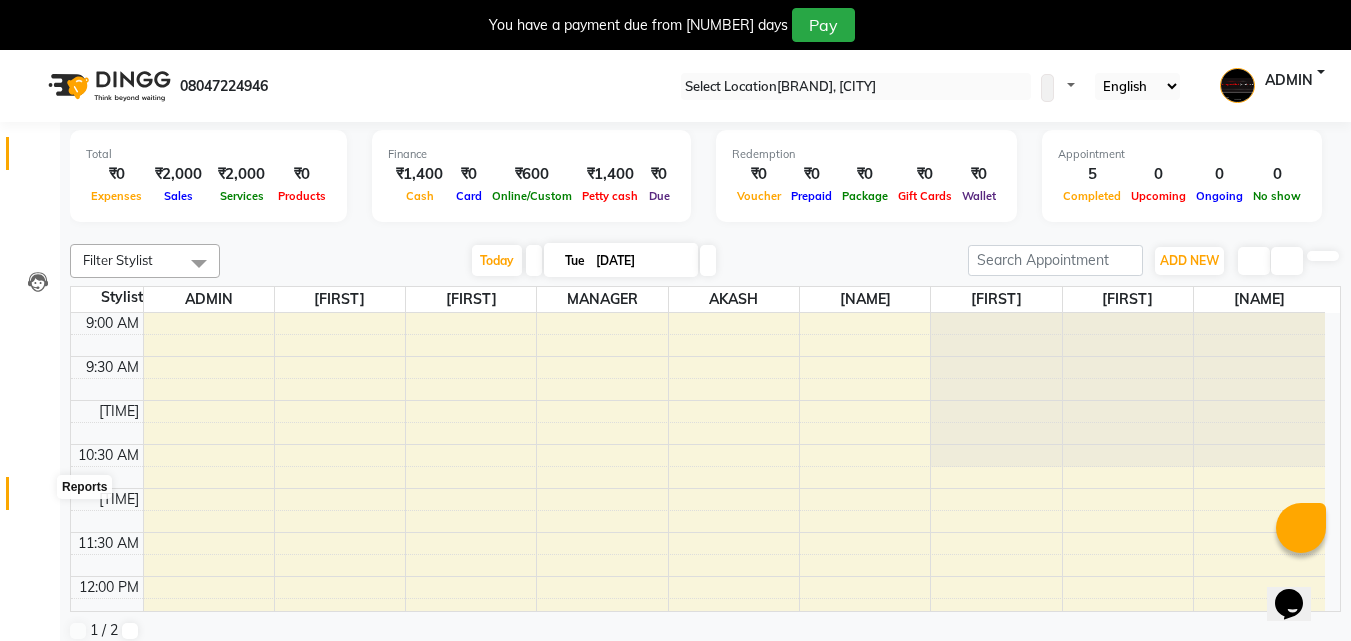 click at bounding box center [37, 498] 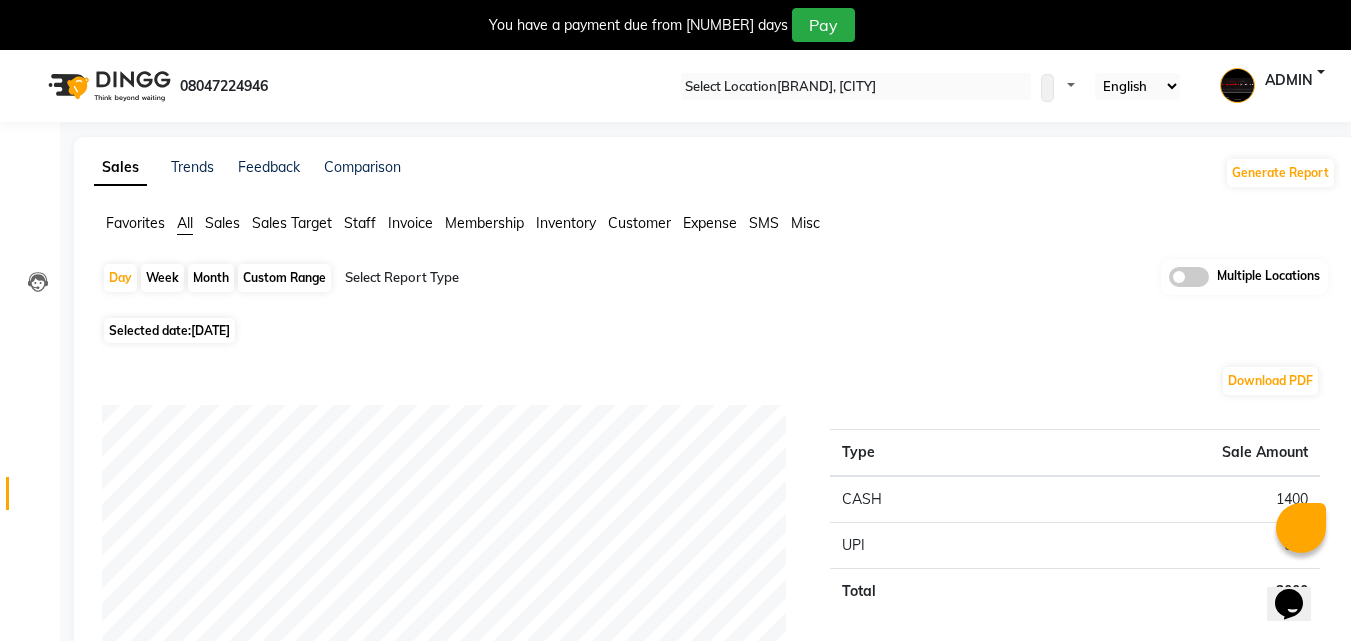 click on "Month" at bounding box center (211, 278) 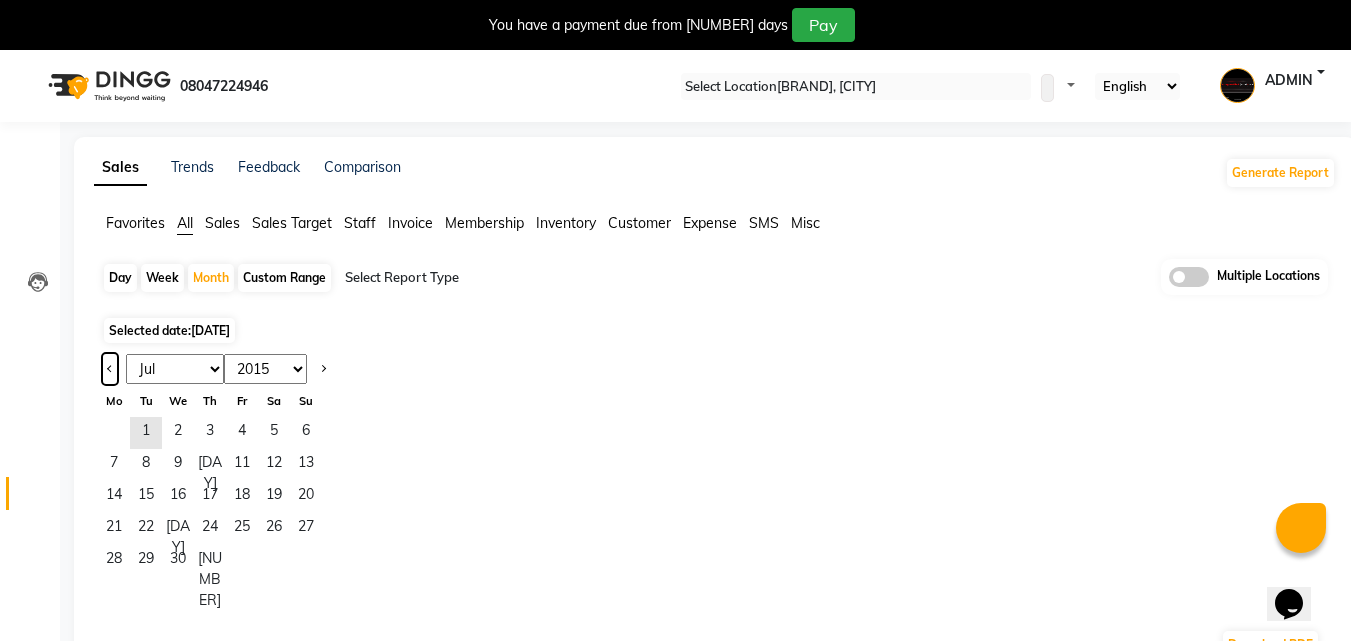 click at bounding box center [110, 369] 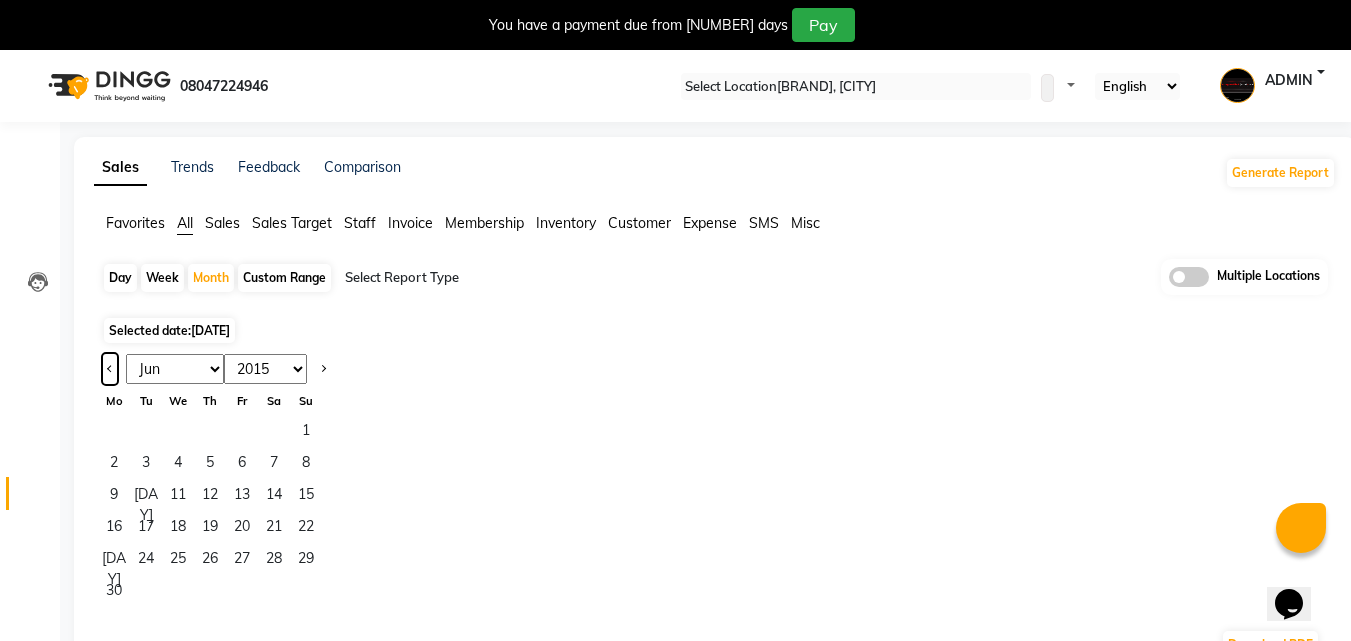 click at bounding box center [110, 369] 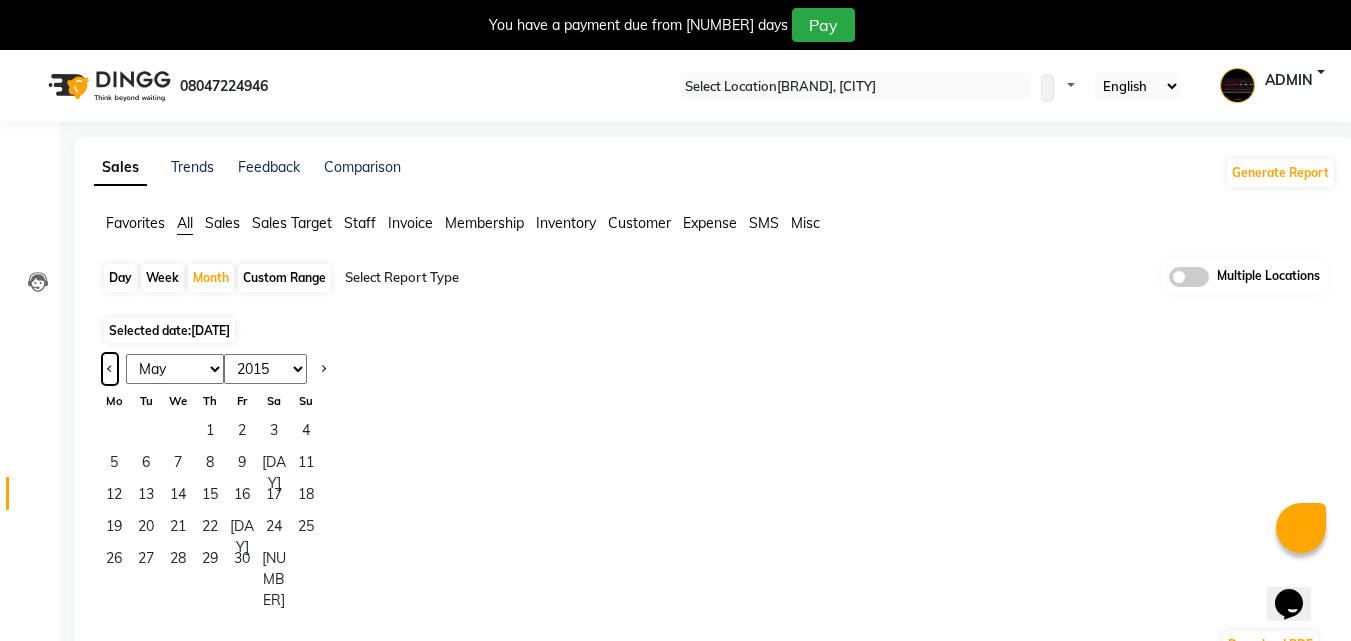 click at bounding box center [110, 369] 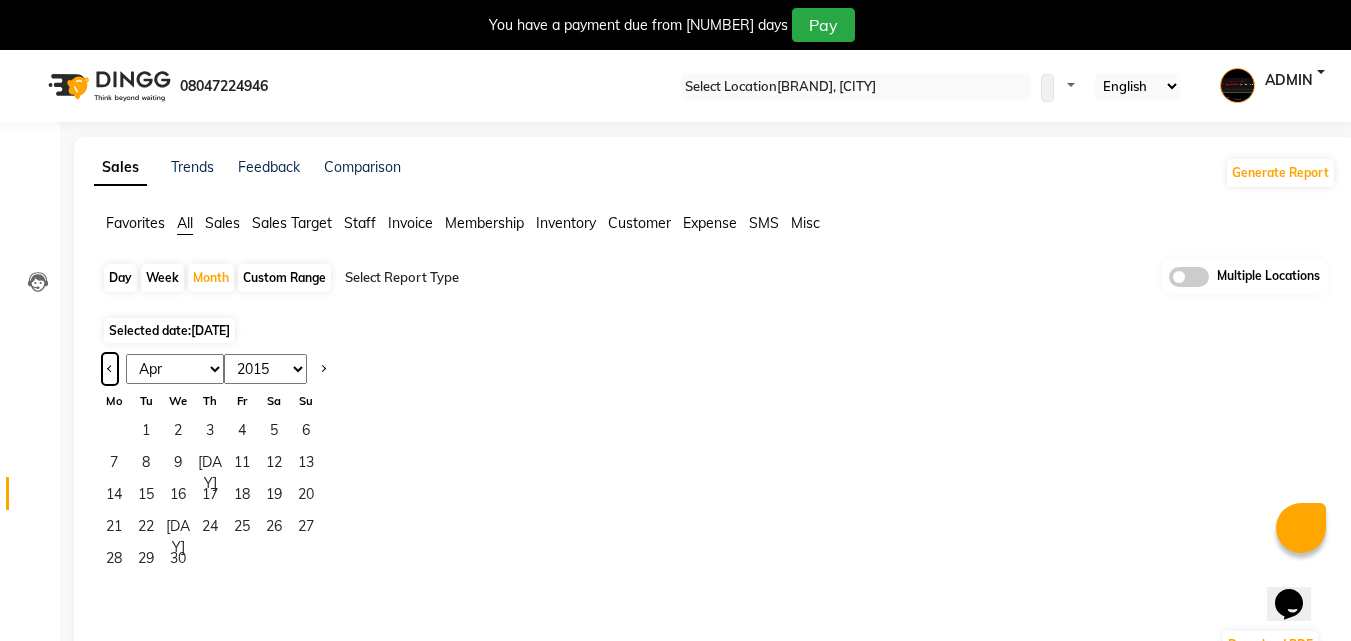 click at bounding box center [110, 369] 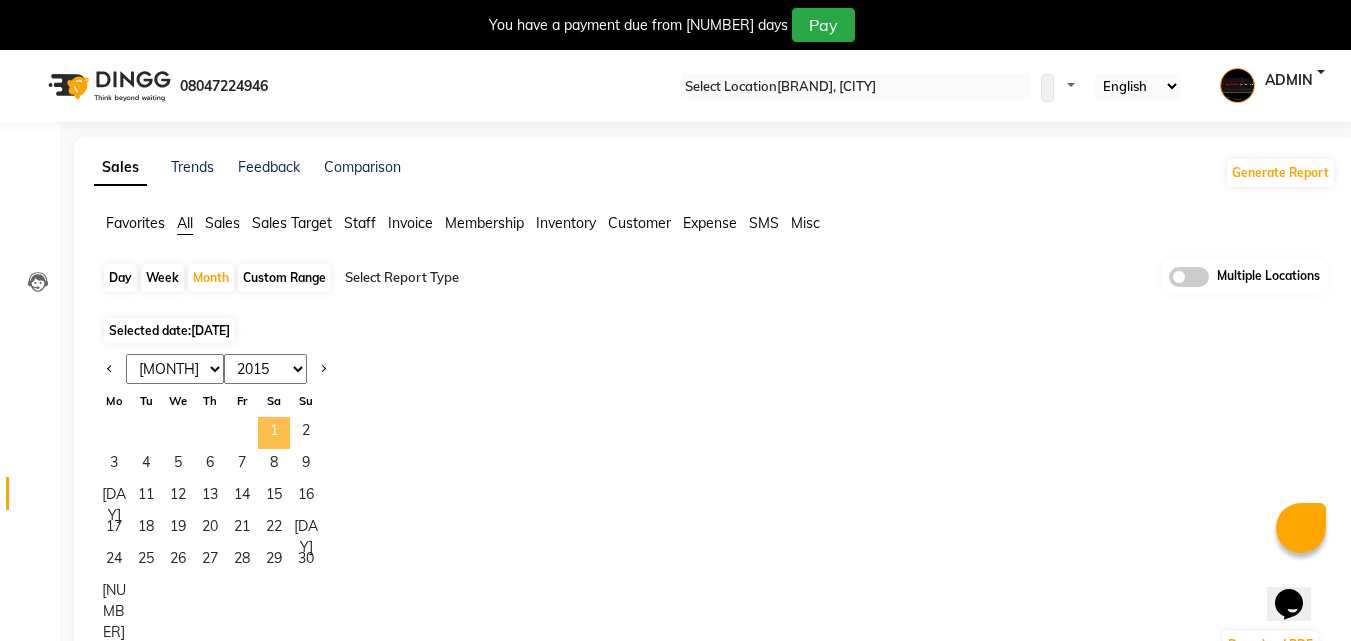 click on "1" at bounding box center [274, 433] 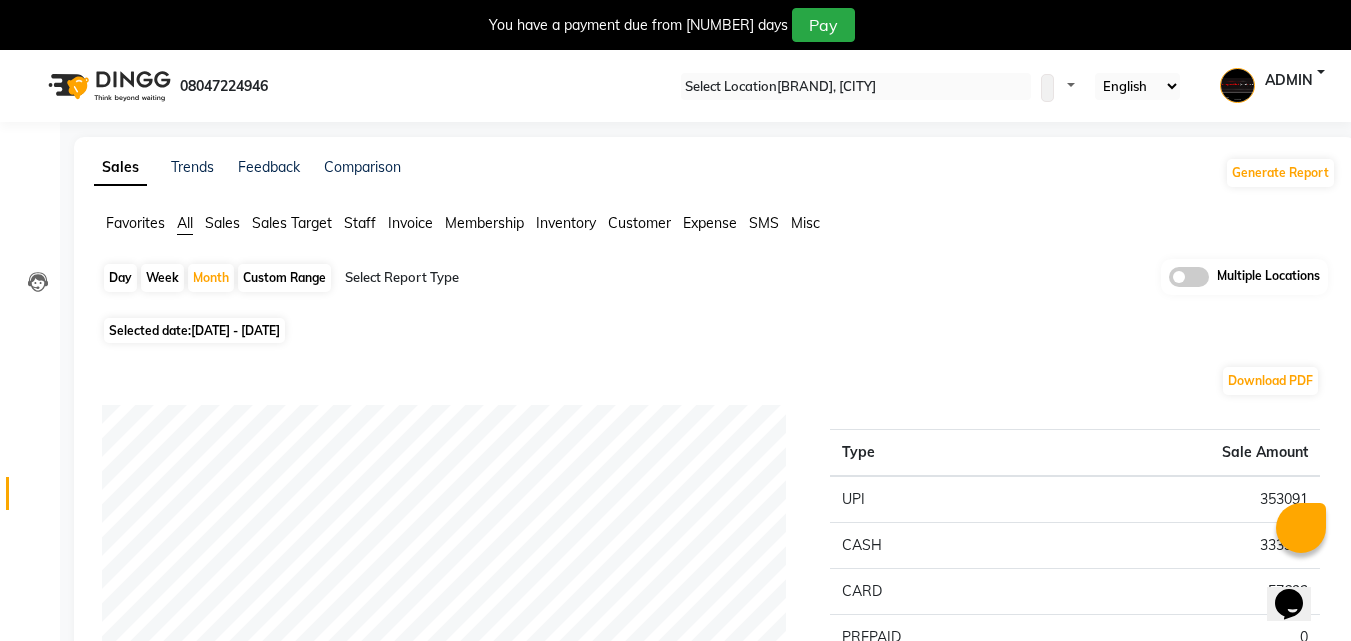 click at bounding box center (516, 278) 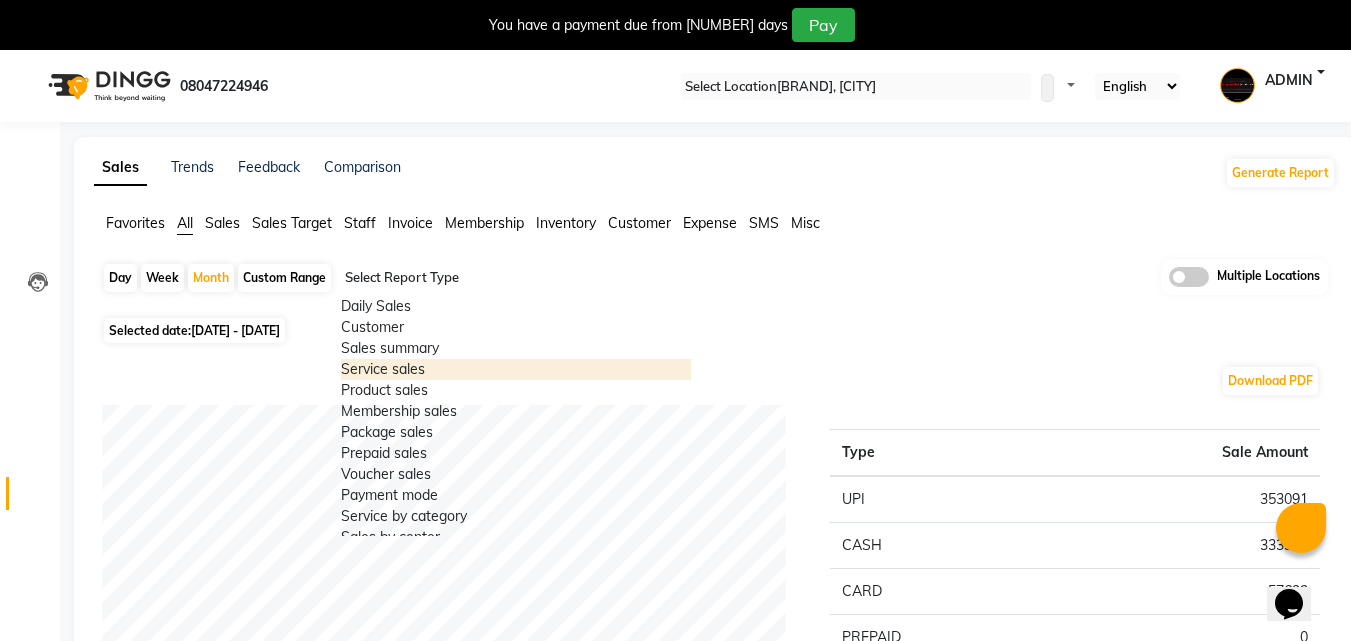 click on "Service sales" at bounding box center [516, 369] 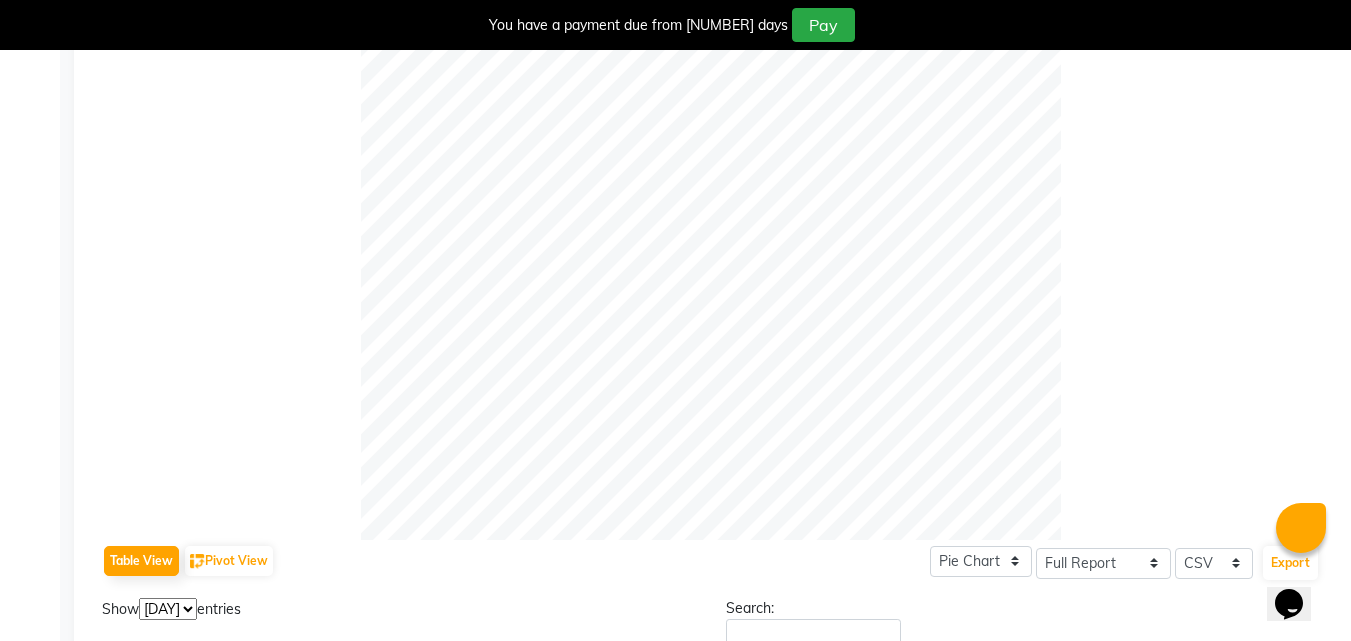 scroll, scrollTop: 642, scrollLeft: 0, axis: vertical 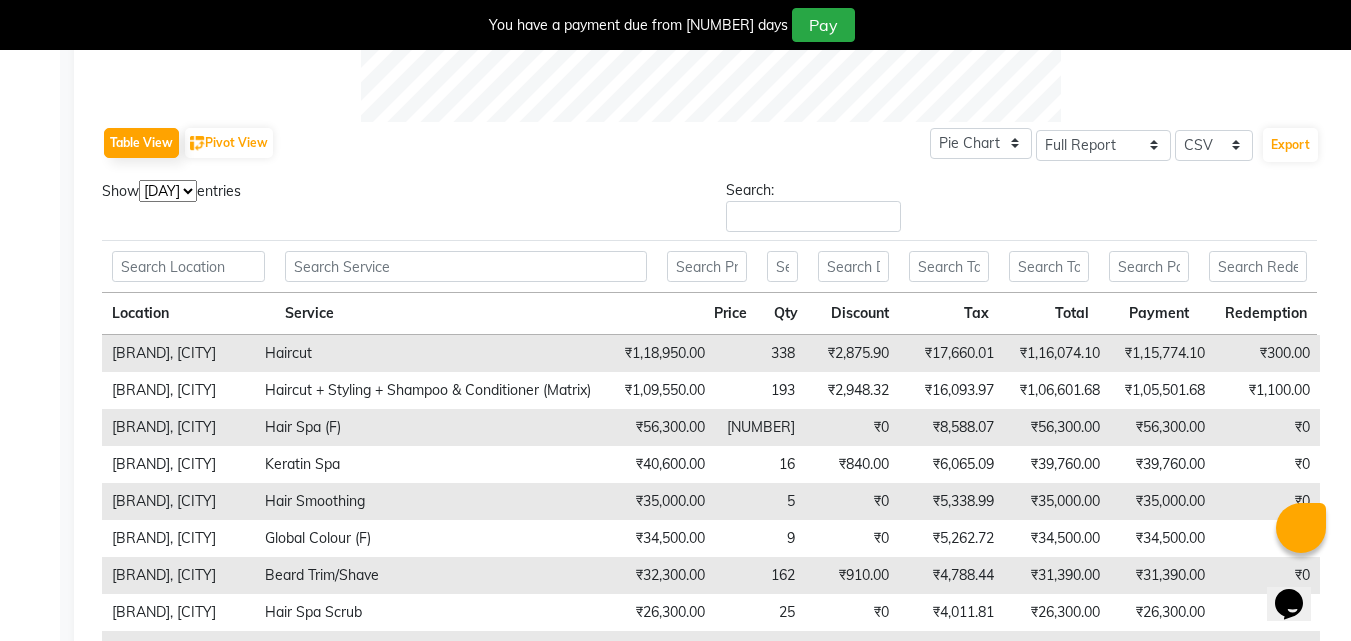 click on "10 25 50 100" at bounding box center [168, 191] 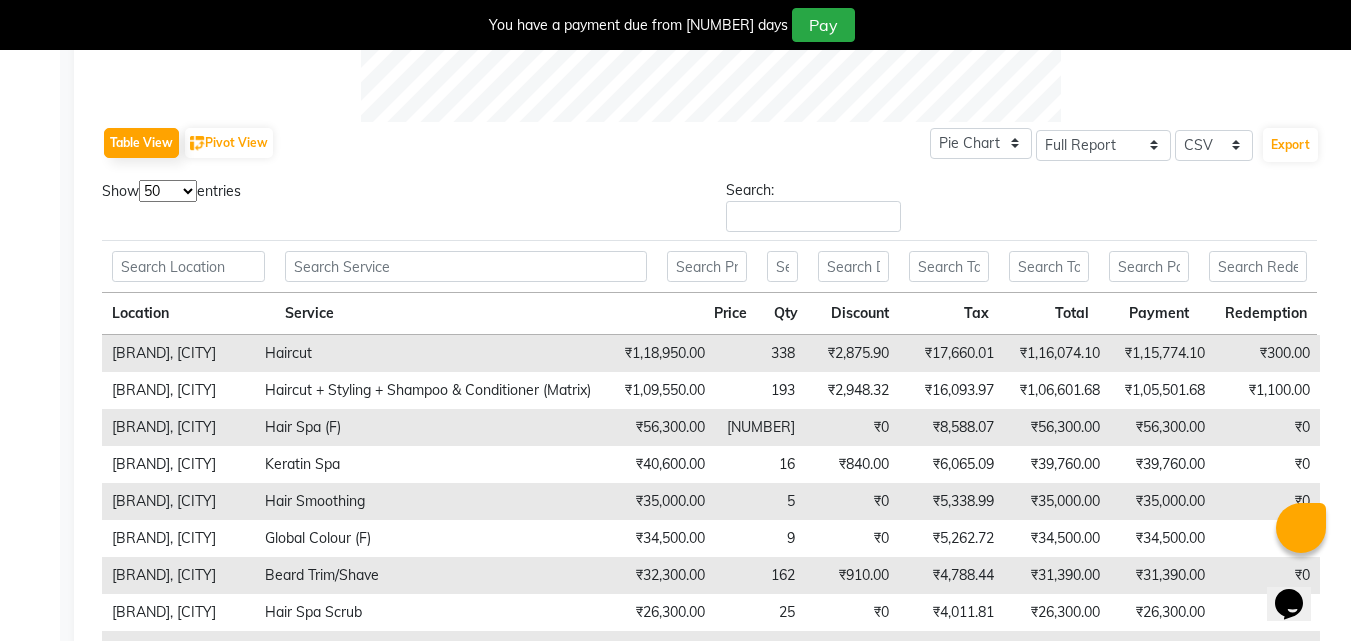 click on "10 25 50 100" at bounding box center (168, 191) 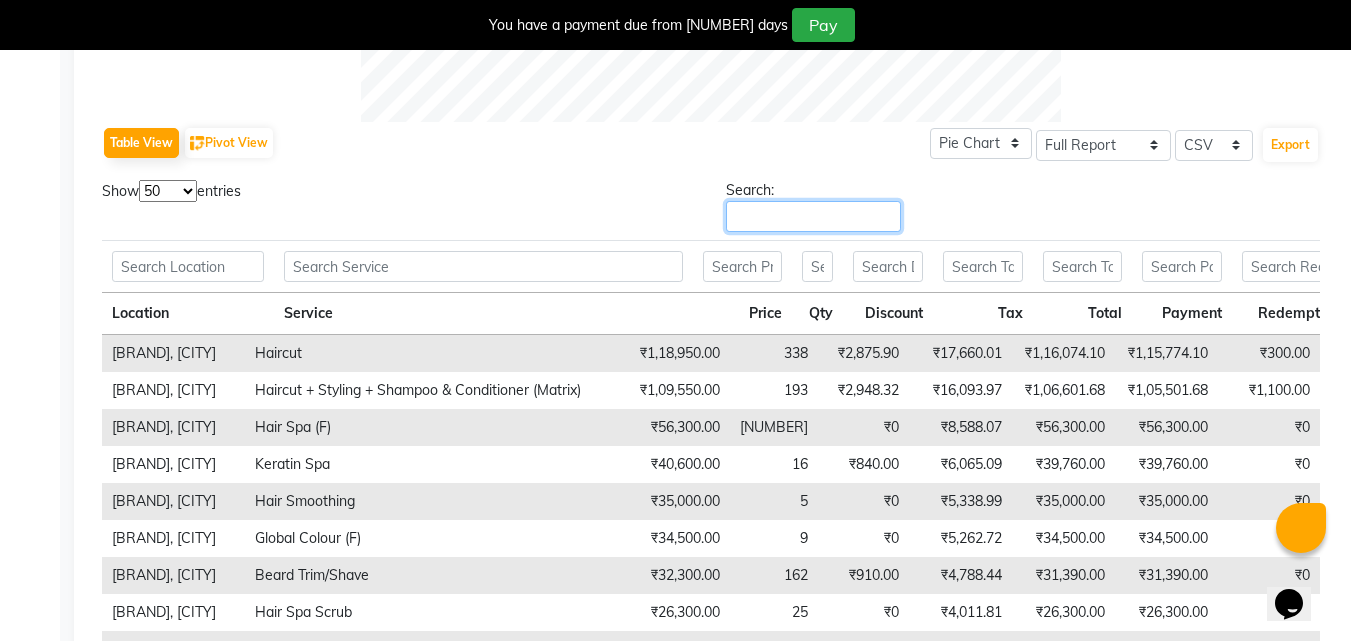 click on "Search:" at bounding box center (813, 216) 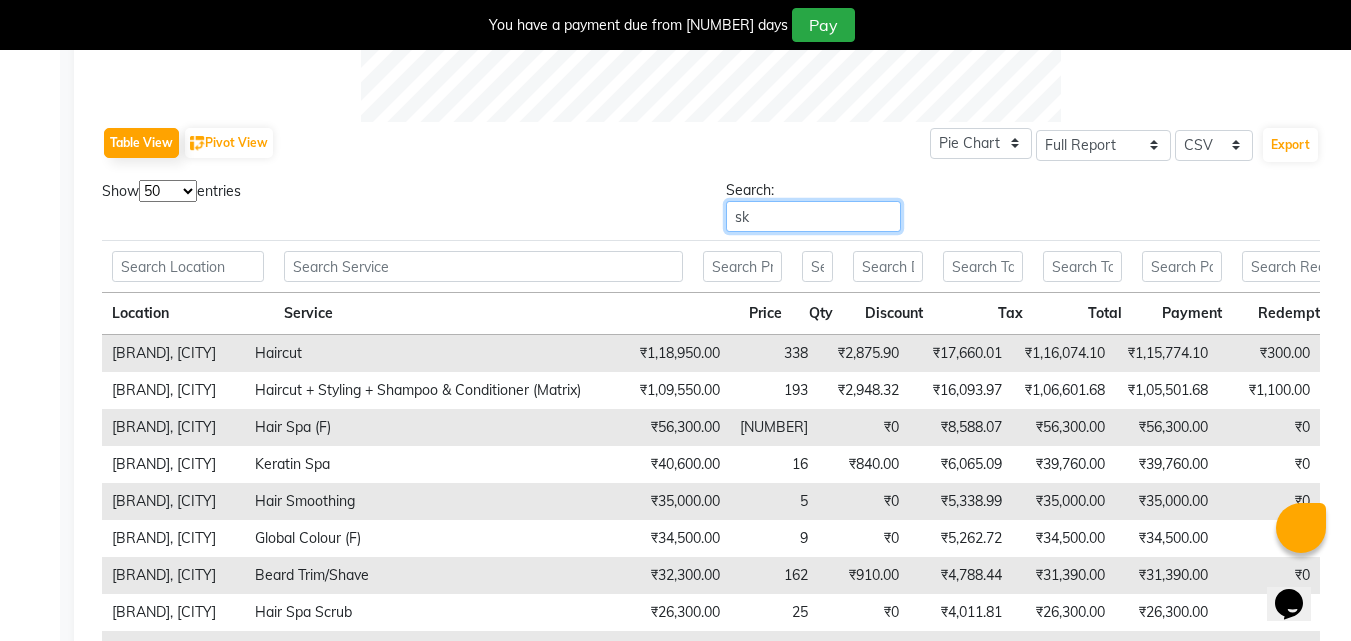 scroll, scrollTop: 957, scrollLeft: 0, axis: vertical 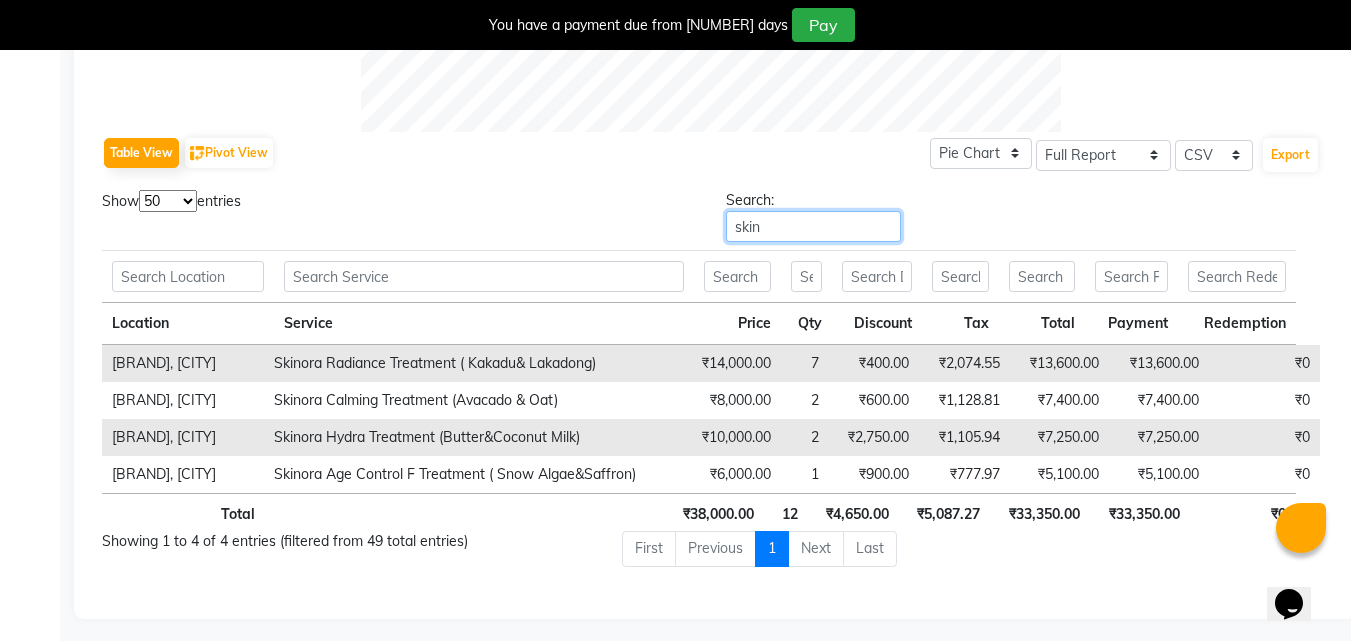 drag, startPoint x: 1175, startPoint y: 195, endPoint x: 785, endPoint y: 249, distance: 393.7207 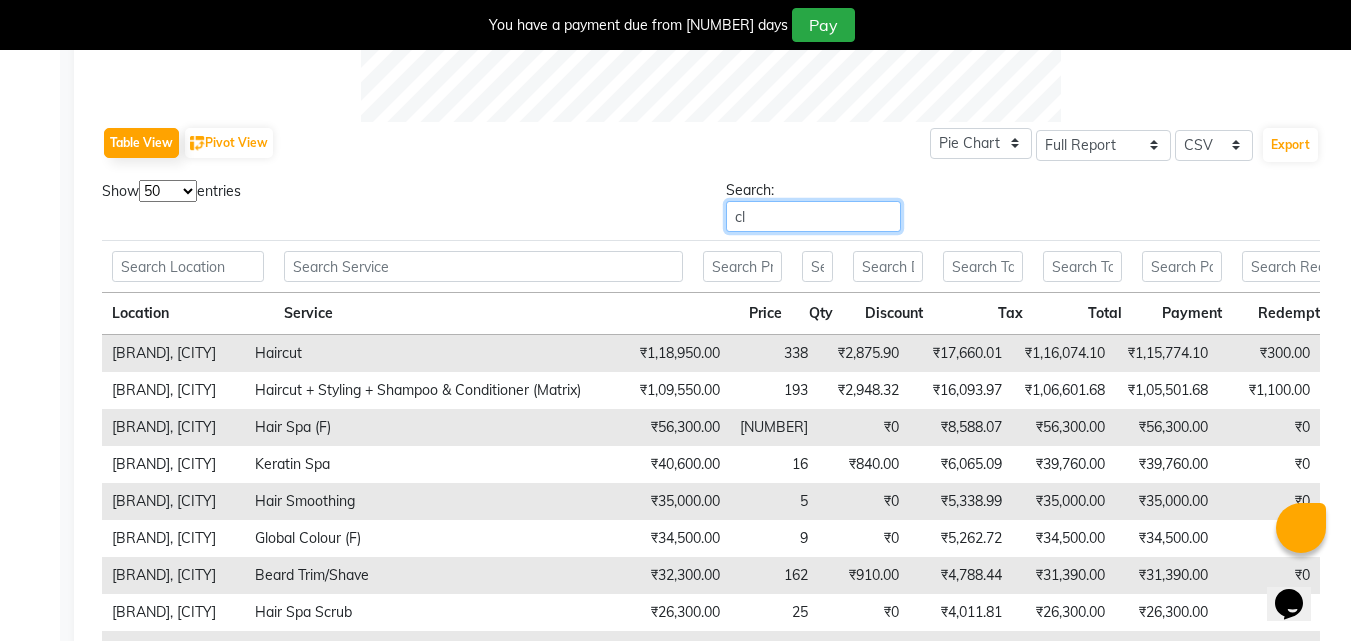 scroll, scrollTop: 883, scrollLeft: 0, axis: vertical 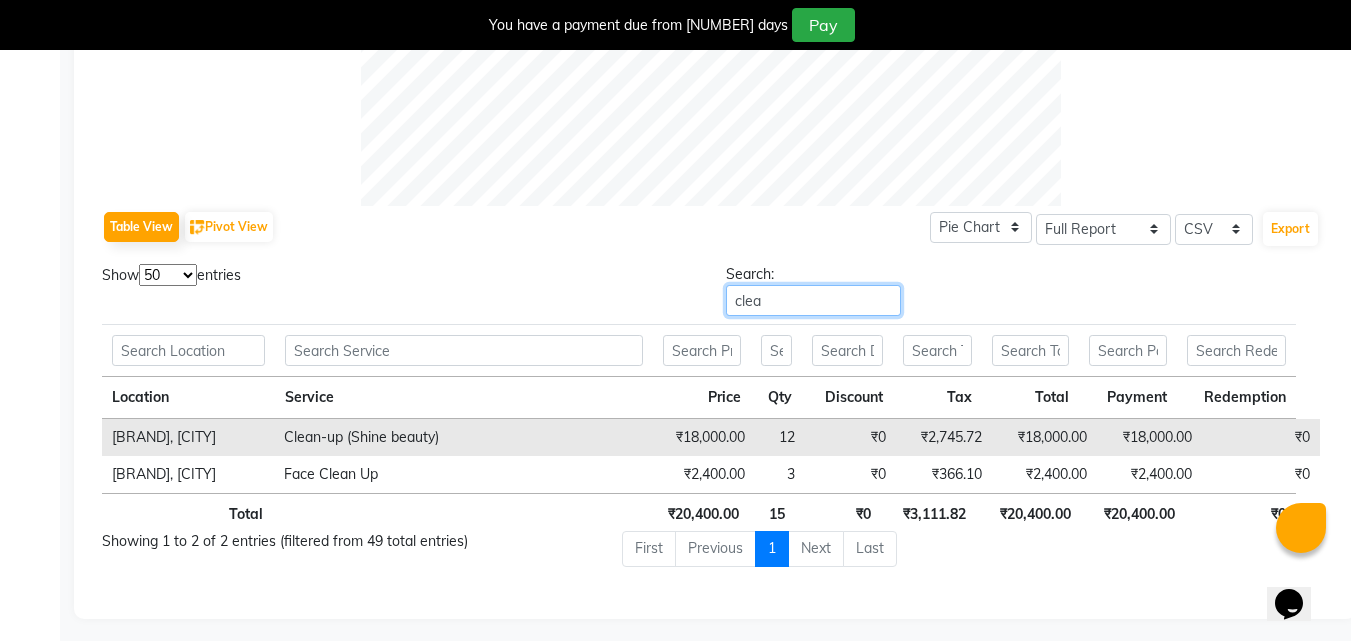 type on "clea" 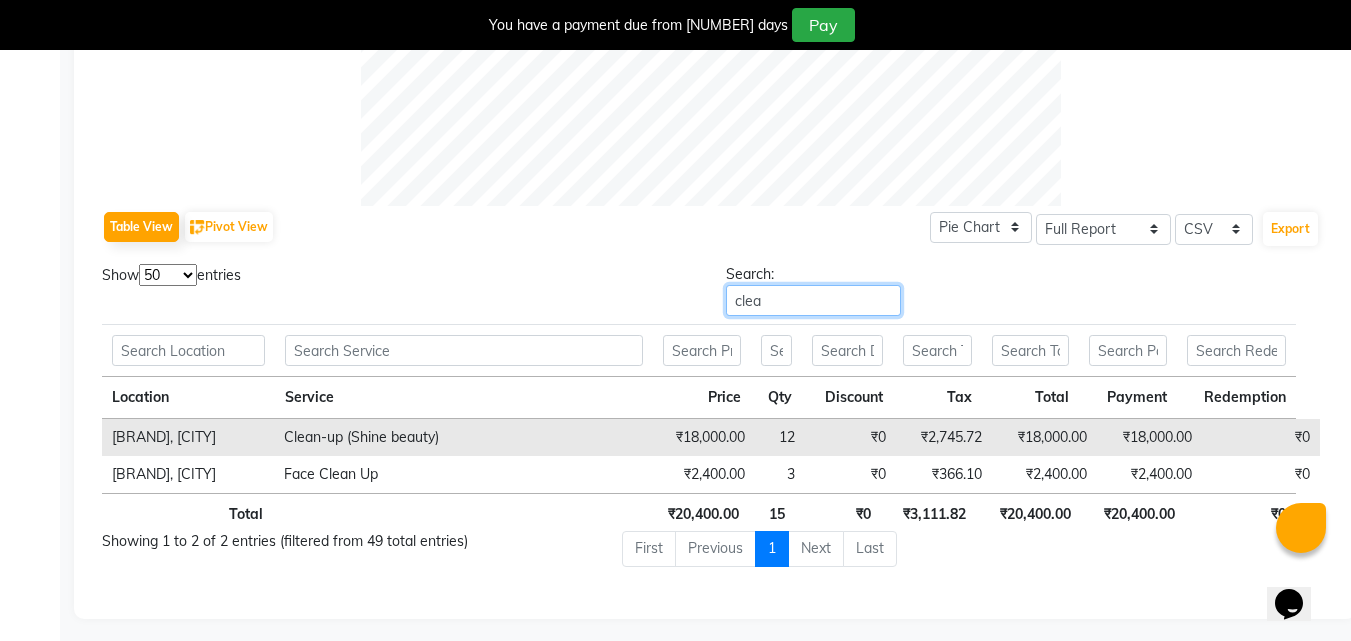 scroll, scrollTop: 0, scrollLeft: 0, axis: both 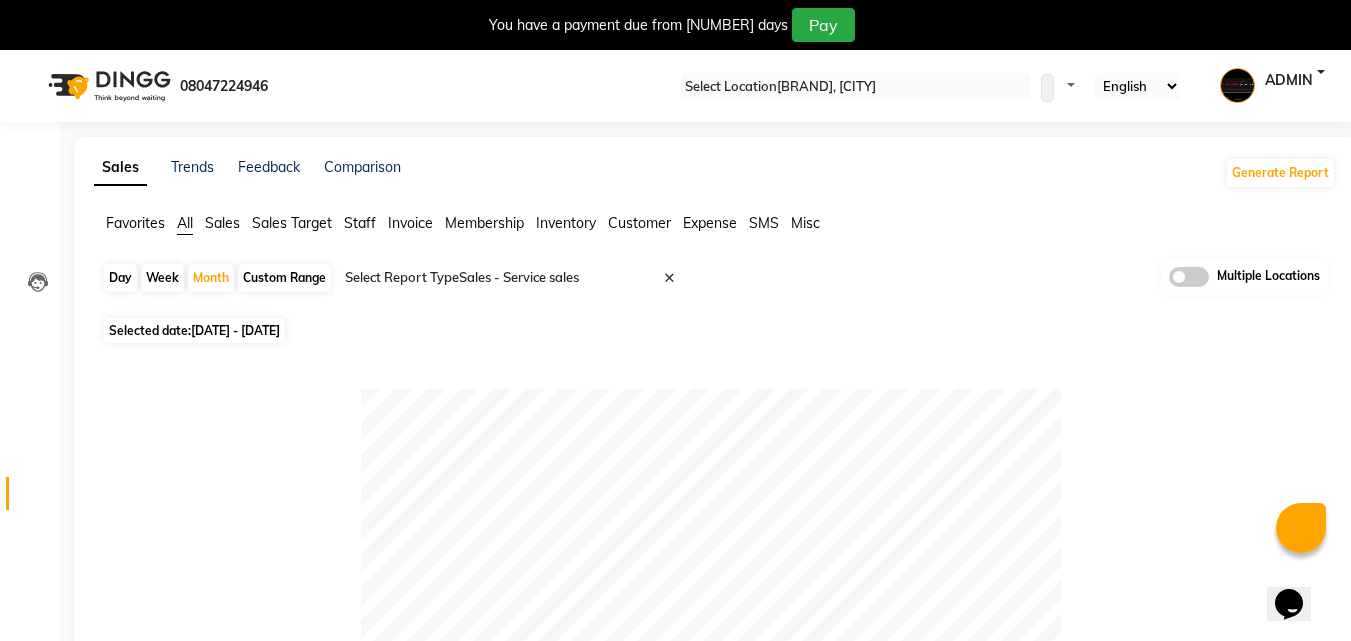 click at bounding box center [856, 87] 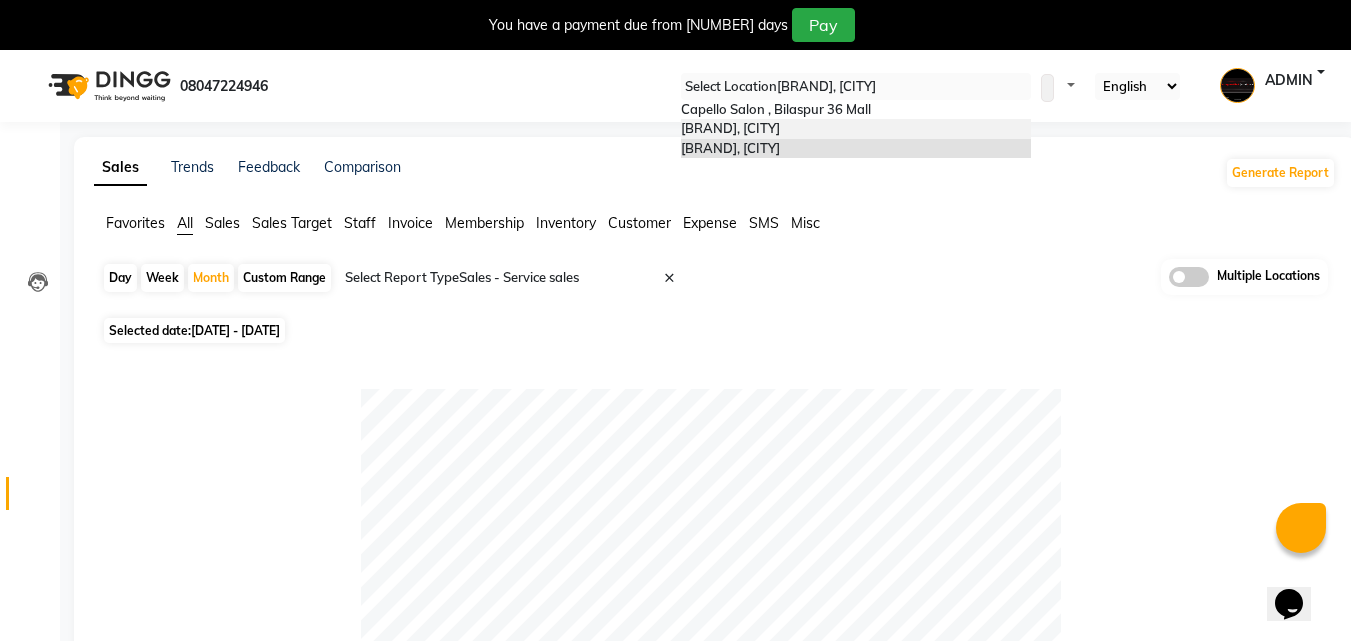 click on "[BRAND] Salon, [CITY], [CITY]" at bounding box center [730, 128] 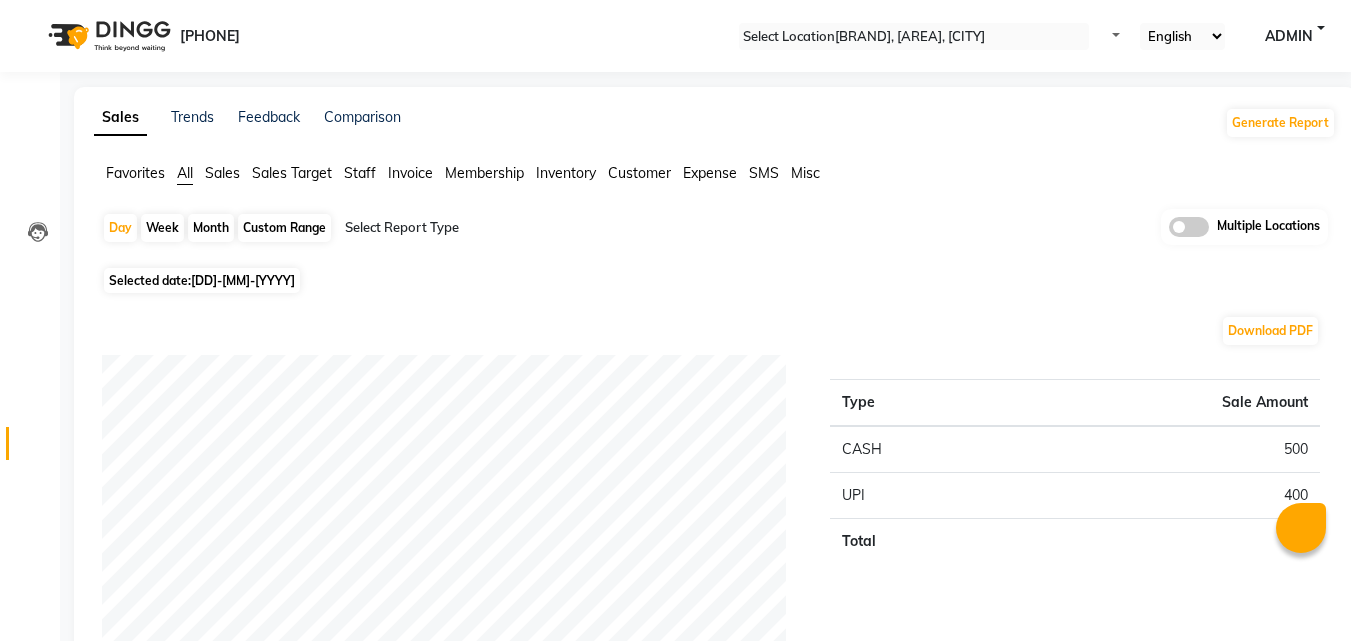 scroll, scrollTop: 0, scrollLeft: 0, axis: both 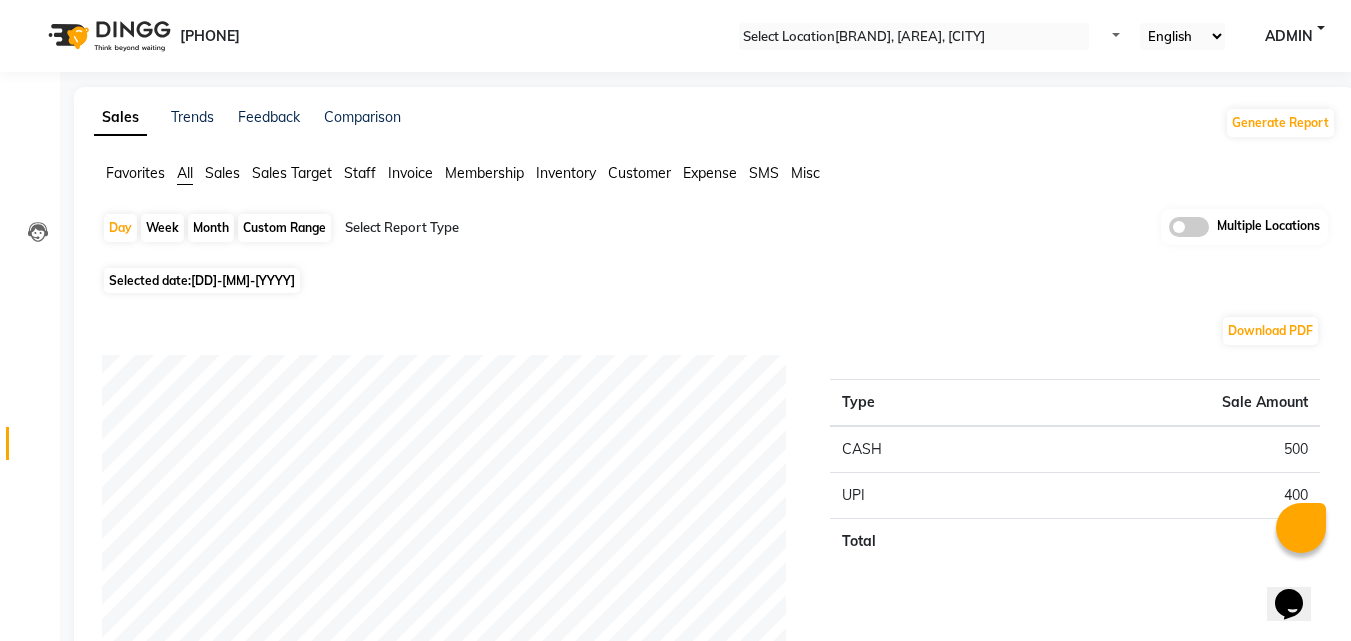 click on "Month" at bounding box center [211, 228] 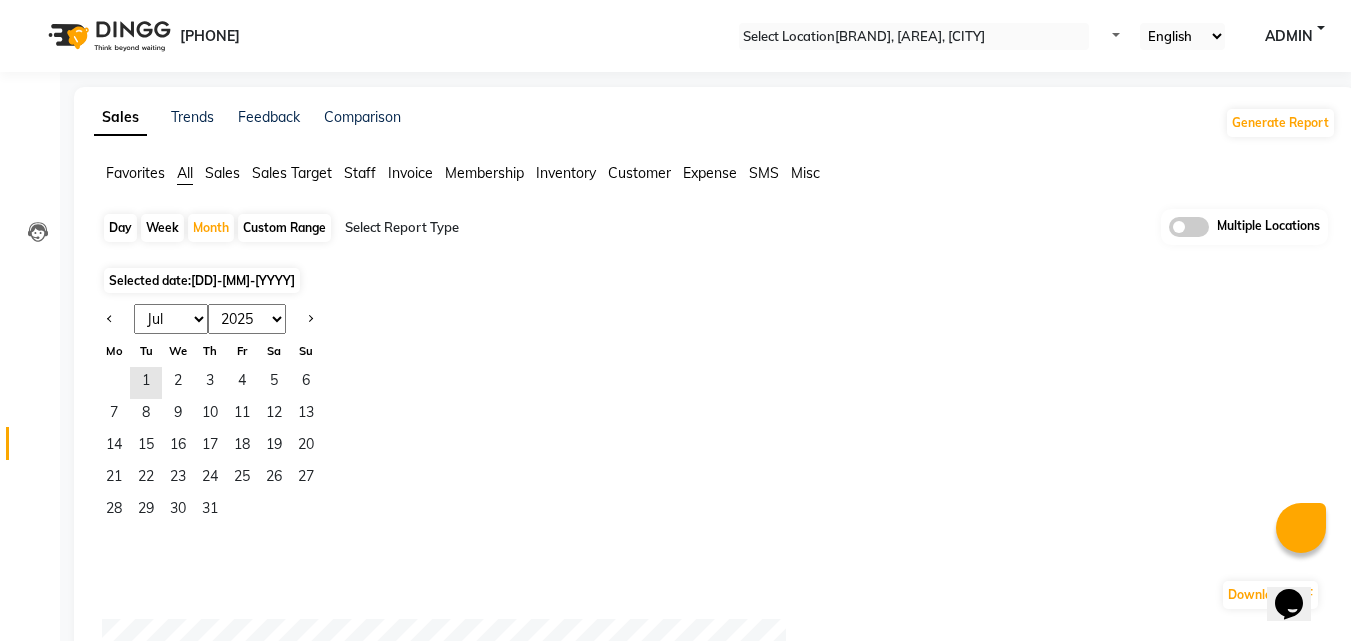 click on "Jan Feb Mar Apr May Jun Jul Aug Sep Oct Nov Dec" at bounding box center [171, 319] 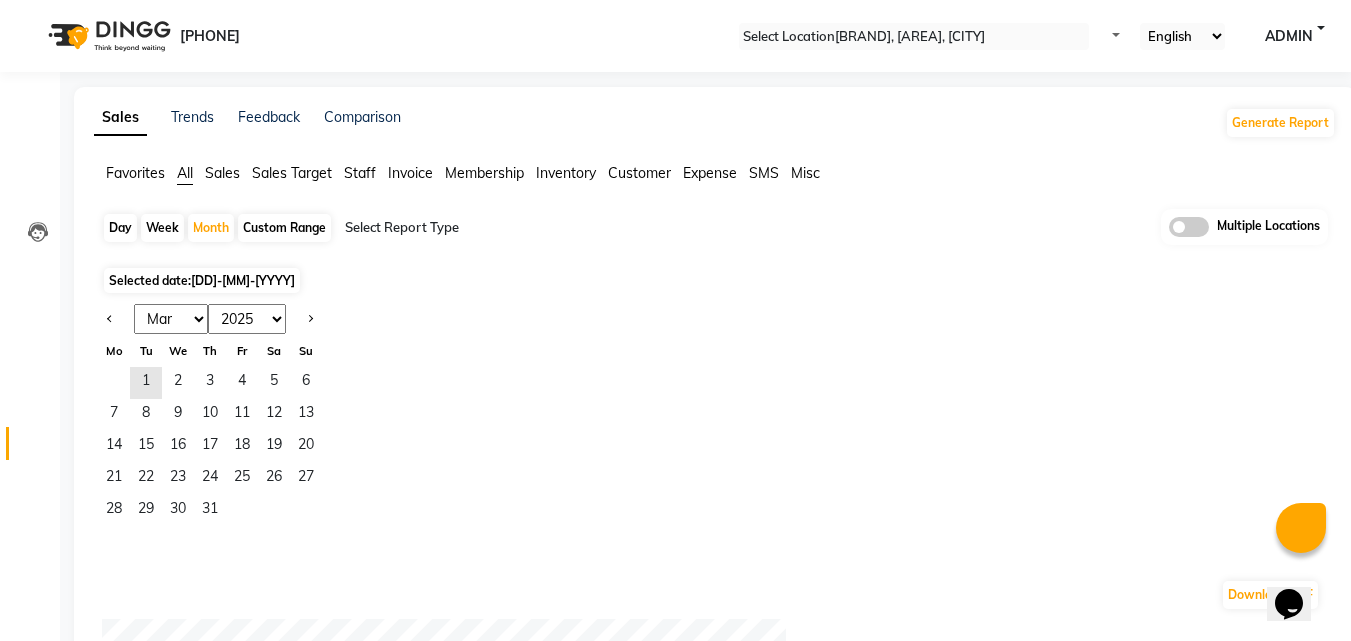click on "Jan Feb Mar Apr May Jun Jul Aug Sep Oct Nov Dec" at bounding box center [171, 319] 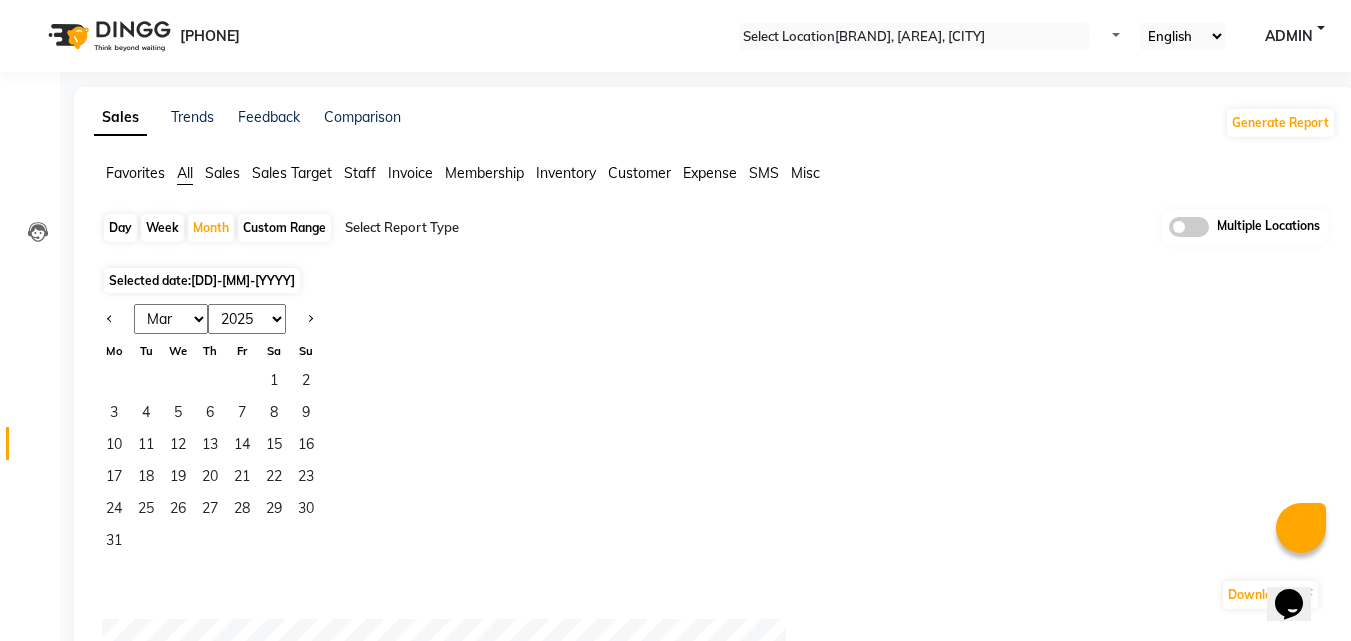 click at bounding box center (516, 228) 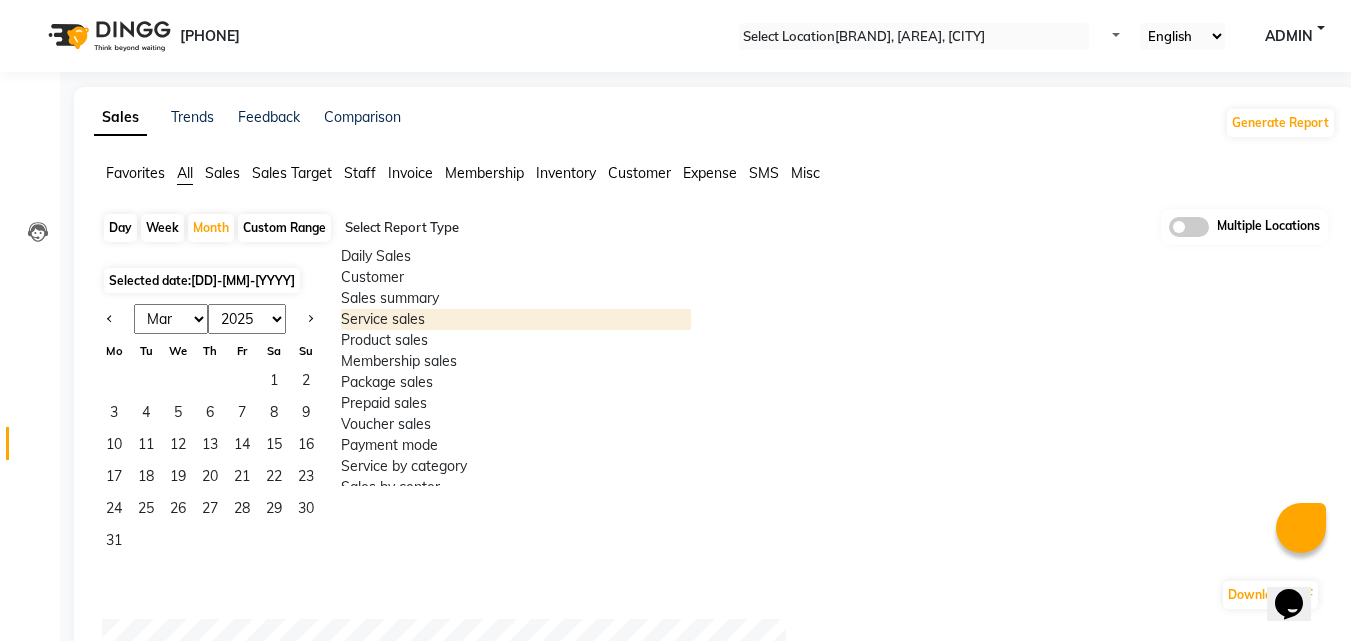 click on "Service sales" at bounding box center [516, 319] 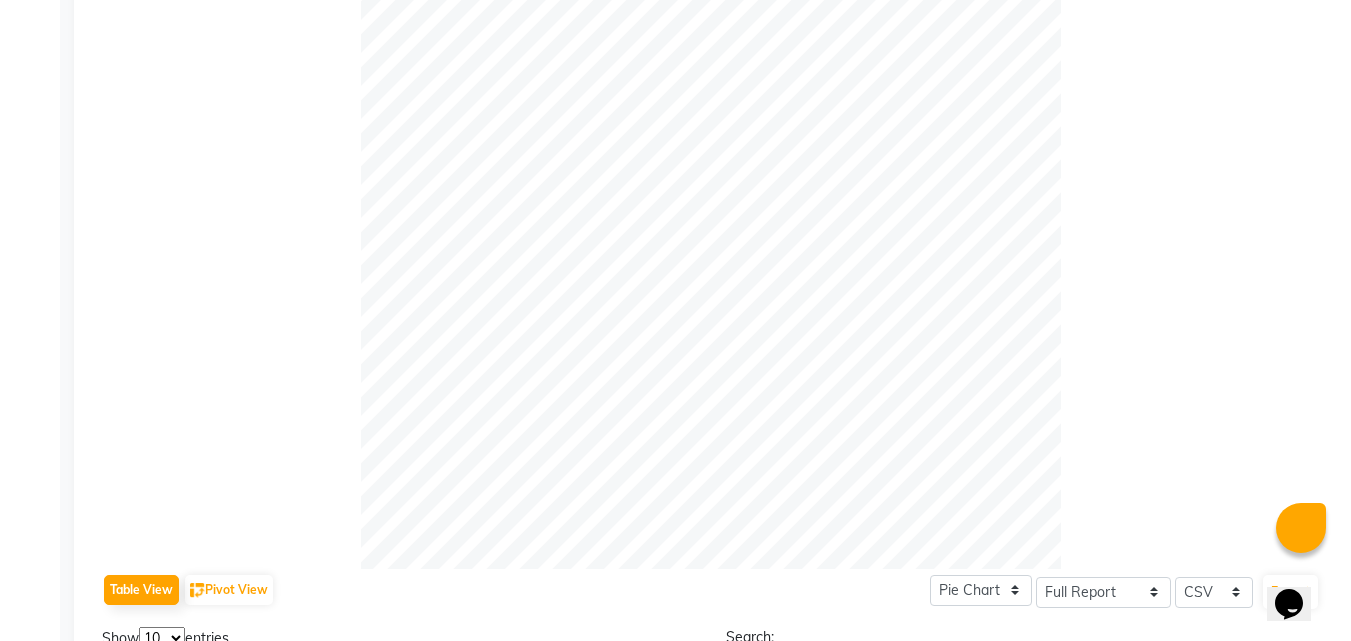 scroll, scrollTop: 555, scrollLeft: 0, axis: vertical 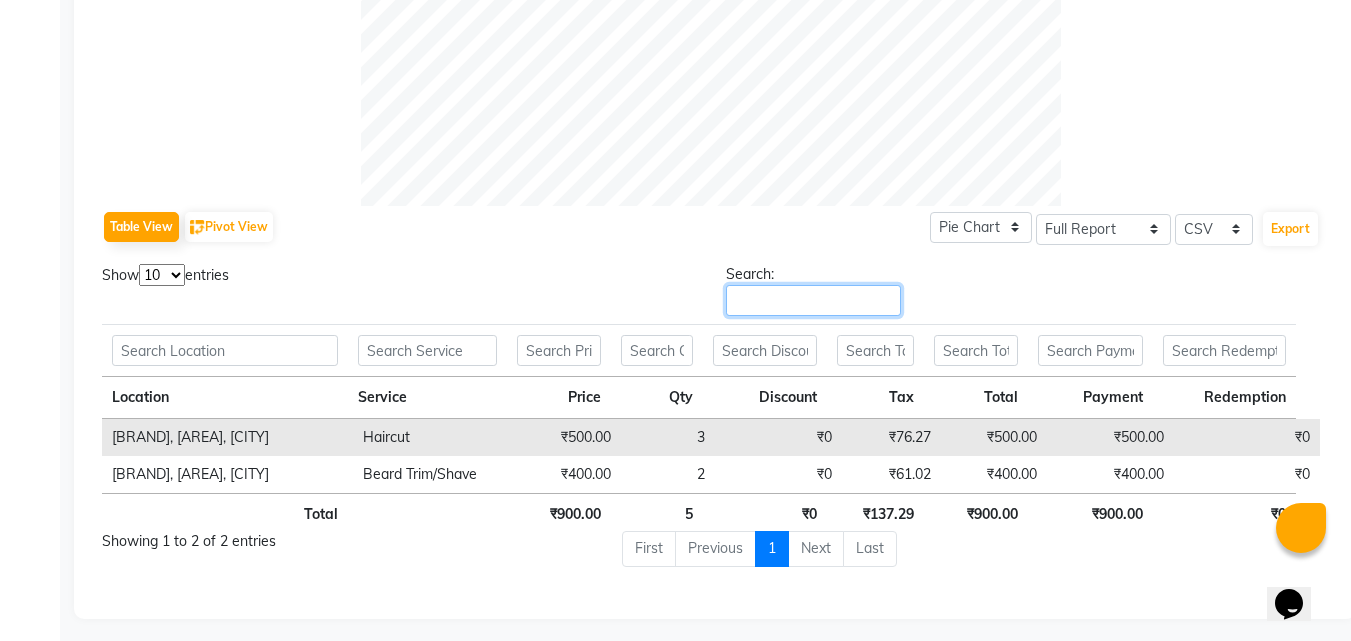click on "Search:" at bounding box center (813, 300) 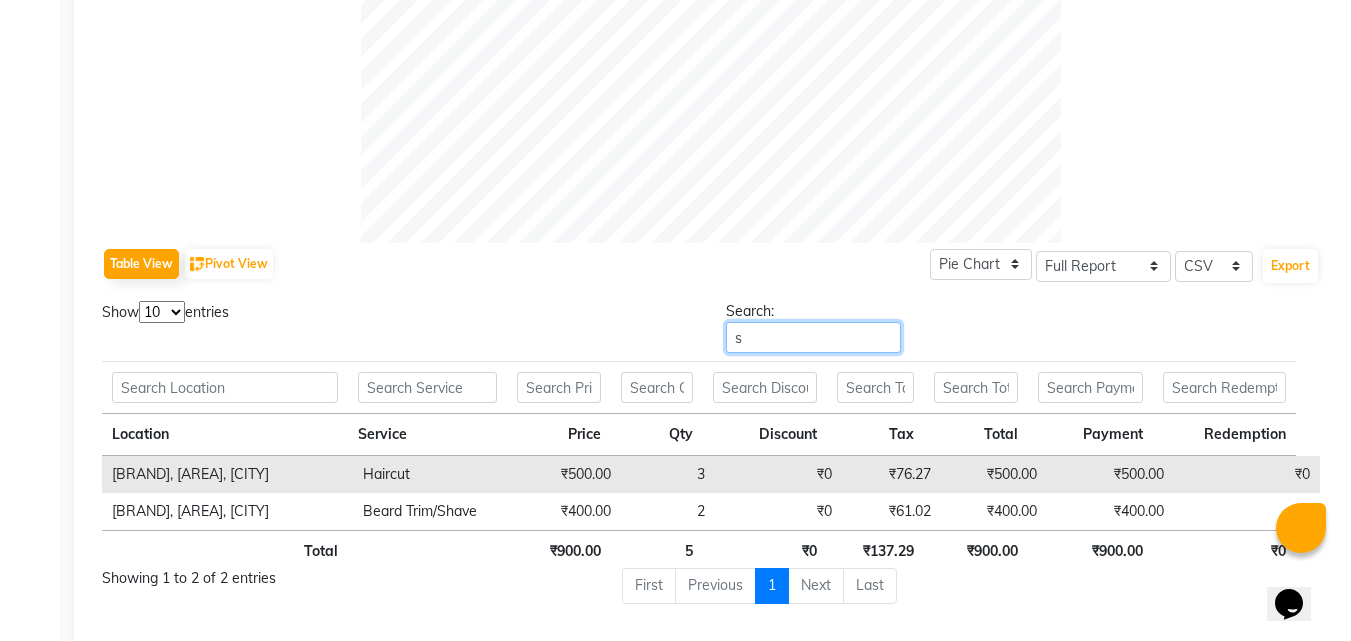 scroll, scrollTop: 833, scrollLeft: 0, axis: vertical 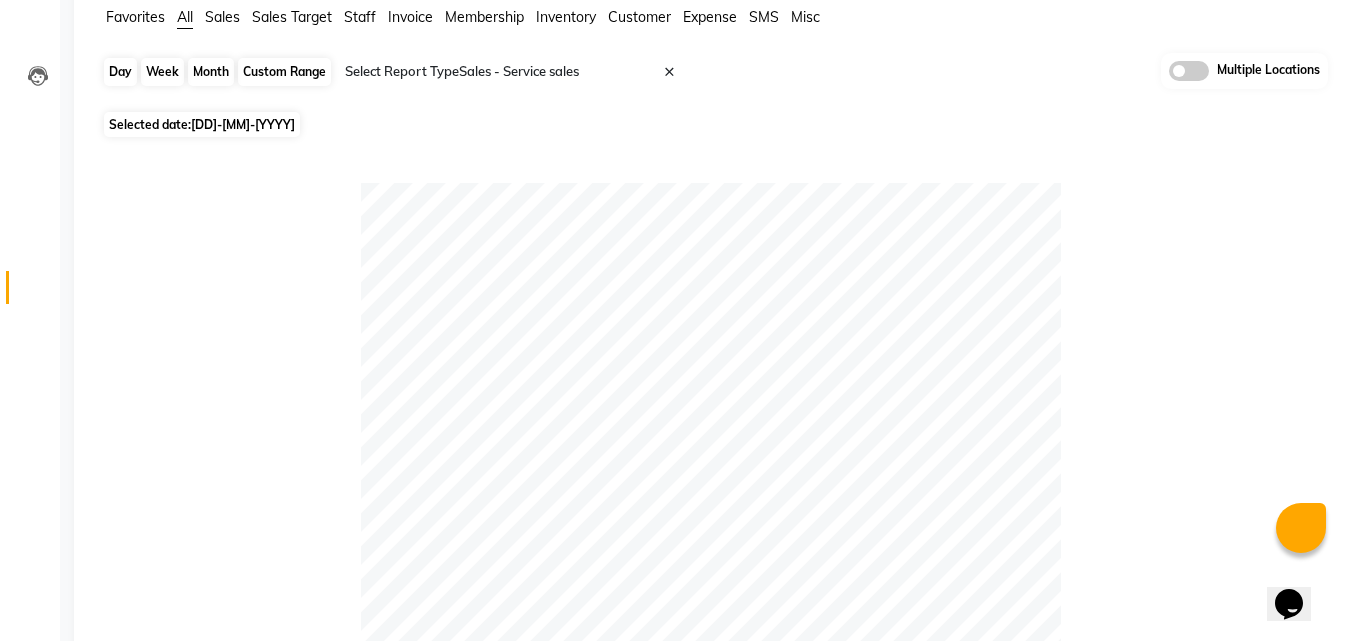 type on "s" 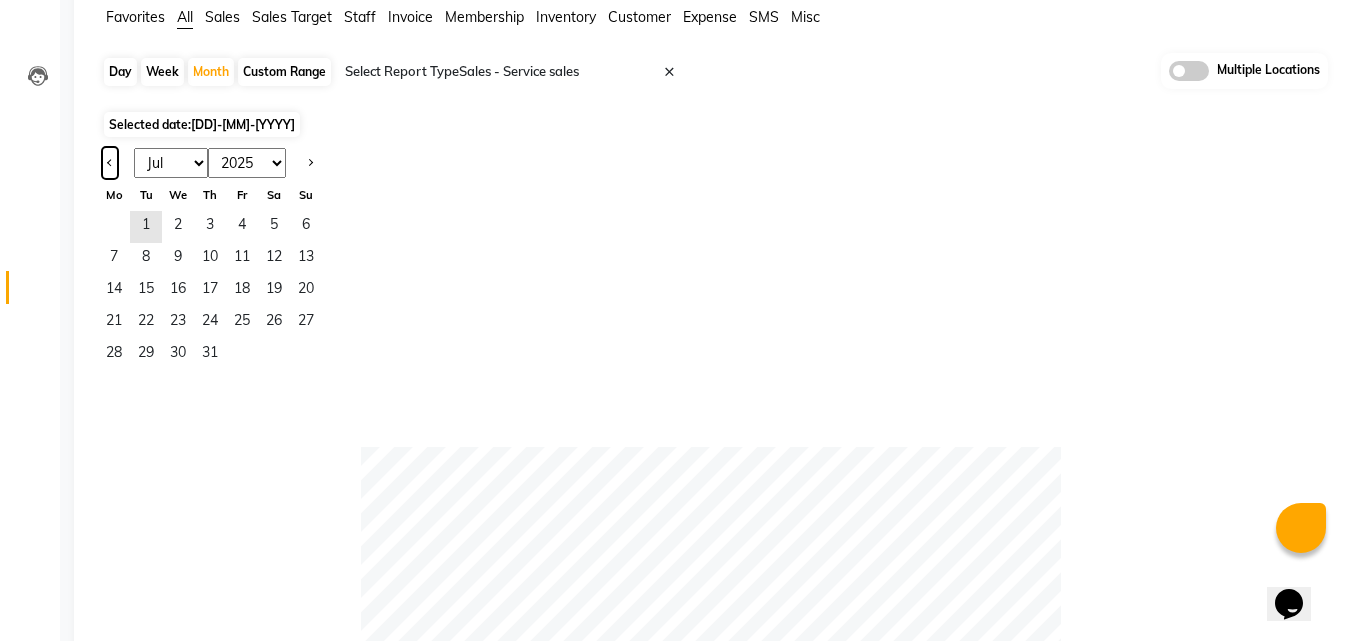 click at bounding box center [110, 161] 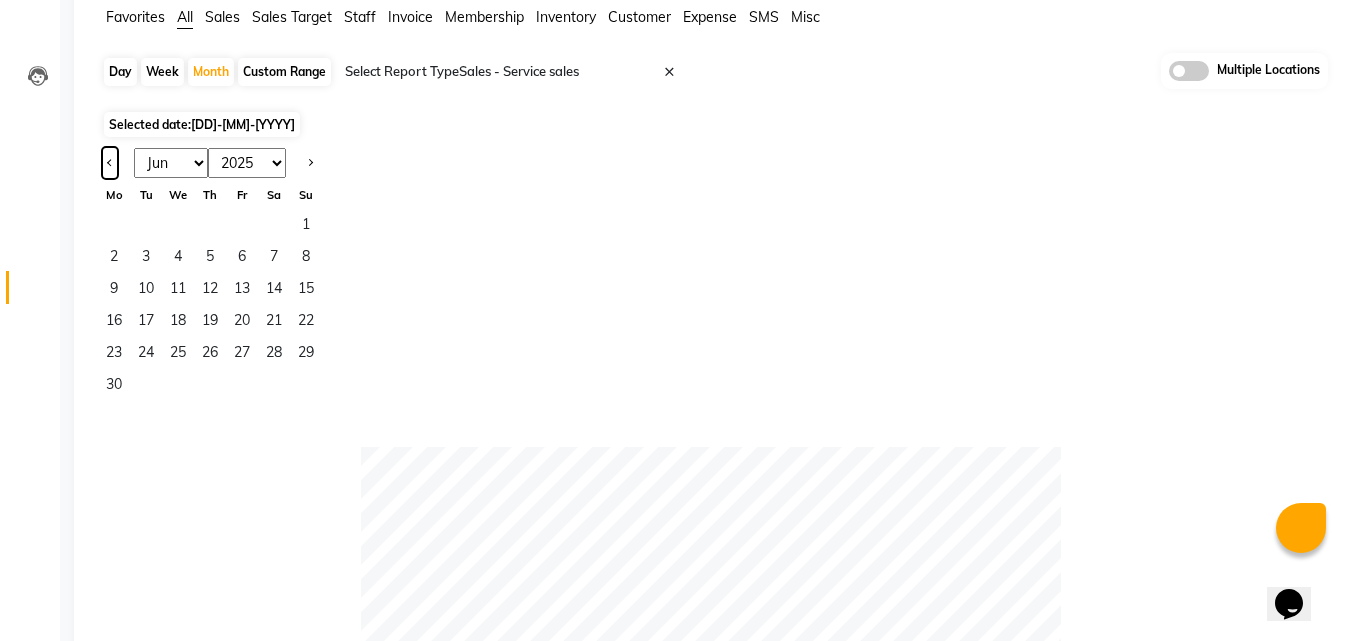 click at bounding box center [110, 161] 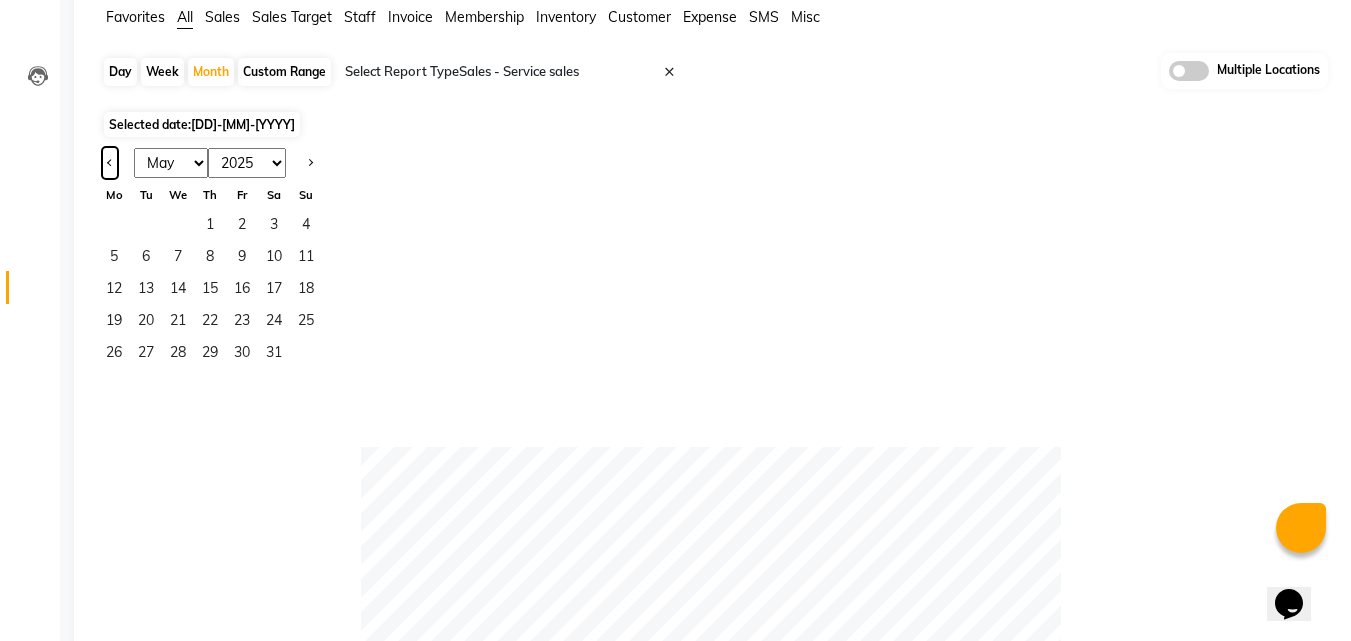click at bounding box center [110, 161] 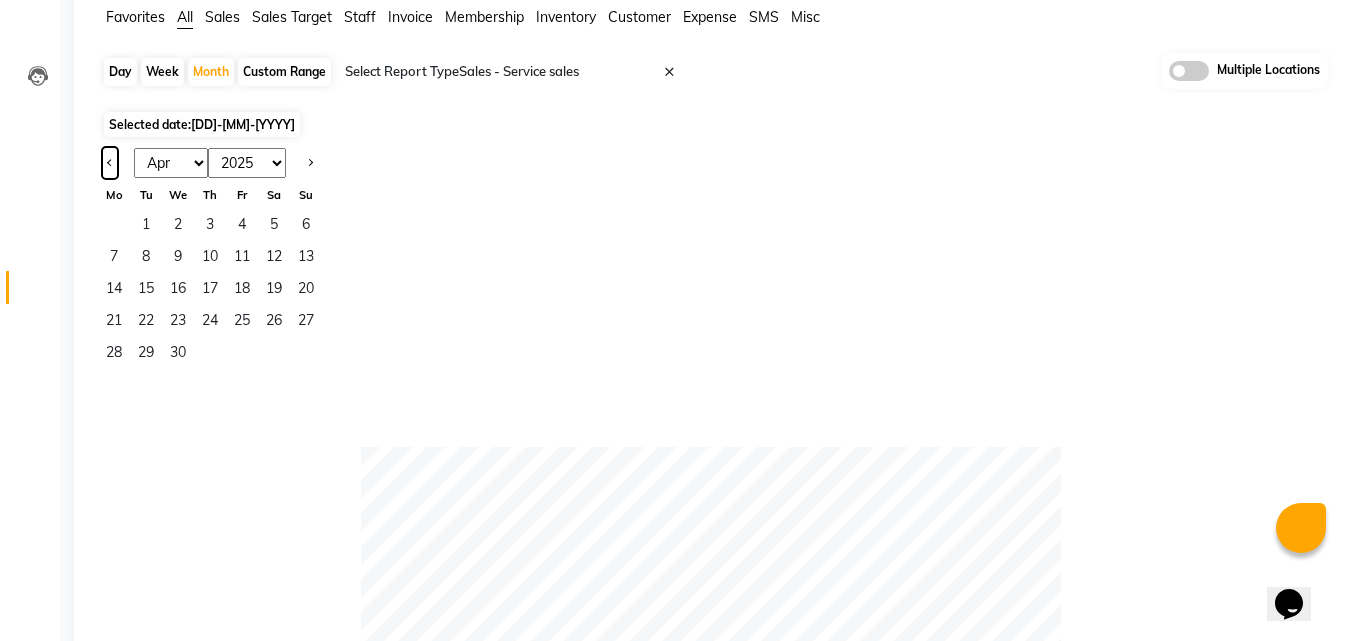 click at bounding box center (110, 161) 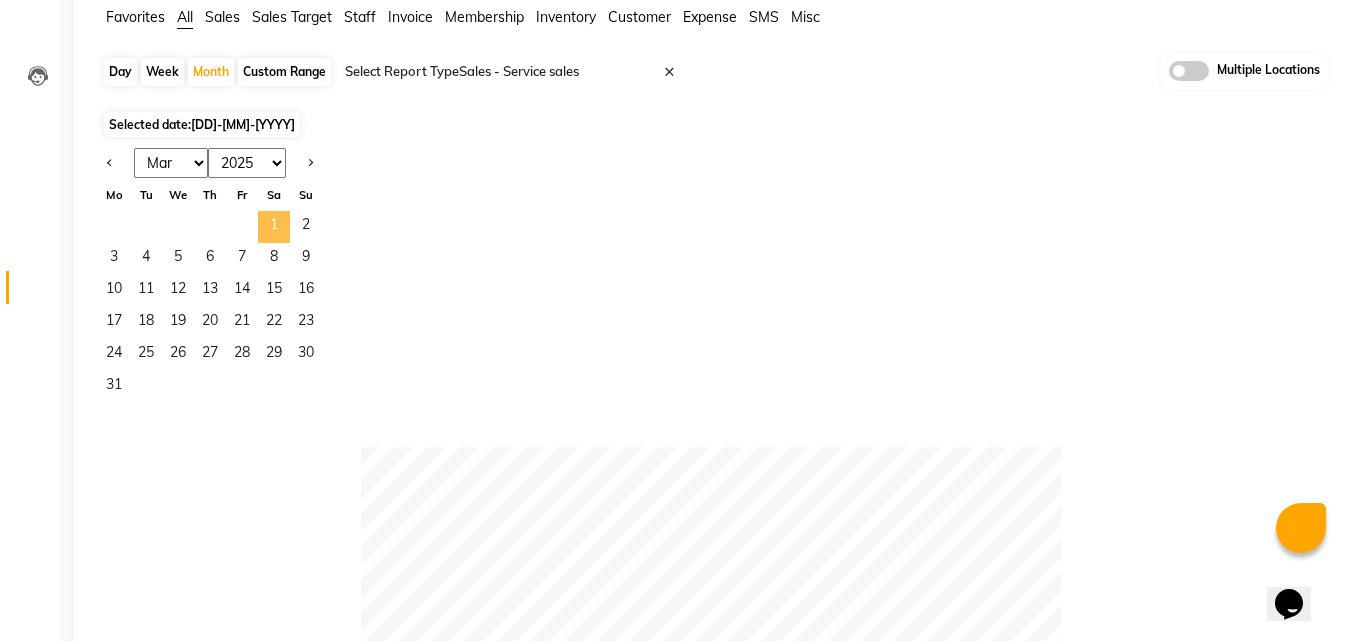 click on "1" at bounding box center (274, 227) 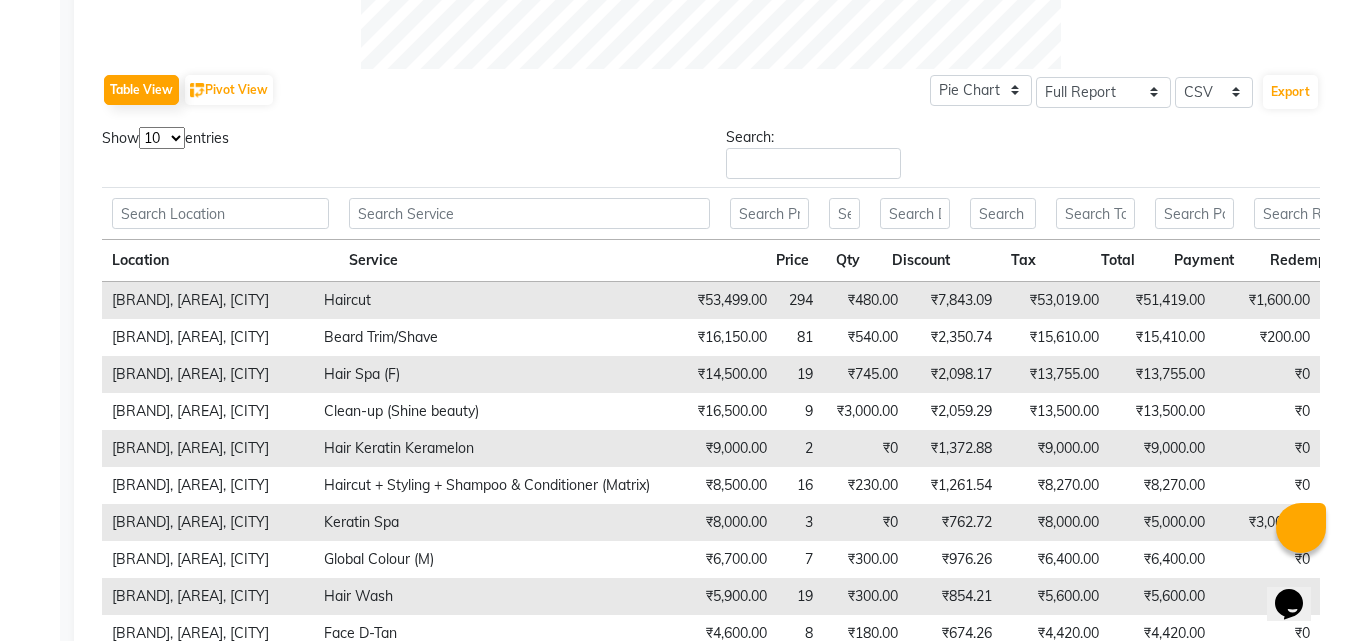 scroll, scrollTop: 961, scrollLeft: 0, axis: vertical 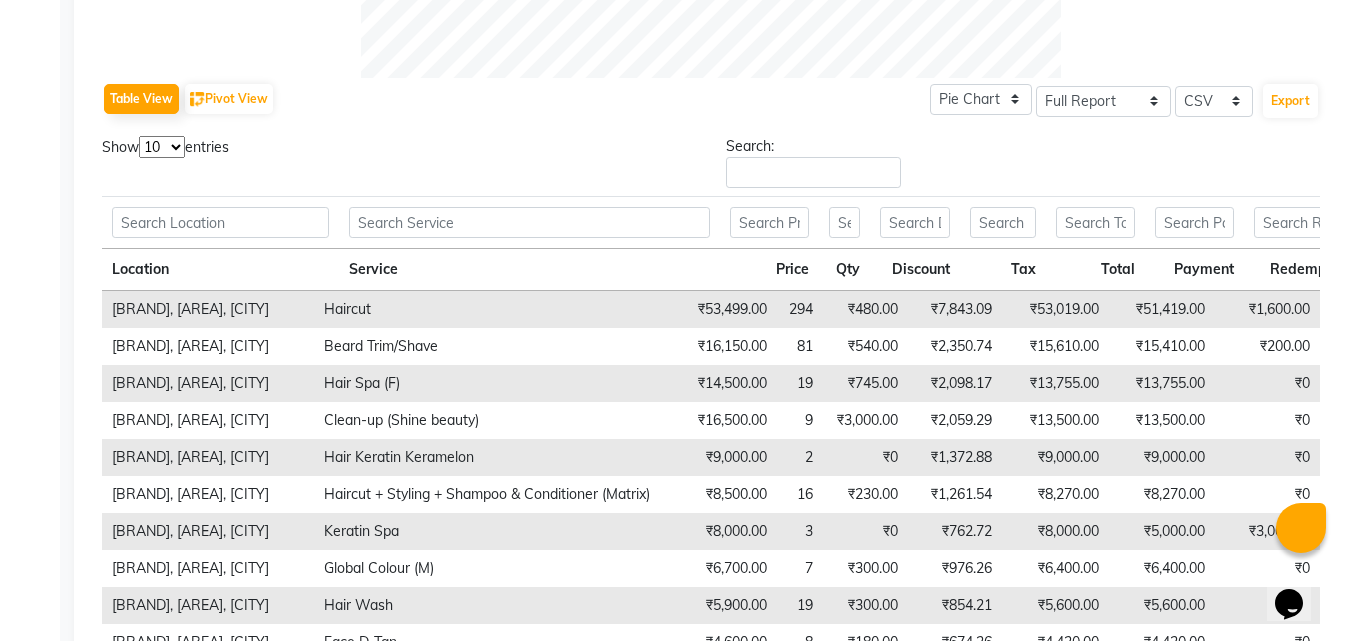 click on "10 25 50 100" at bounding box center (162, 147) 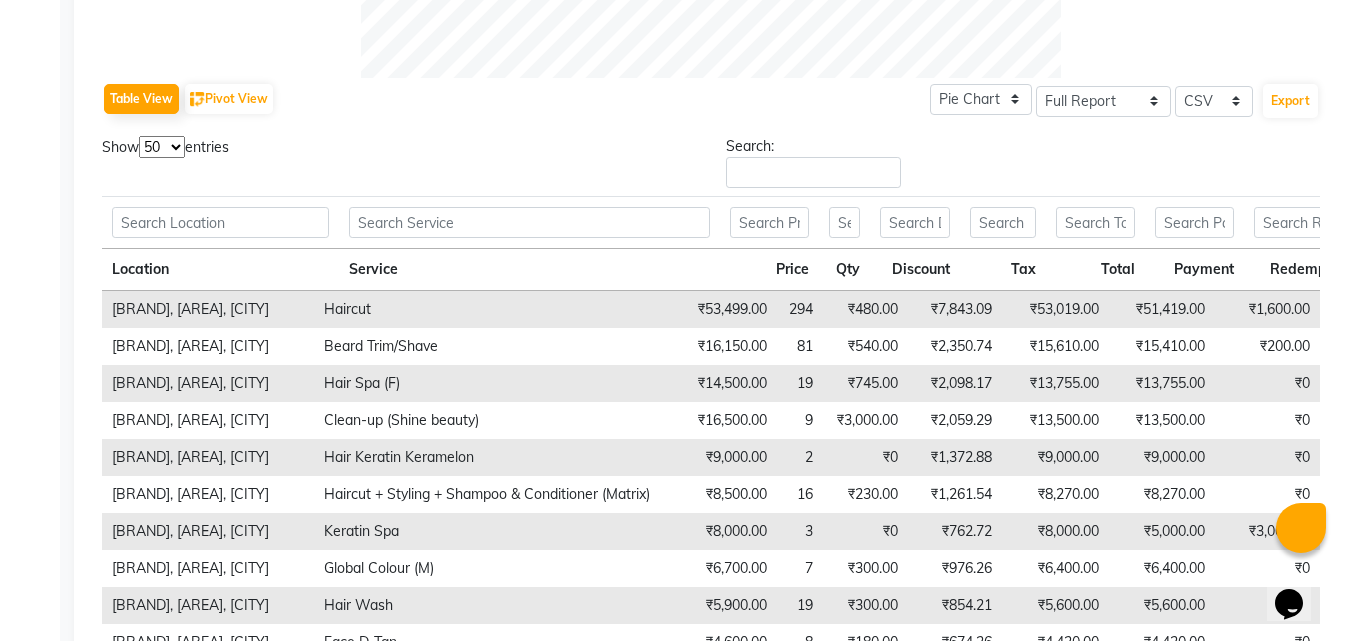 click on "10 25 50 100" at bounding box center (162, 147) 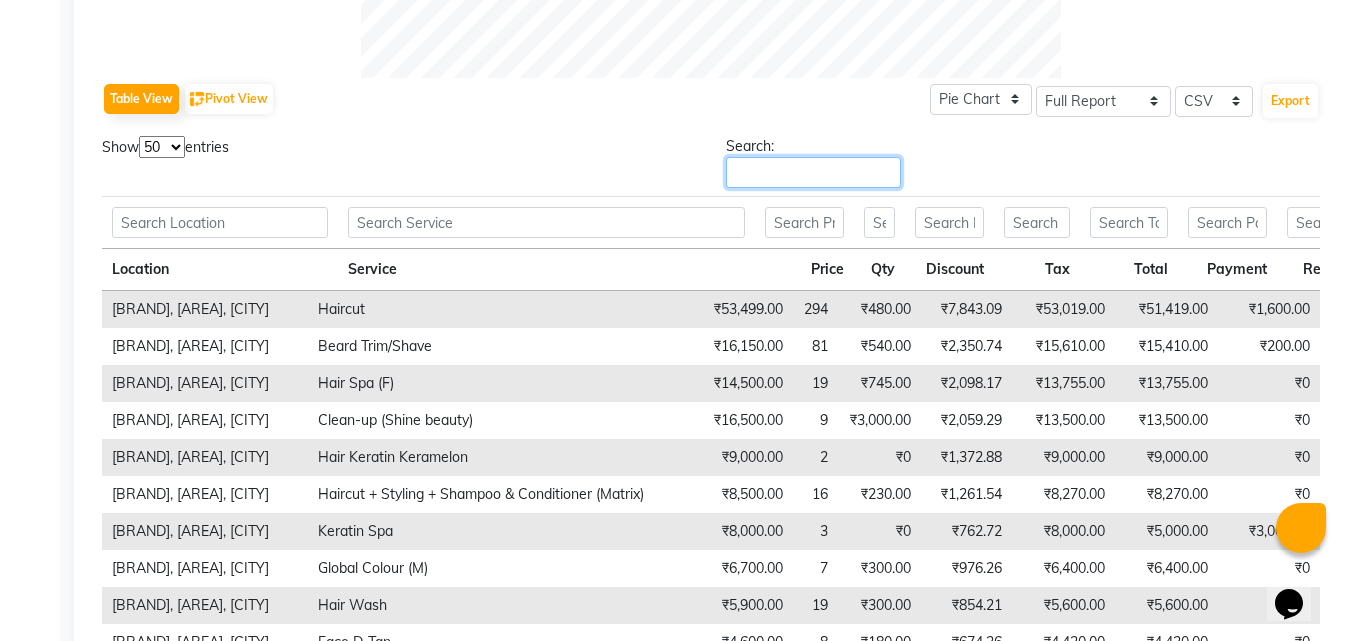 click on "Search:" at bounding box center (813, 172) 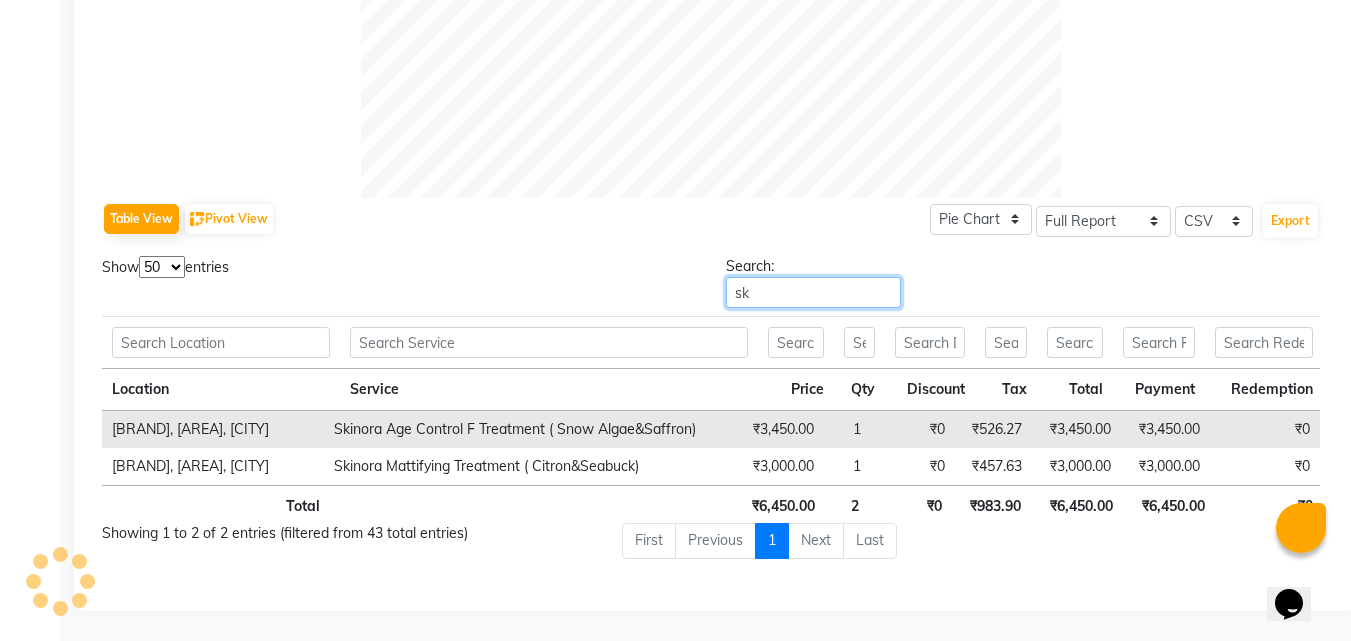 scroll, scrollTop: 848, scrollLeft: 0, axis: vertical 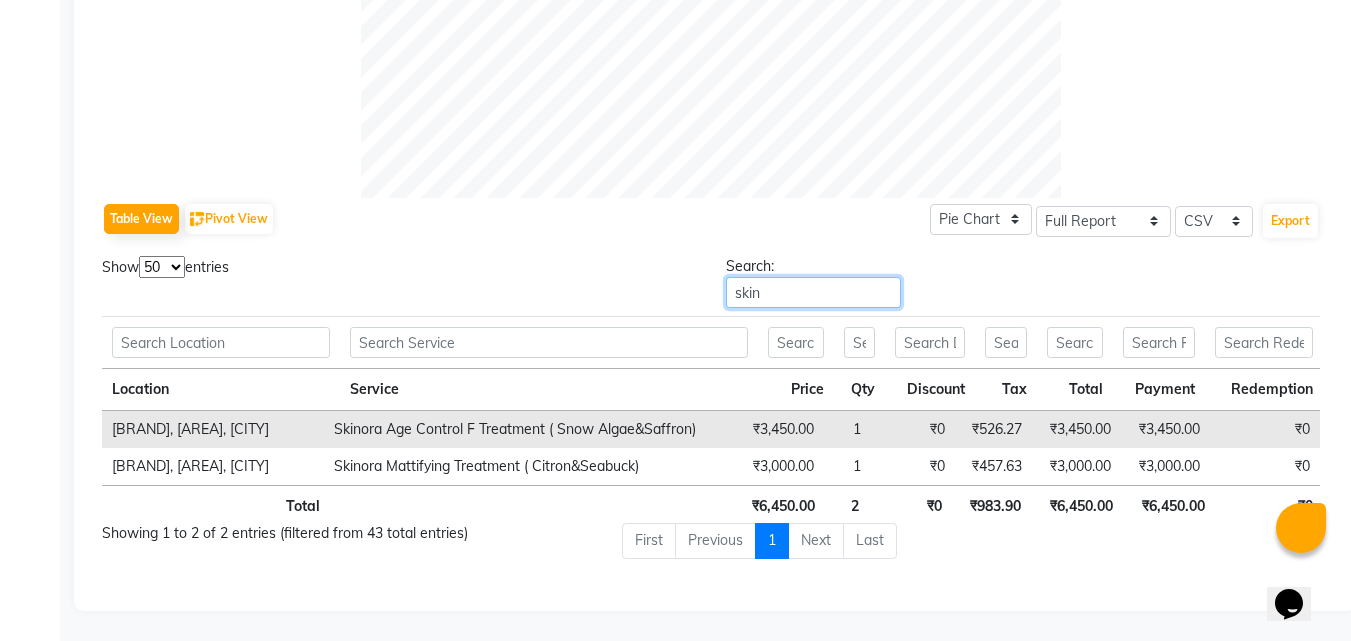 drag, startPoint x: 1173, startPoint y: 263, endPoint x: 688, endPoint y: 309, distance: 487.17654 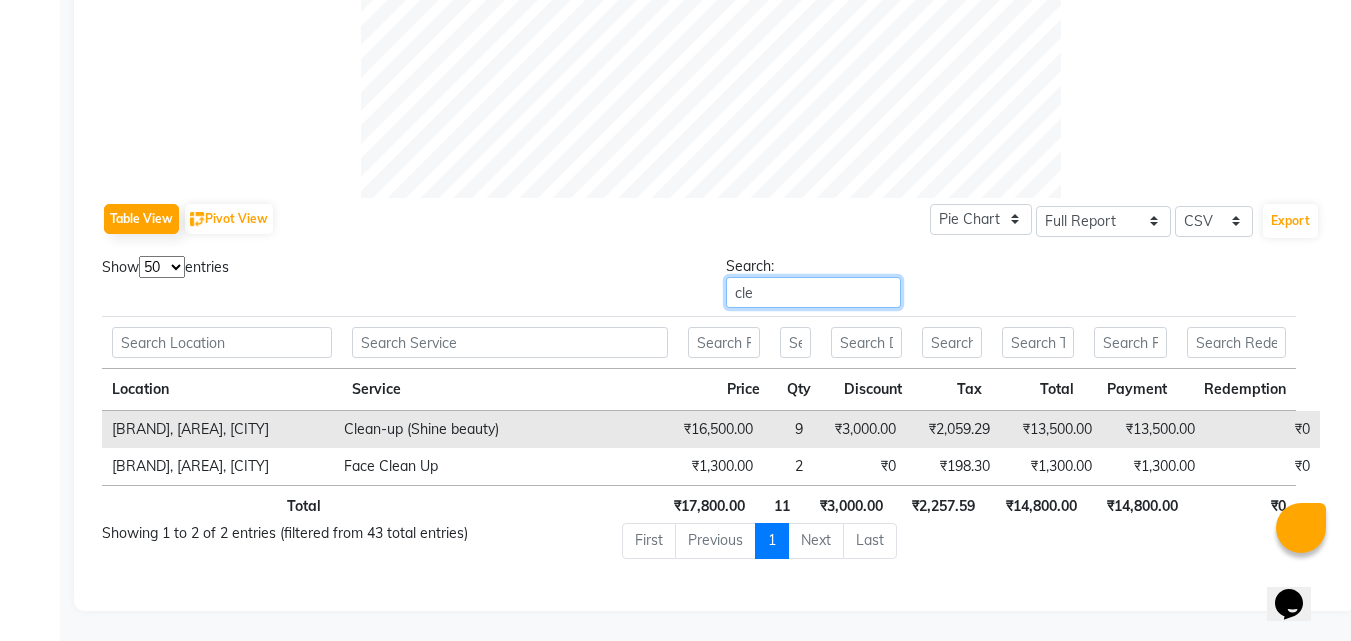 scroll, scrollTop: 833, scrollLeft: 0, axis: vertical 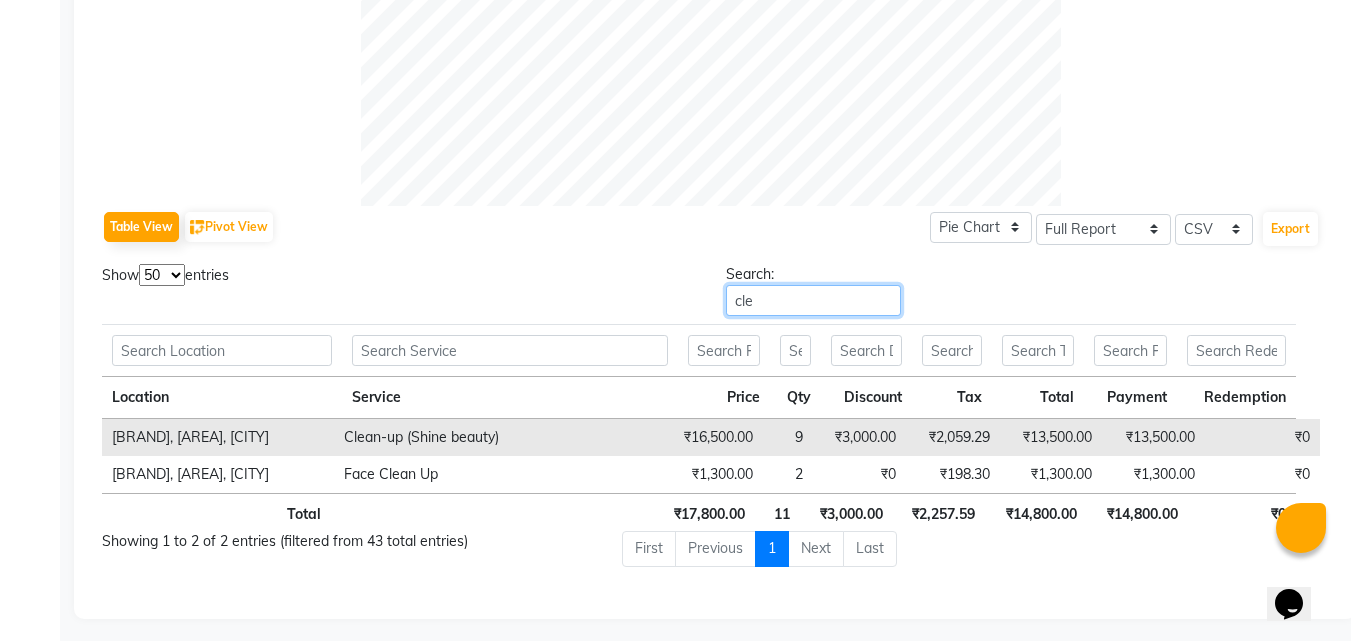 type on "cle" 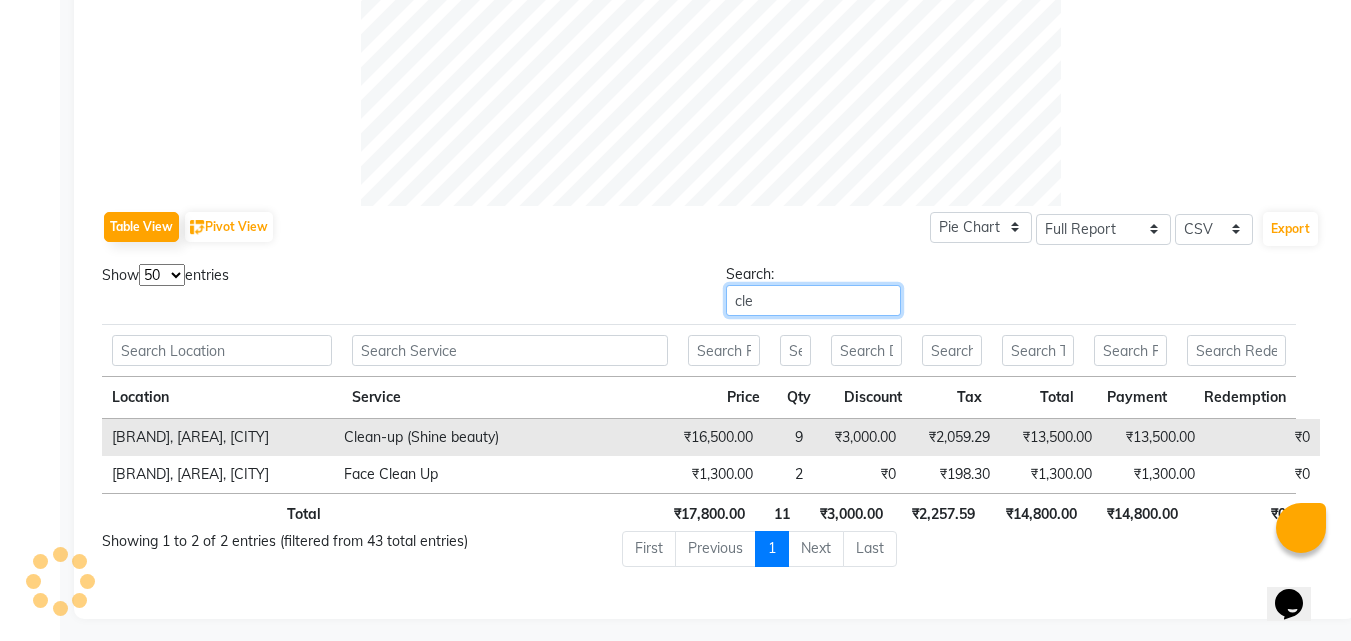 scroll, scrollTop: 0, scrollLeft: 0, axis: both 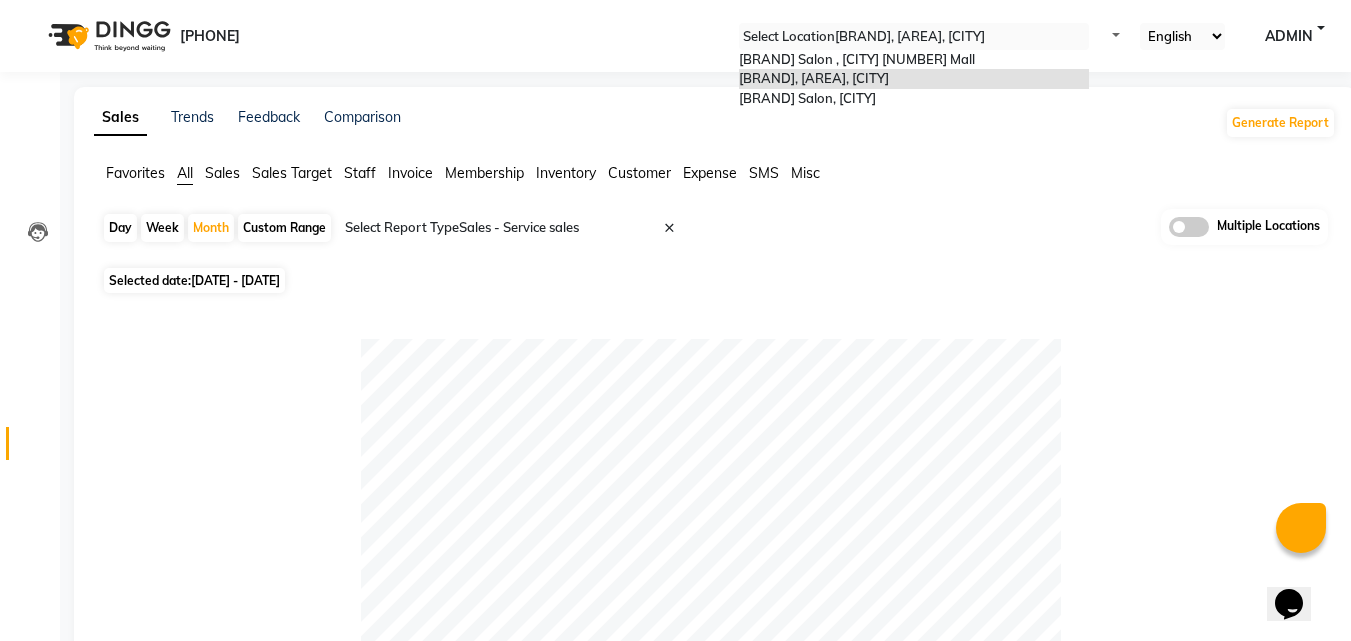 click at bounding box center (914, 37) 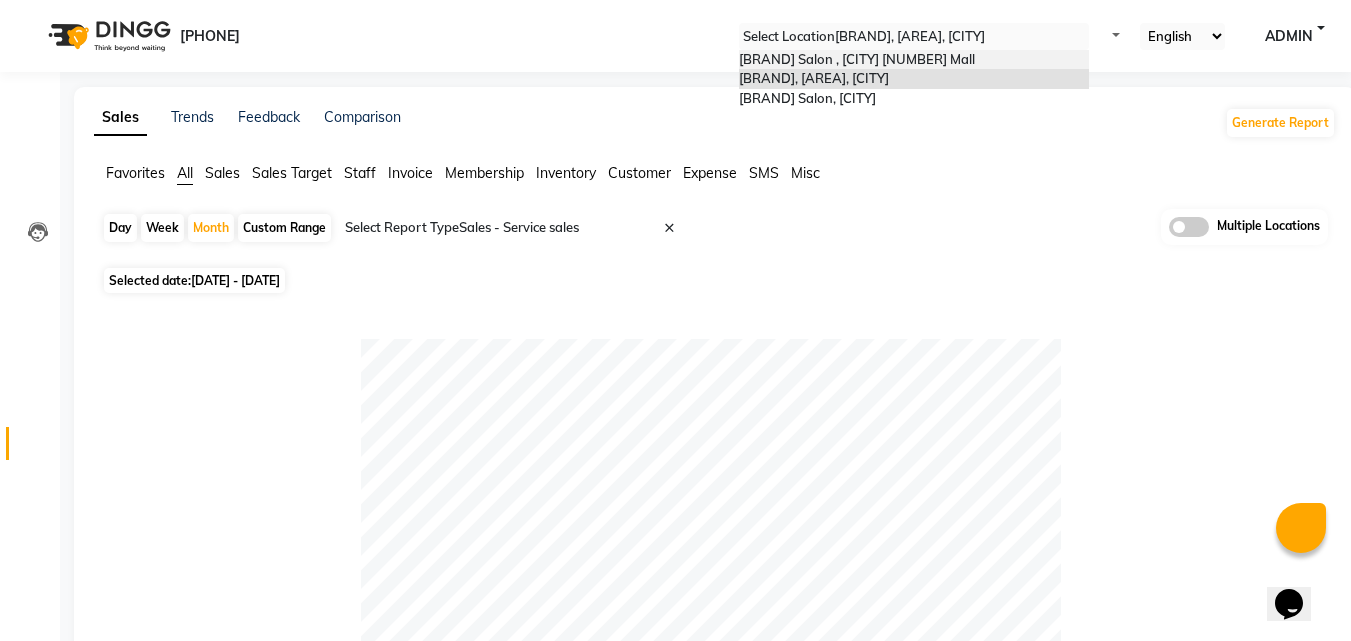 click on "[BRAND] [LOCATION]" at bounding box center [857, 59] 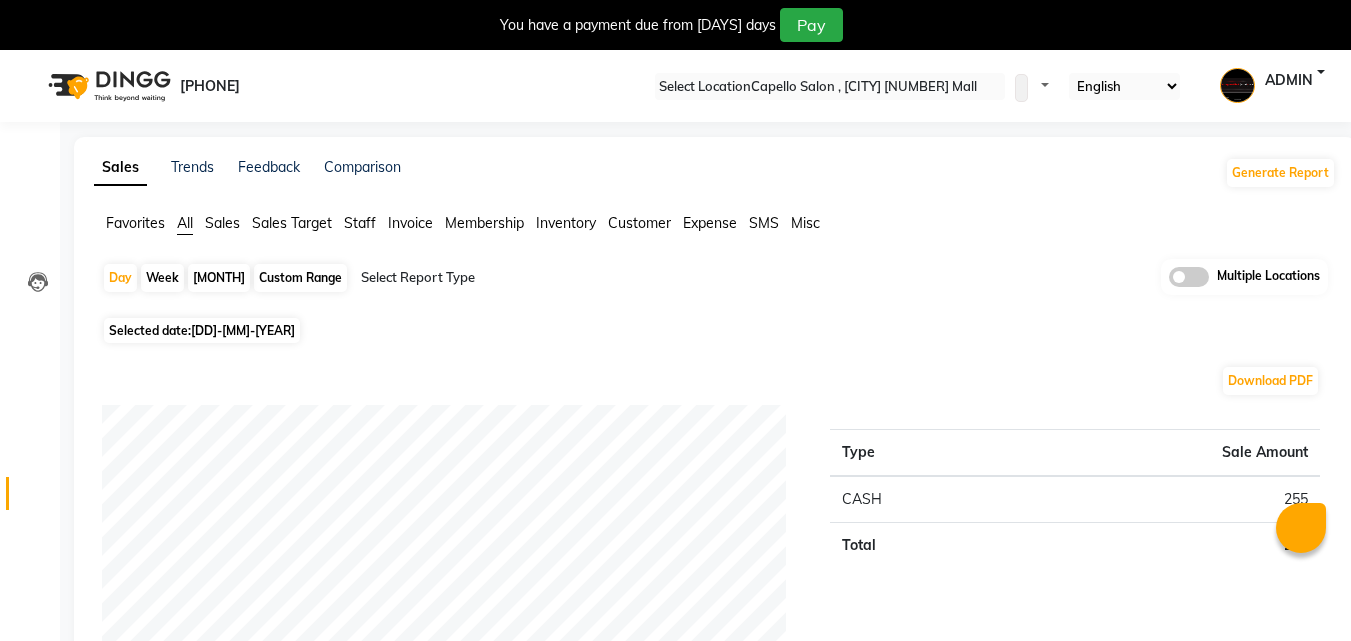 scroll, scrollTop: 0, scrollLeft: 0, axis: both 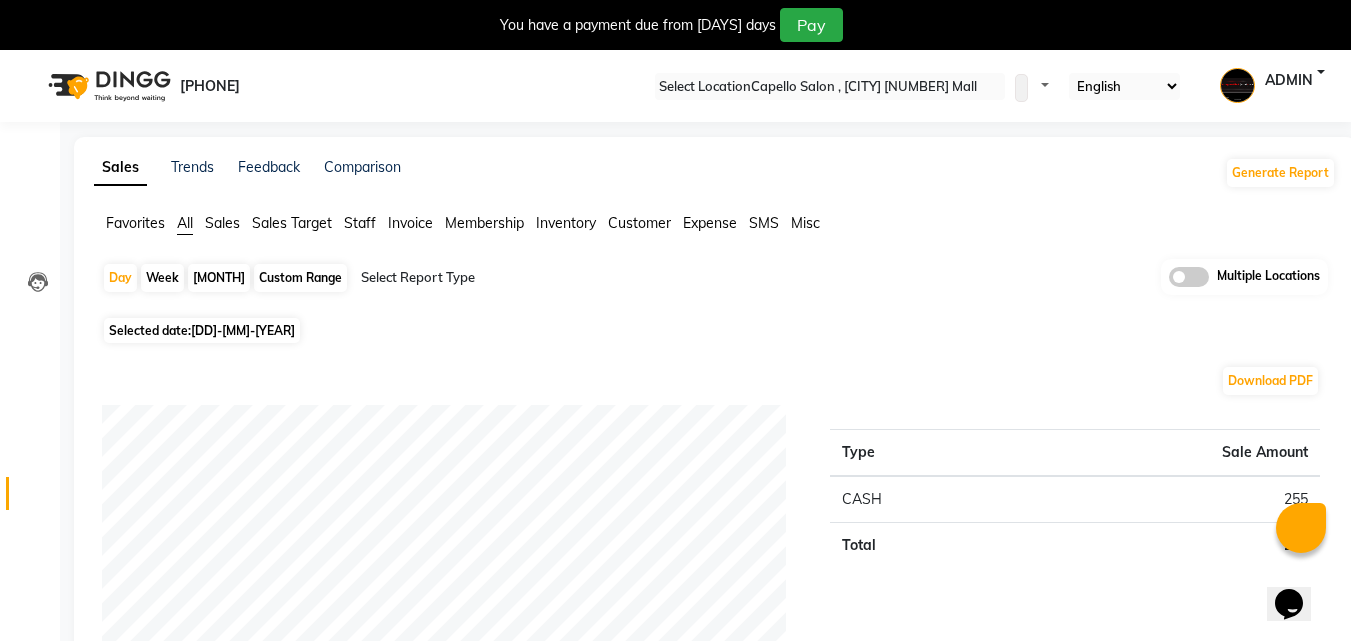 click on "Month" at bounding box center (219, 278) 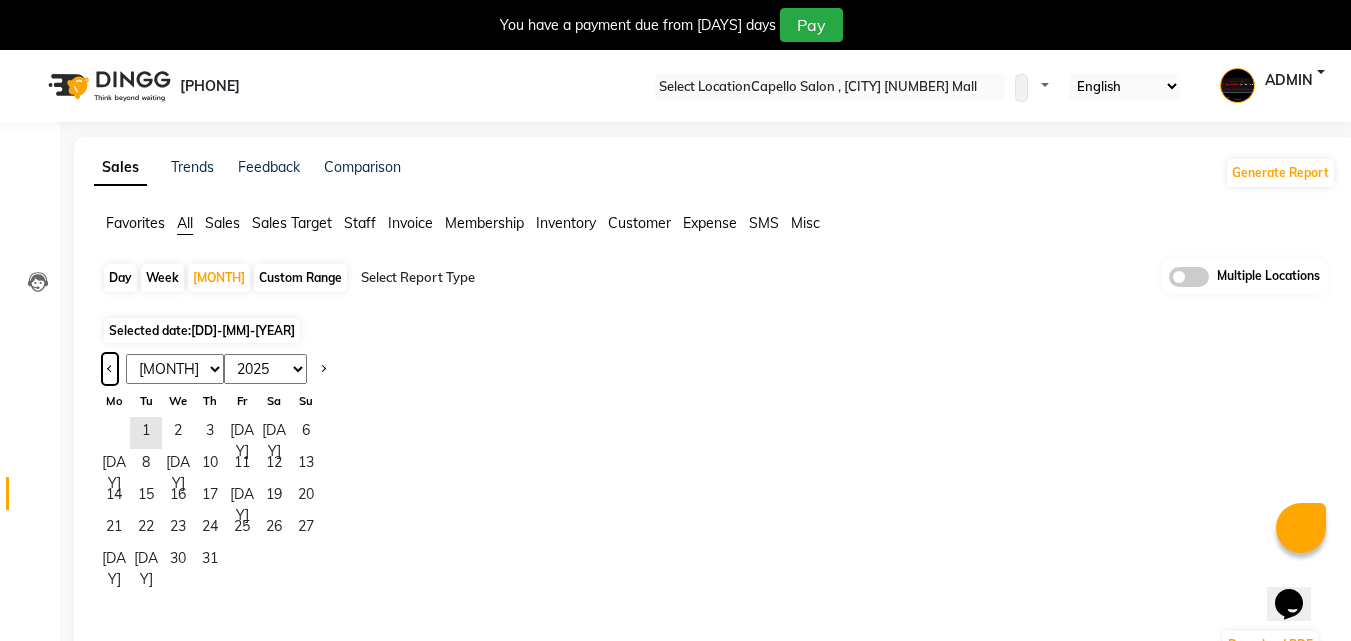 click at bounding box center (110, 367) 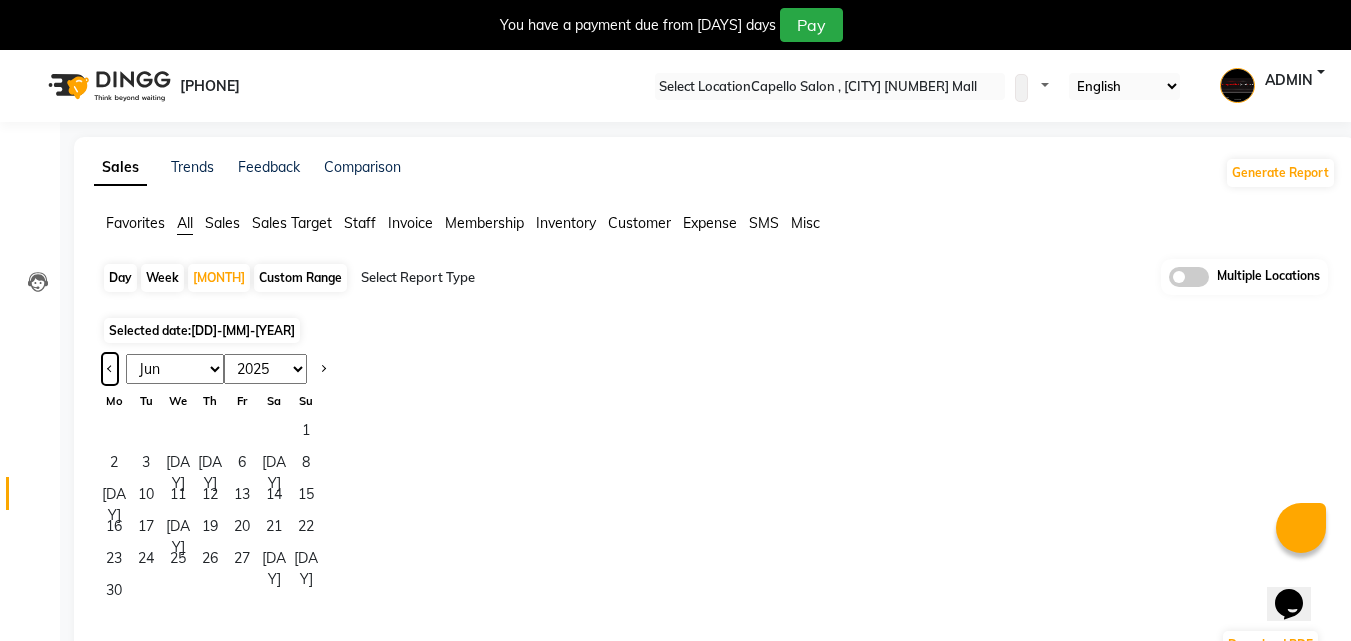 click at bounding box center (110, 367) 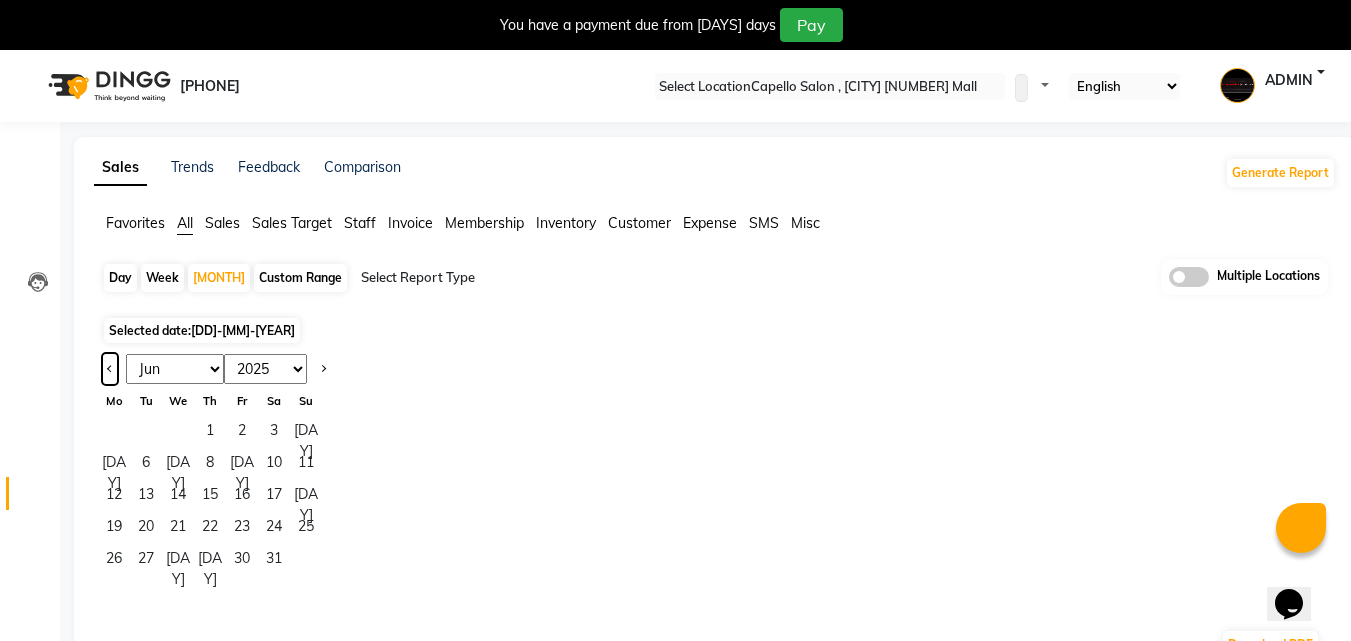click at bounding box center (110, 367) 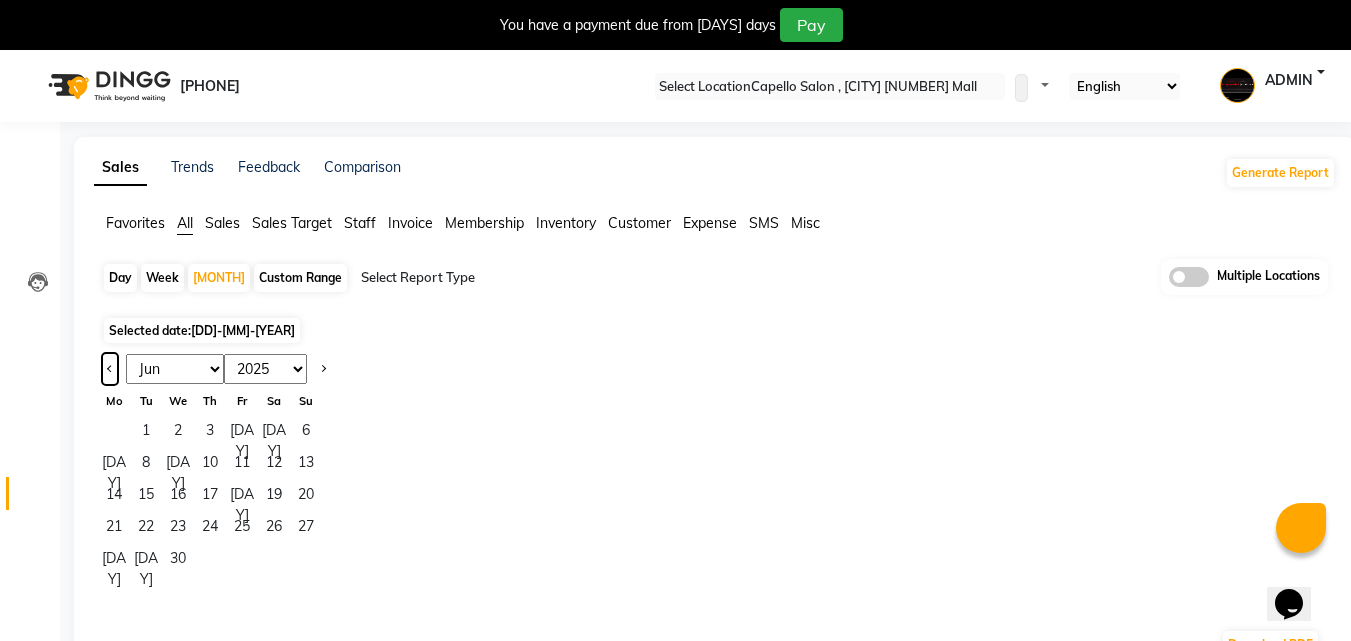 click at bounding box center [110, 367] 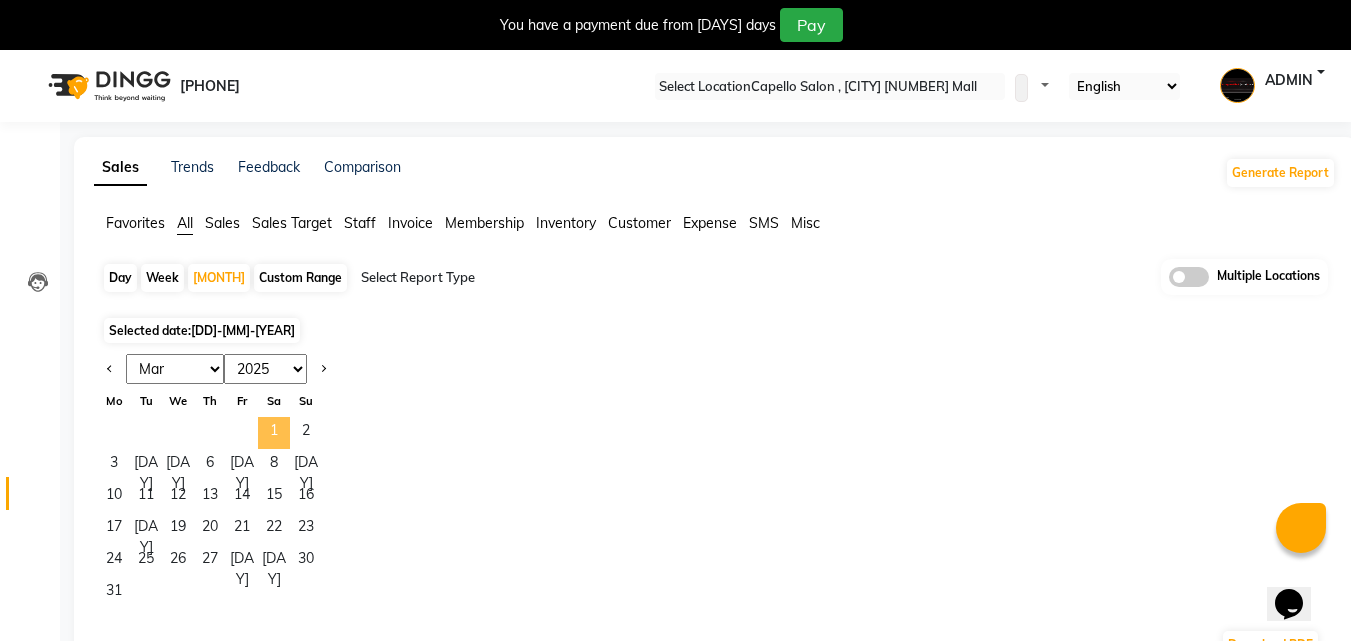 click on "1" at bounding box center (274, 433) 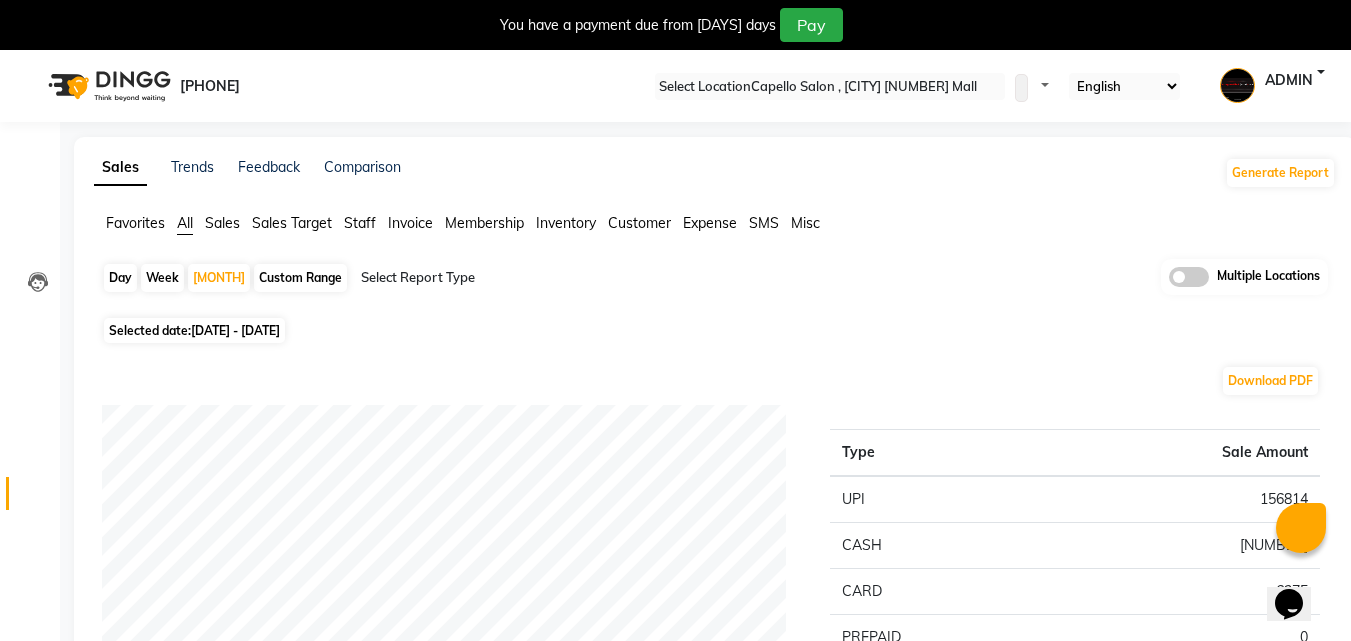 click at bounding box center [532, 278] 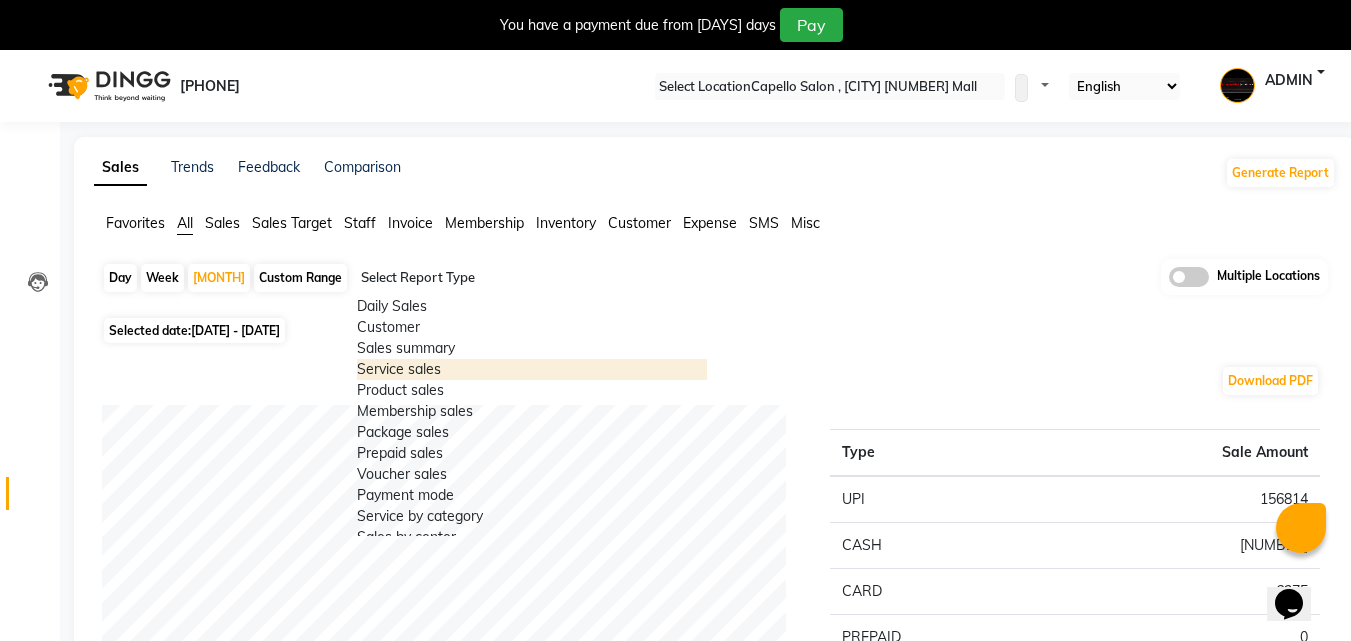 click on "Service sales" at bounding box center (532, 369) 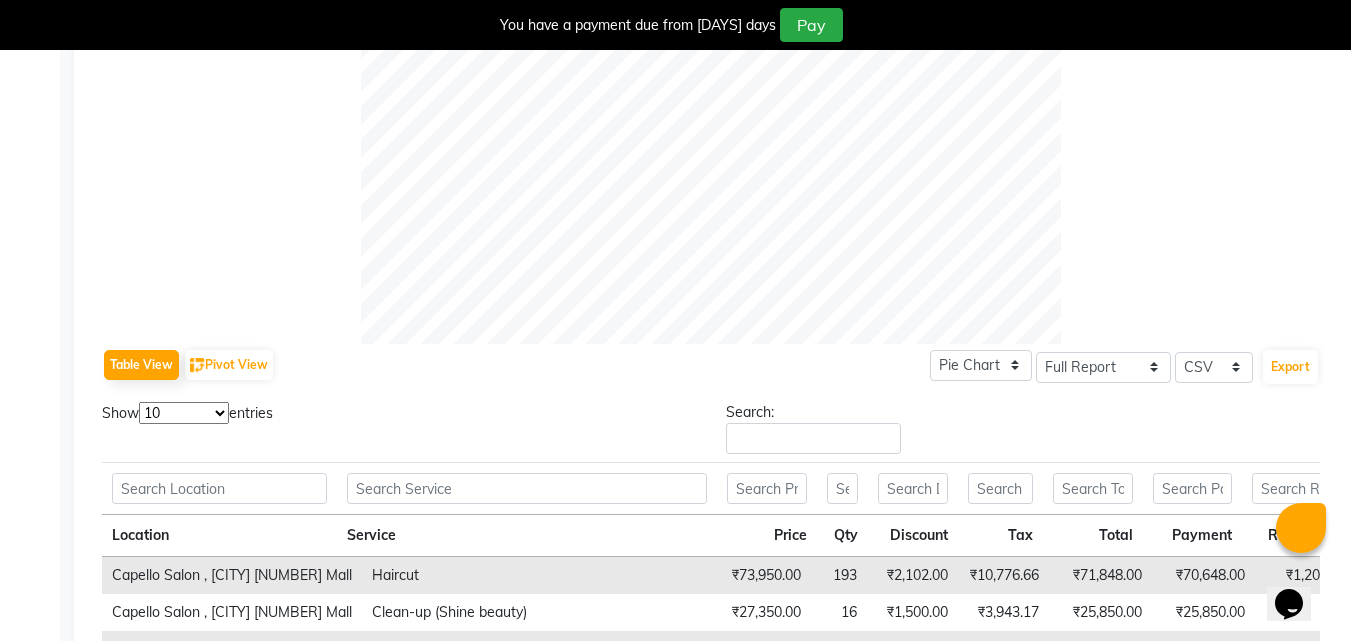 scroll, scrollTop: 770, scrollLeft: 0, axis: vertical 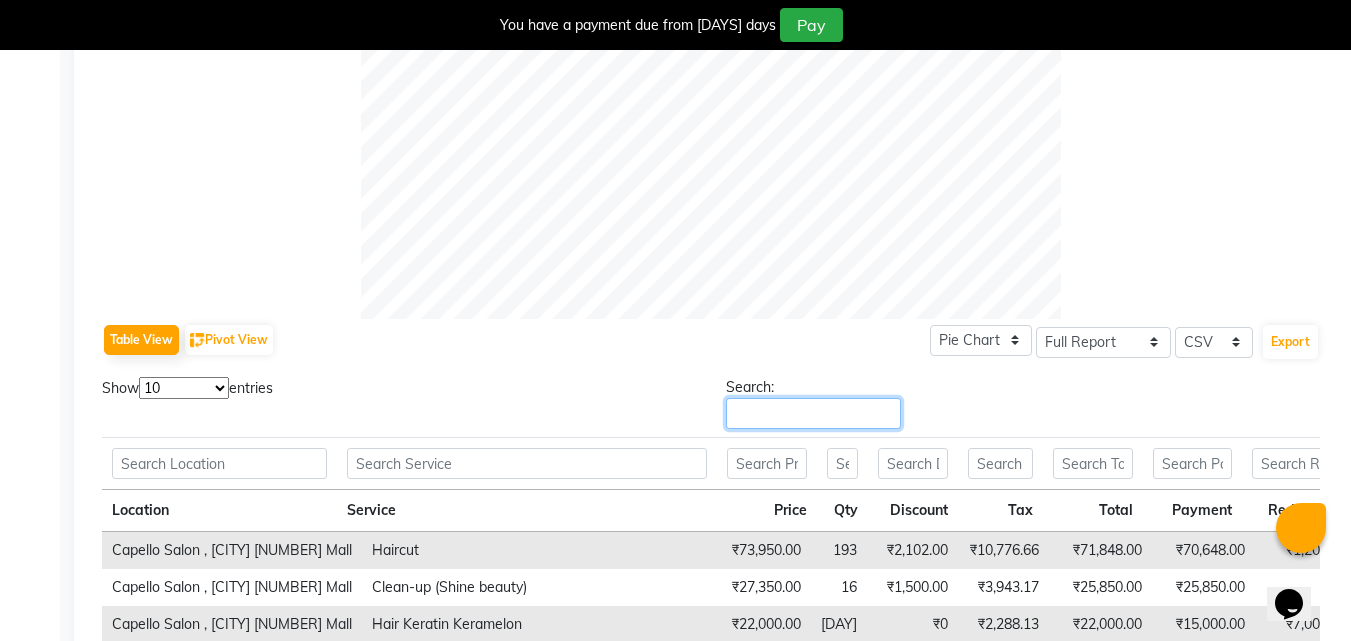 click on "Search:" at bounding box center (813, 413) 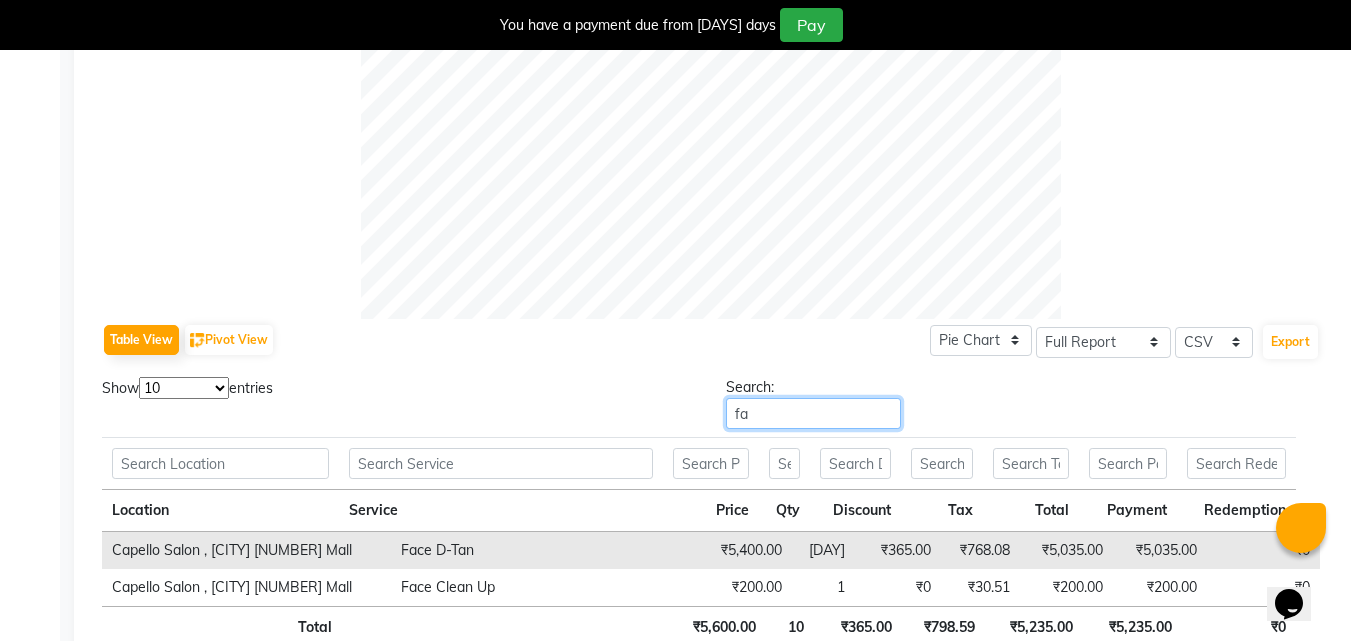 type on "fac" 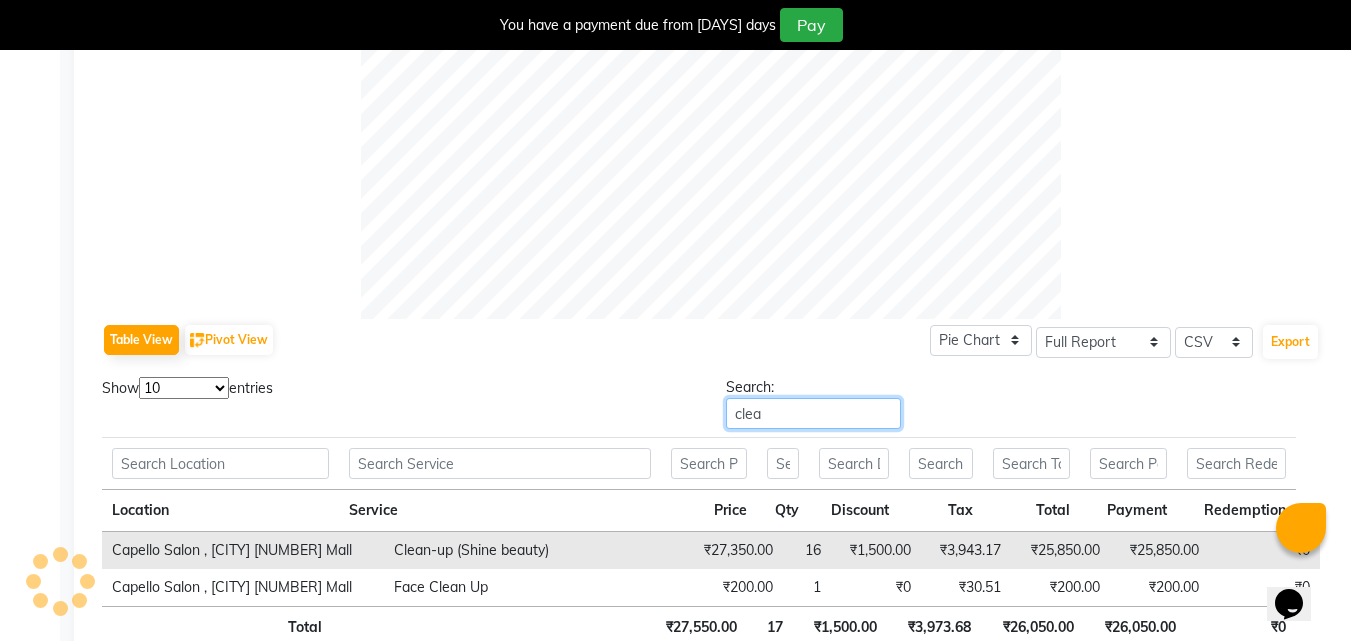 type on "clea" 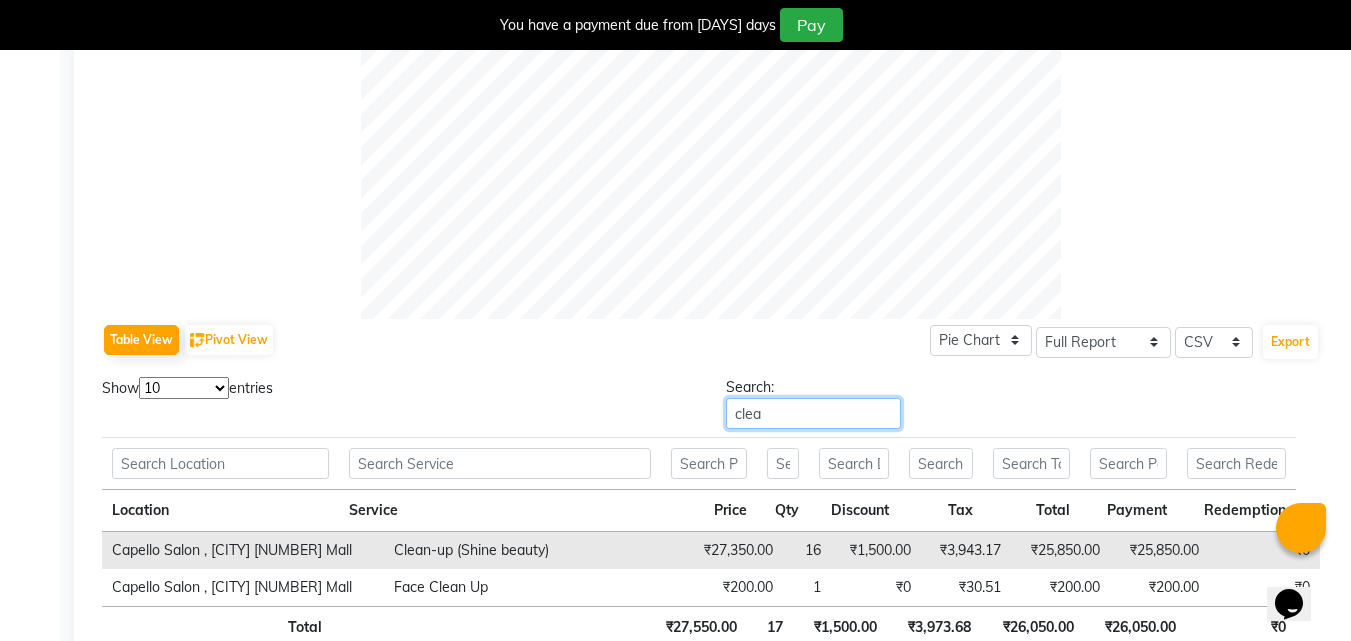 scroll, scrollTop: 196, scrollLeft: 0, axis: vertical 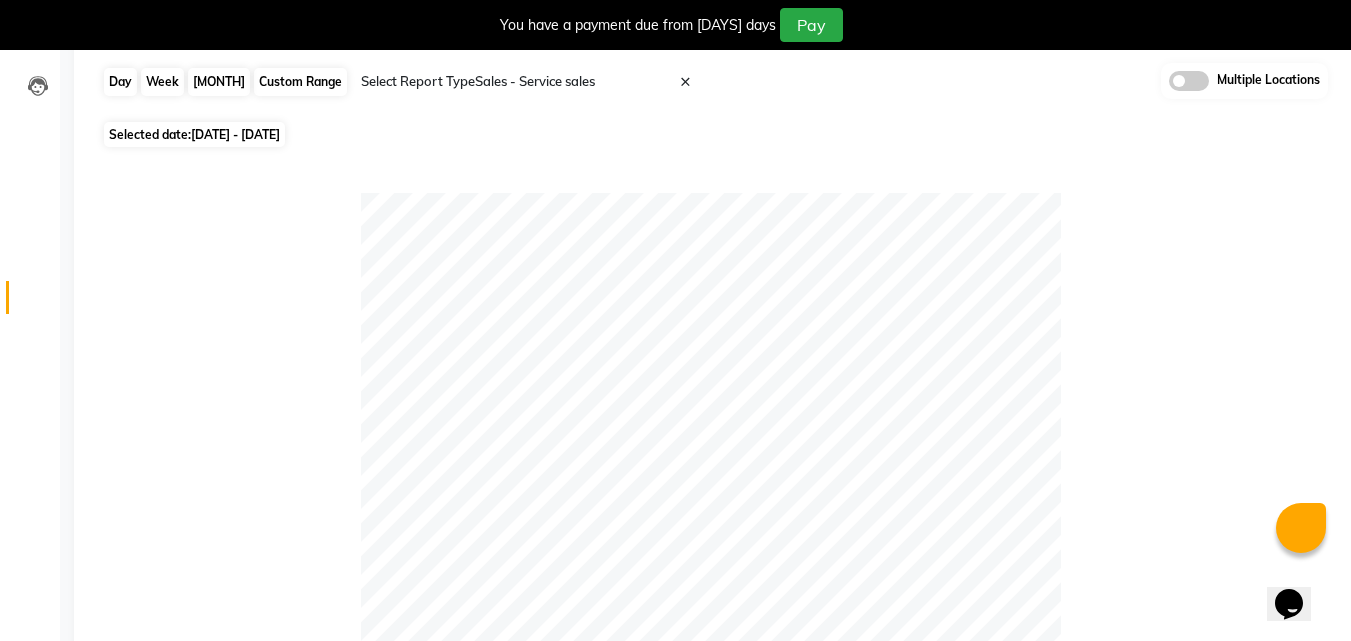 click on "Month" at bounding box center (219, 82) 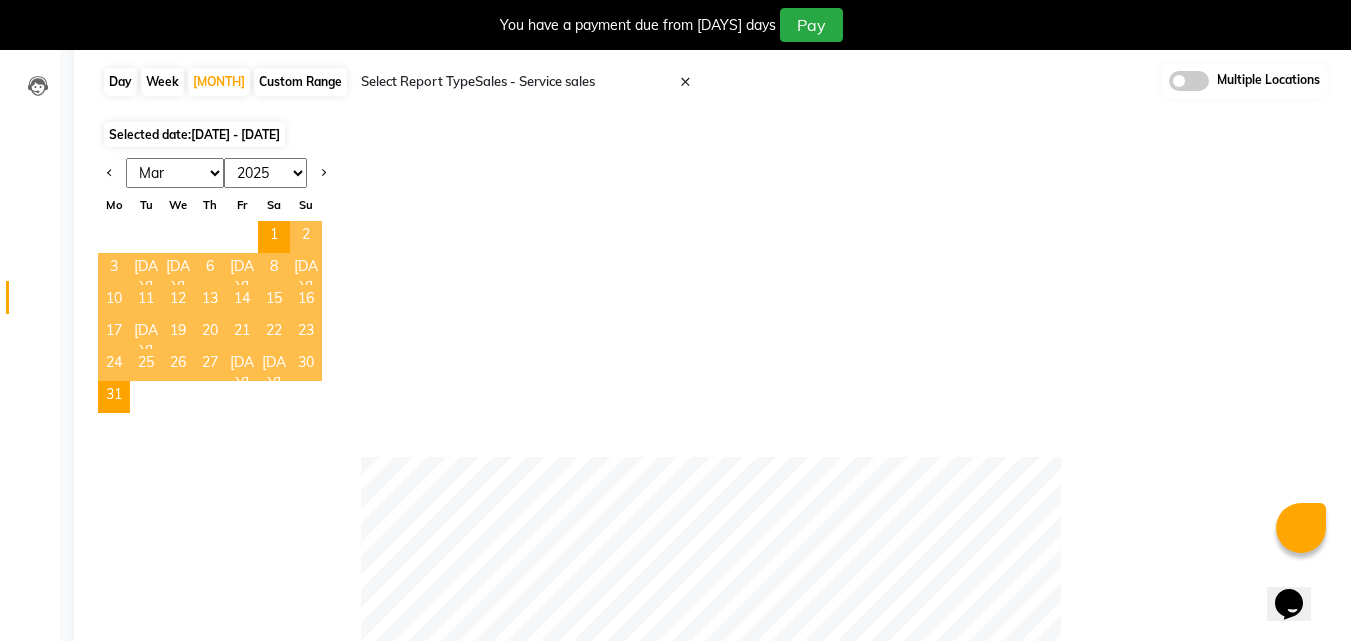 click on "Jan Feb Mar Apr May Jun Jul Aug Sep Oct Nov Dec" at bounding box center (175, 173) 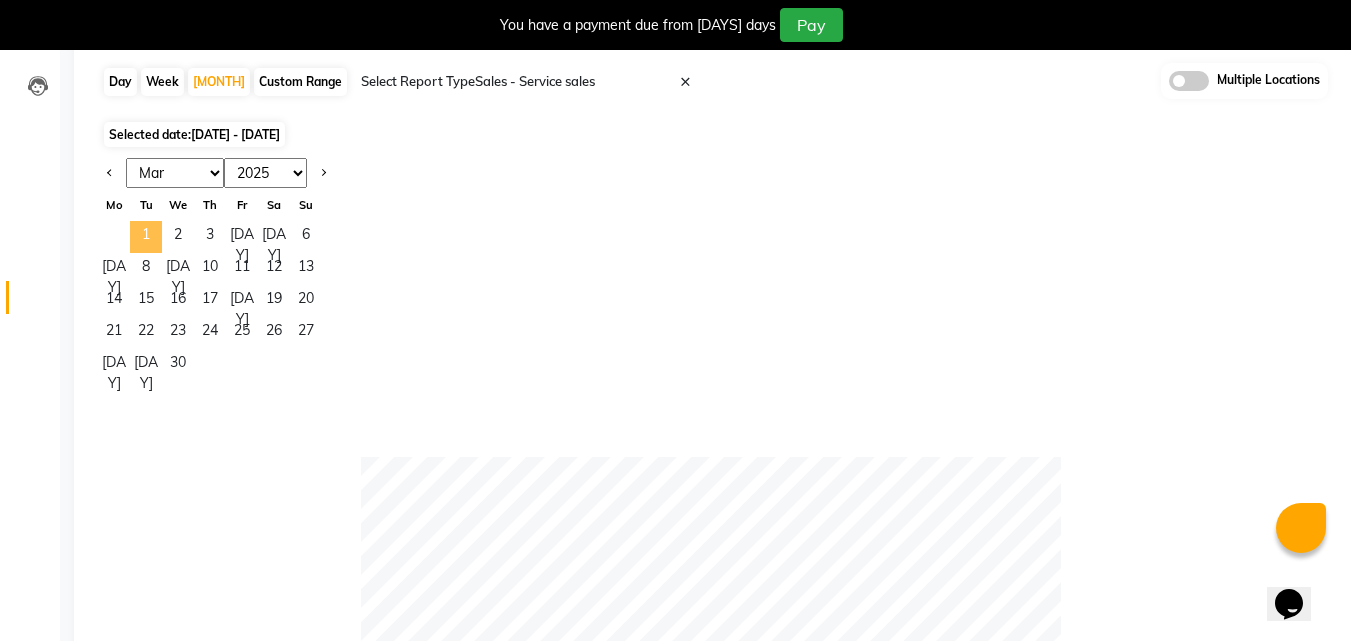 click on "1" at bounding box center (146, 237) 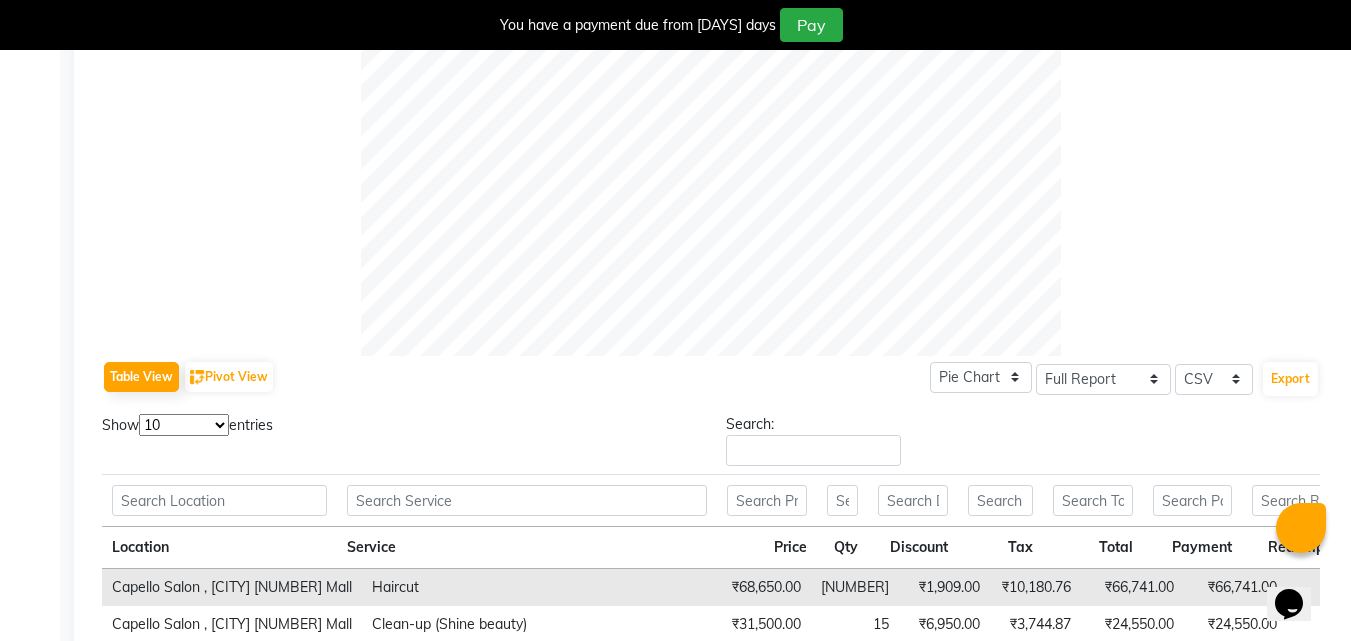scroll, scrollTop: 742, scrollLeft: 0, axis: vertical 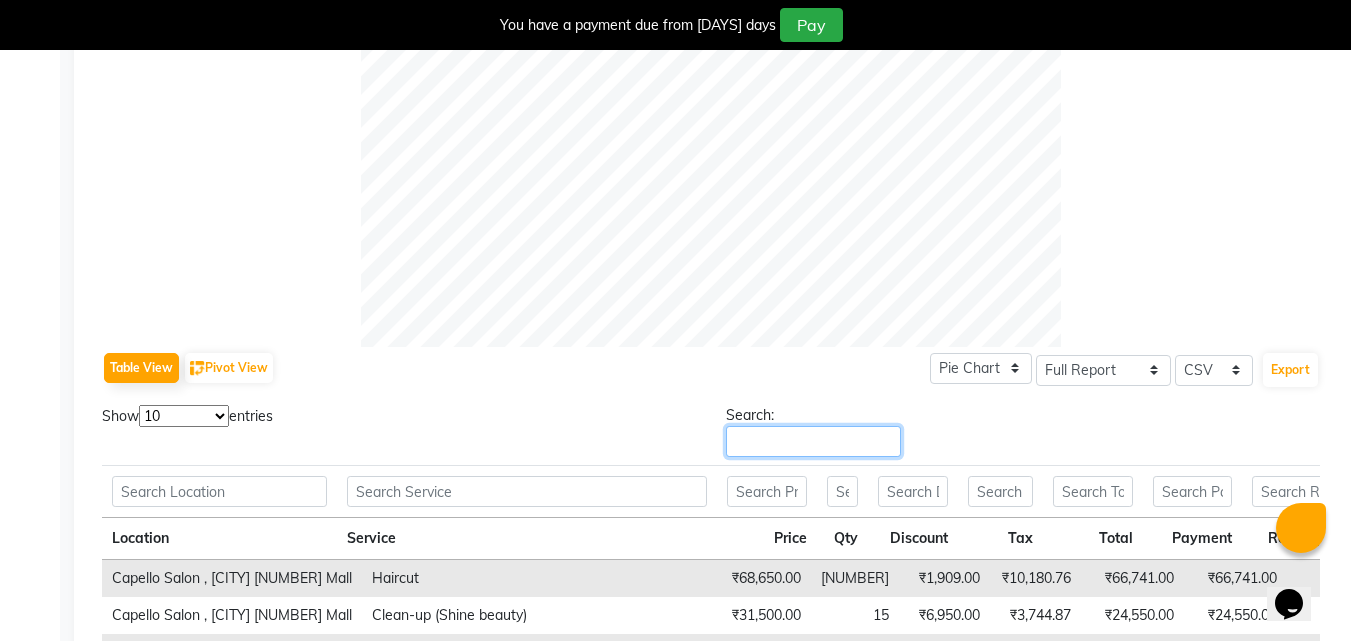 click on "Search:" at bounding box center [813, 441] 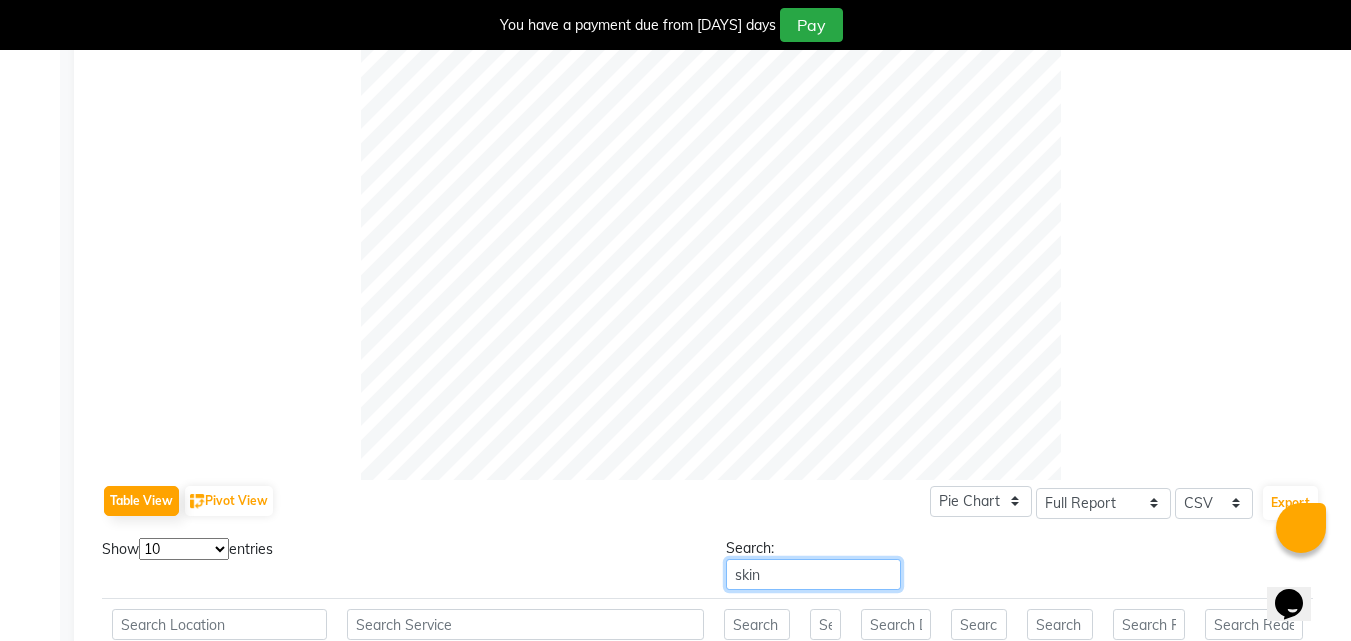 scroll, scrollTop: 606, scrollLeft: 0, axis: vertical 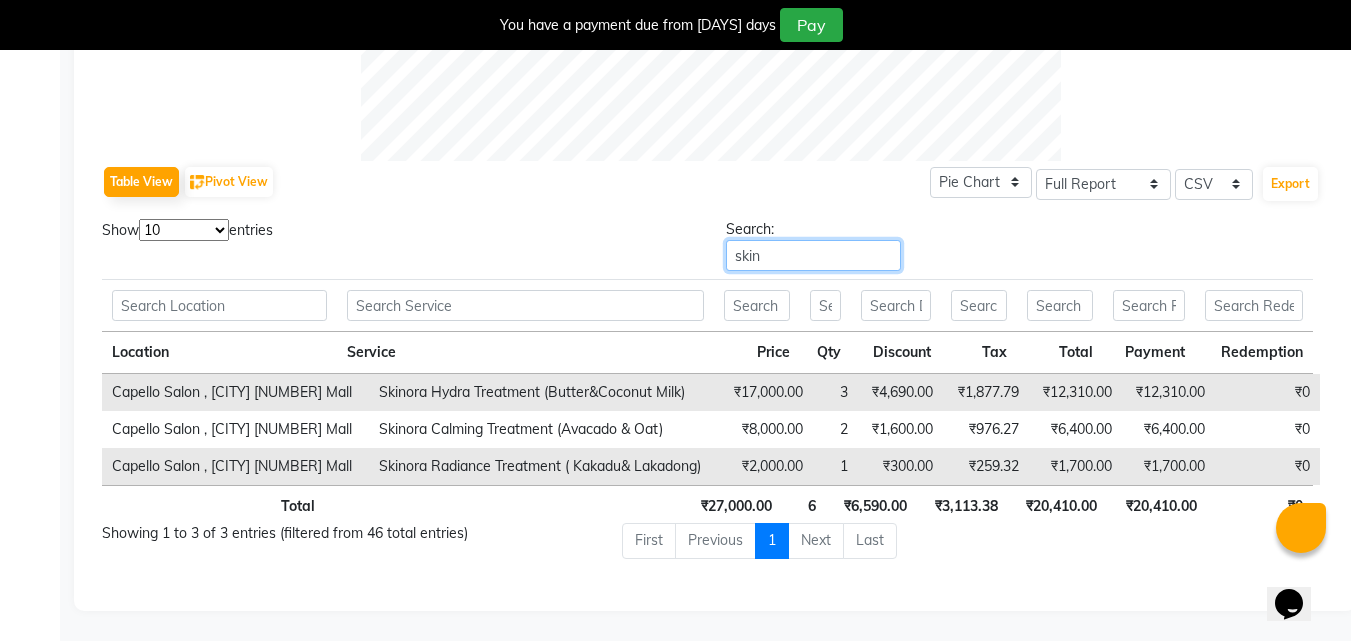 drag, startPoint x: 1171, startPoint y: 211, endPoint x: 835, endPoint y: 189, distance: 336.71948 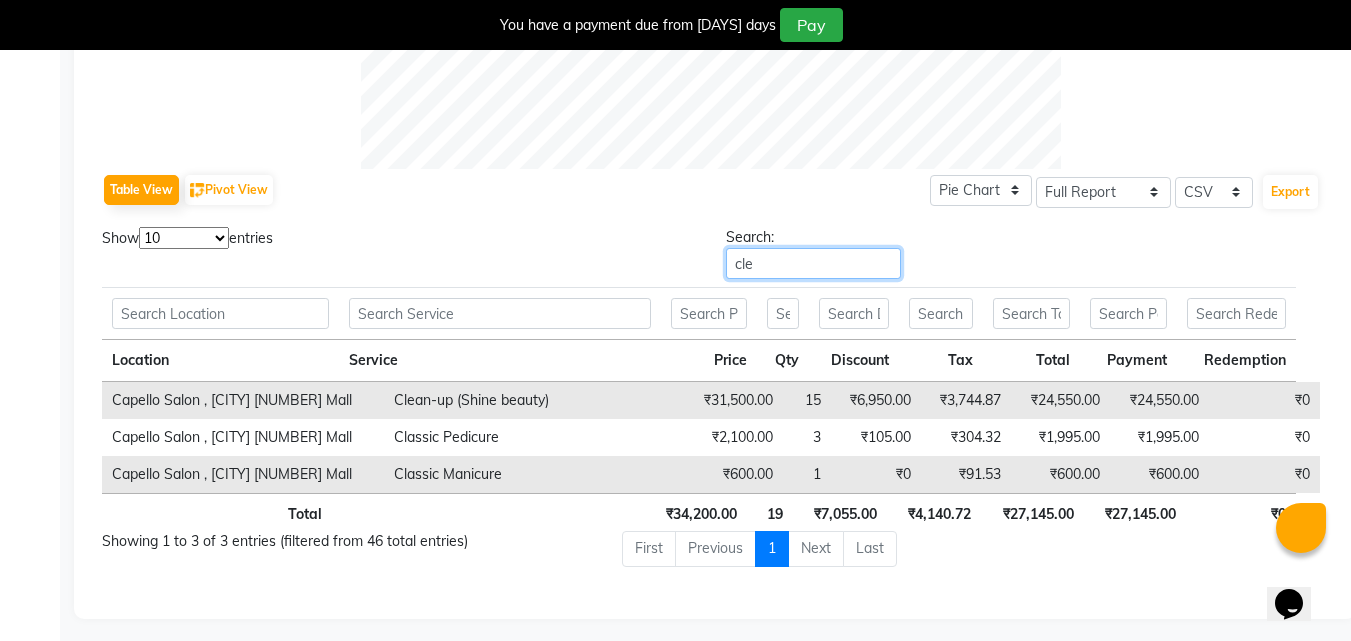 scroll, scrollTop: 846, scrollLeft: 0, axis: vertical 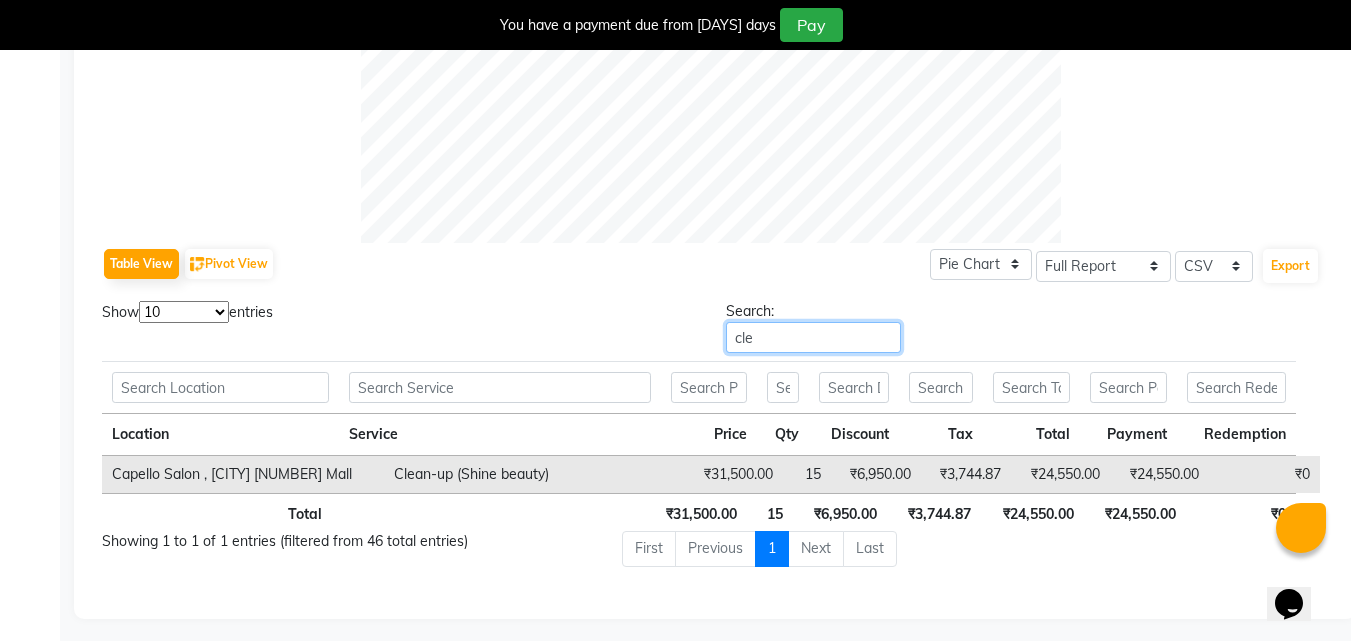 type on "[INITIAL]" 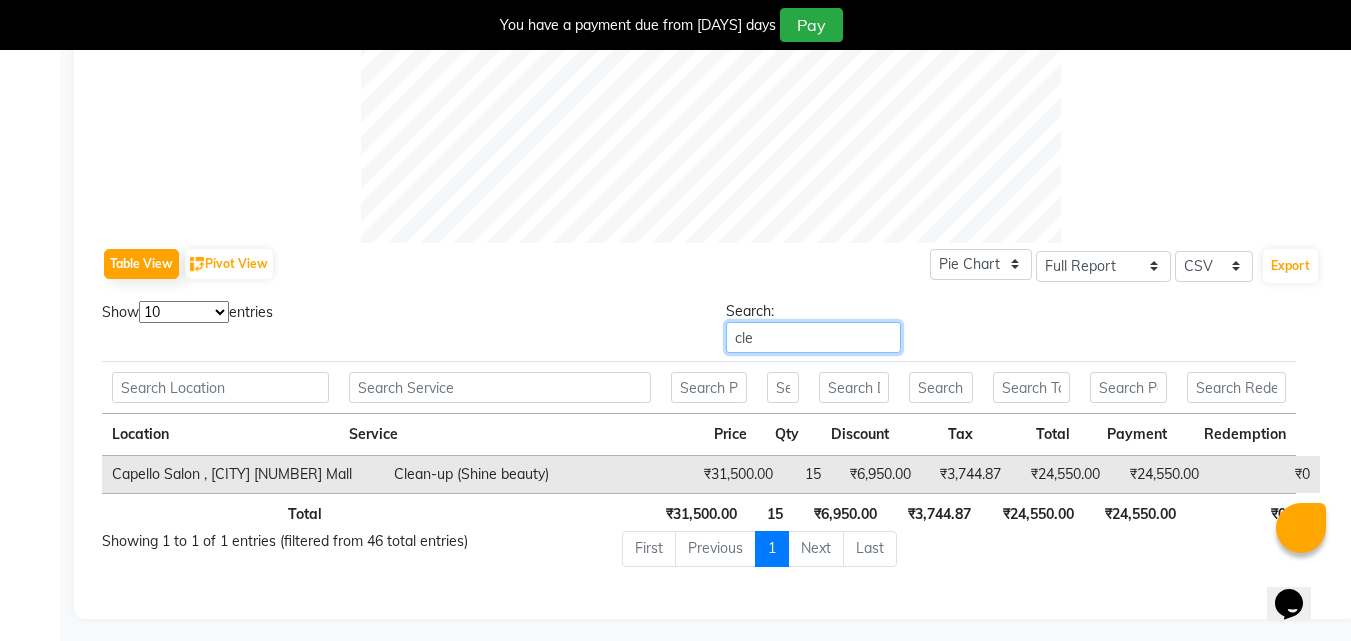scroll, scrollTop: 0, scrollLeft: 0, axis: both 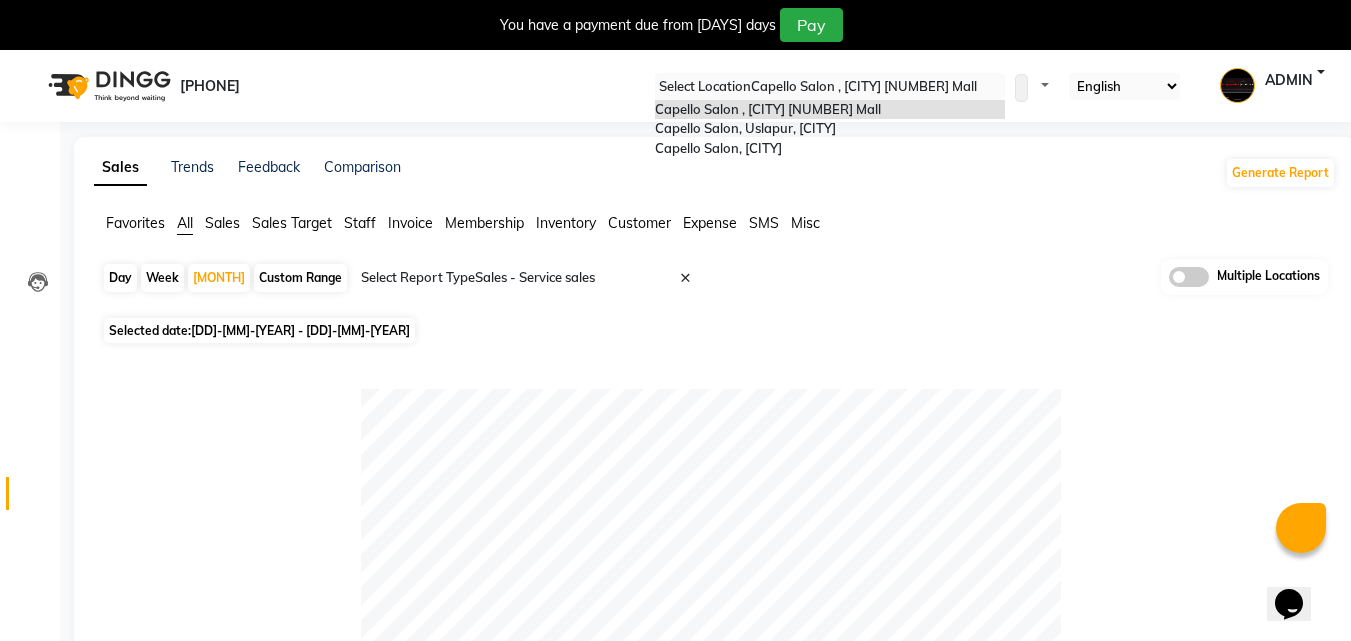 click at bounding box center [830, 87] 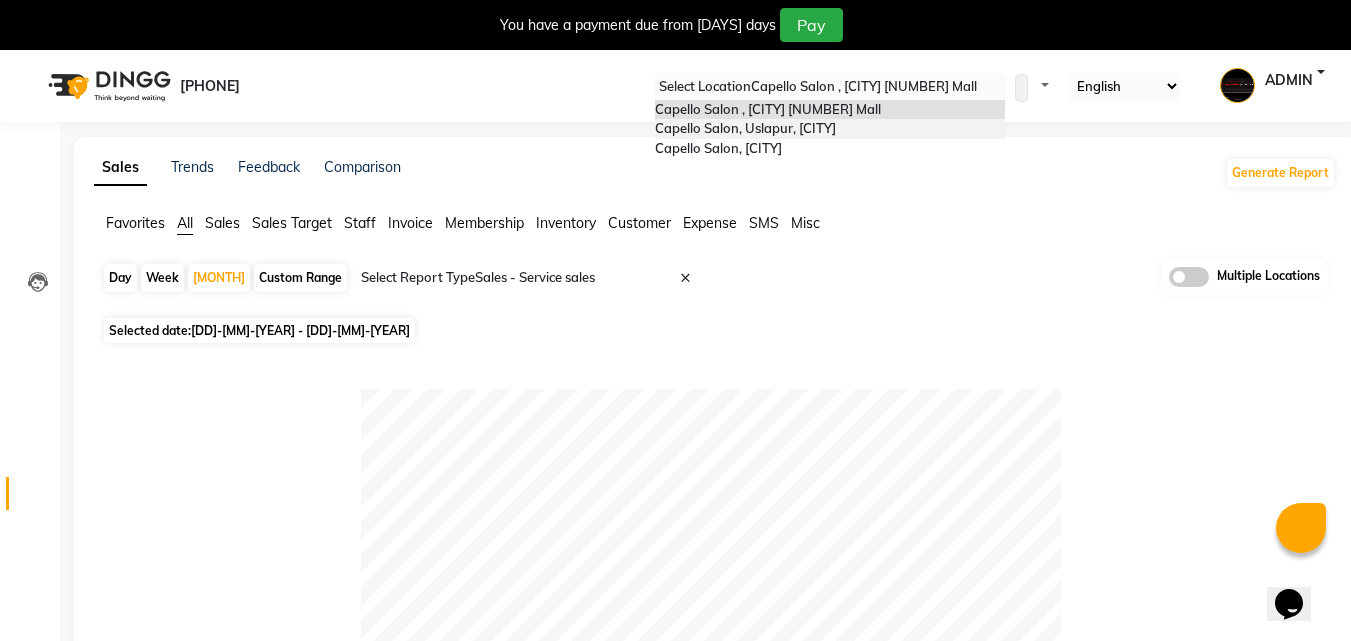 click on "[BRAND] Salon, [CITY], [CITY]" at bounding box center (745, 128) 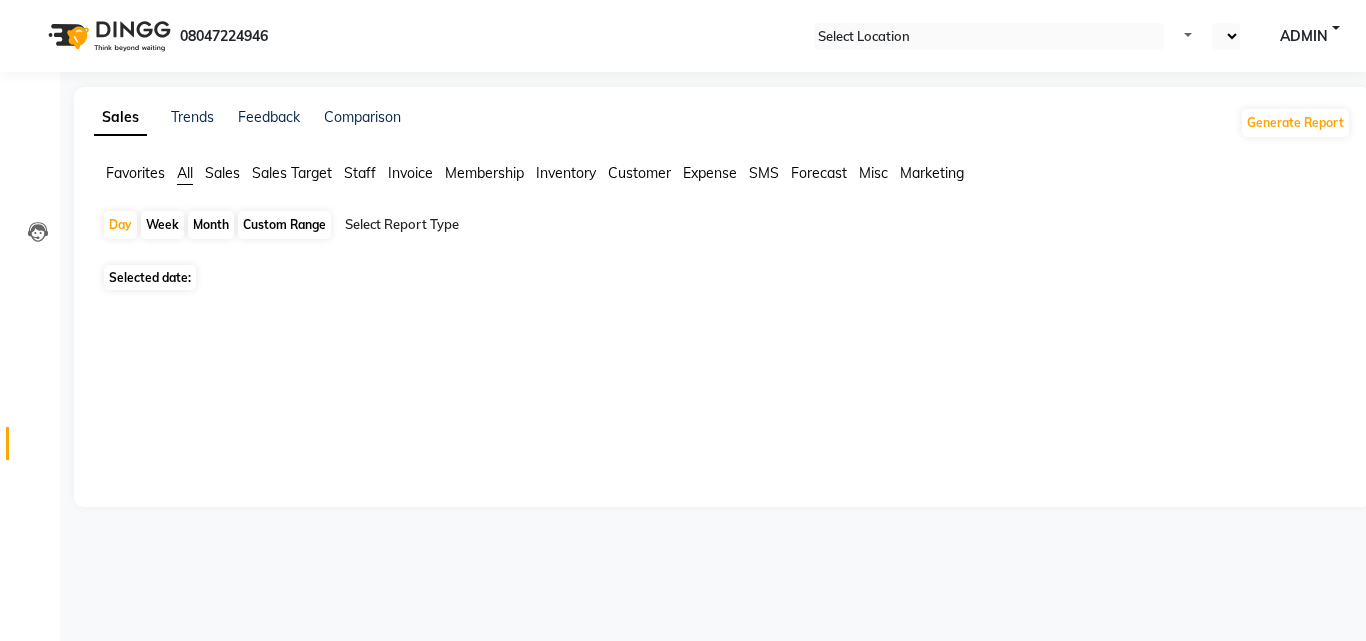 scroll, scrollTop: 0, scrollLeft: 0, axis: both 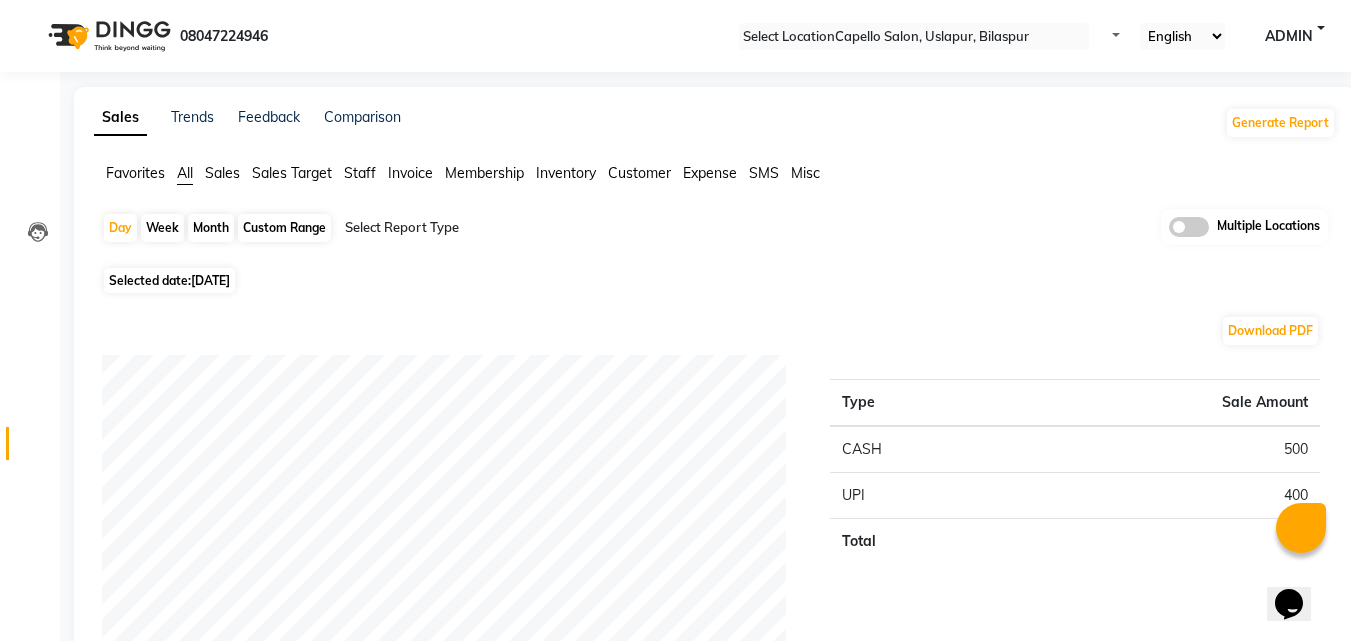 click on "Month" at bounding box center (211, 228) 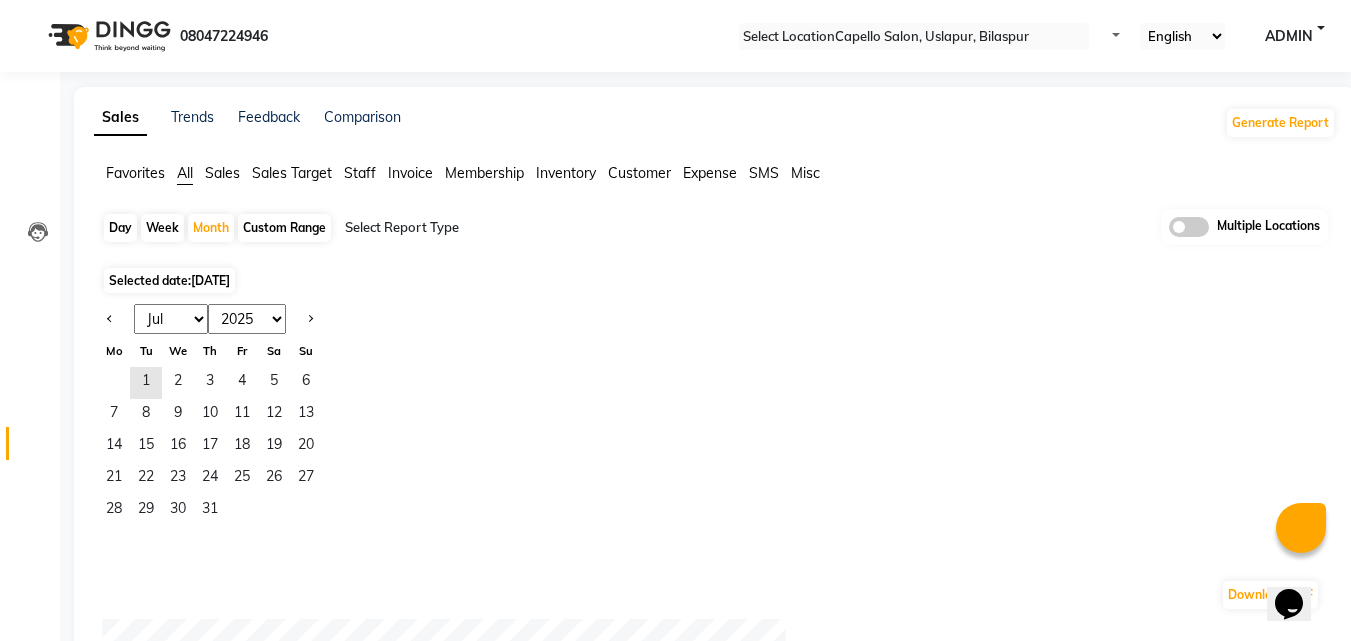 click on "Jan Feb Mar Apr May Jun Jul Aug Sep Oct Nov Dec" at bounding box center [171, 319] 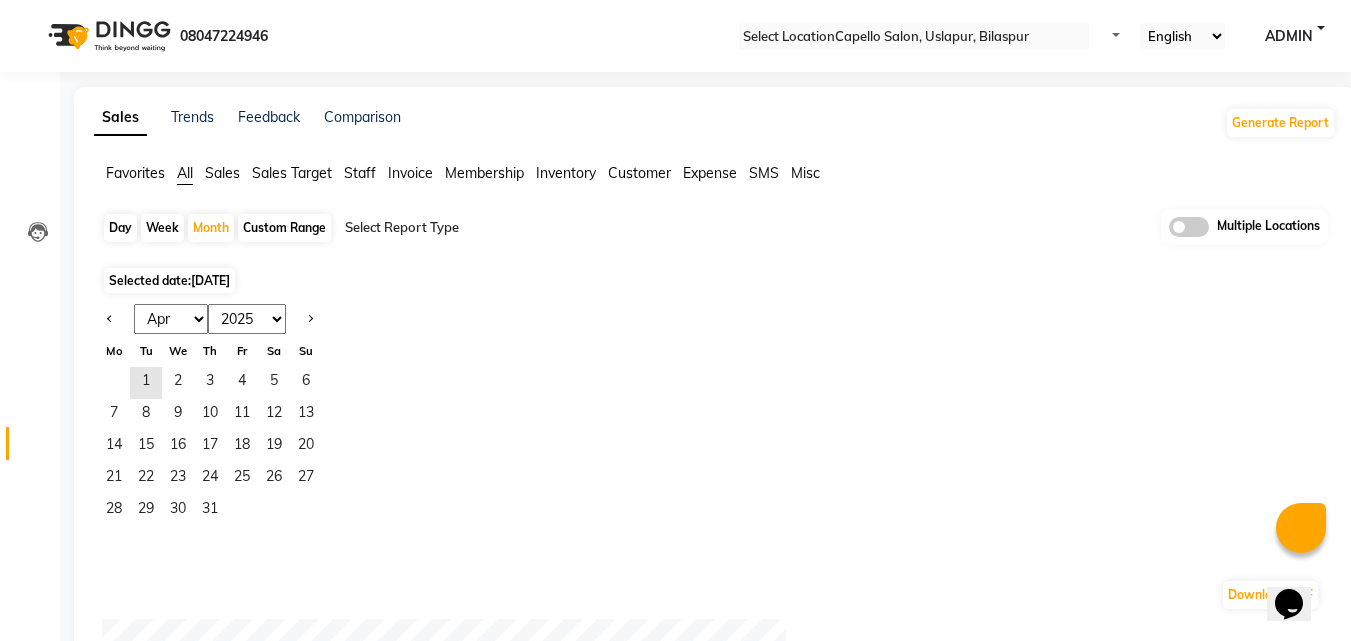 click on "Jan Feb Mar Apr May Jun Jul Aug Sep Oct Nov Dec" at bounding box center [171, 319] 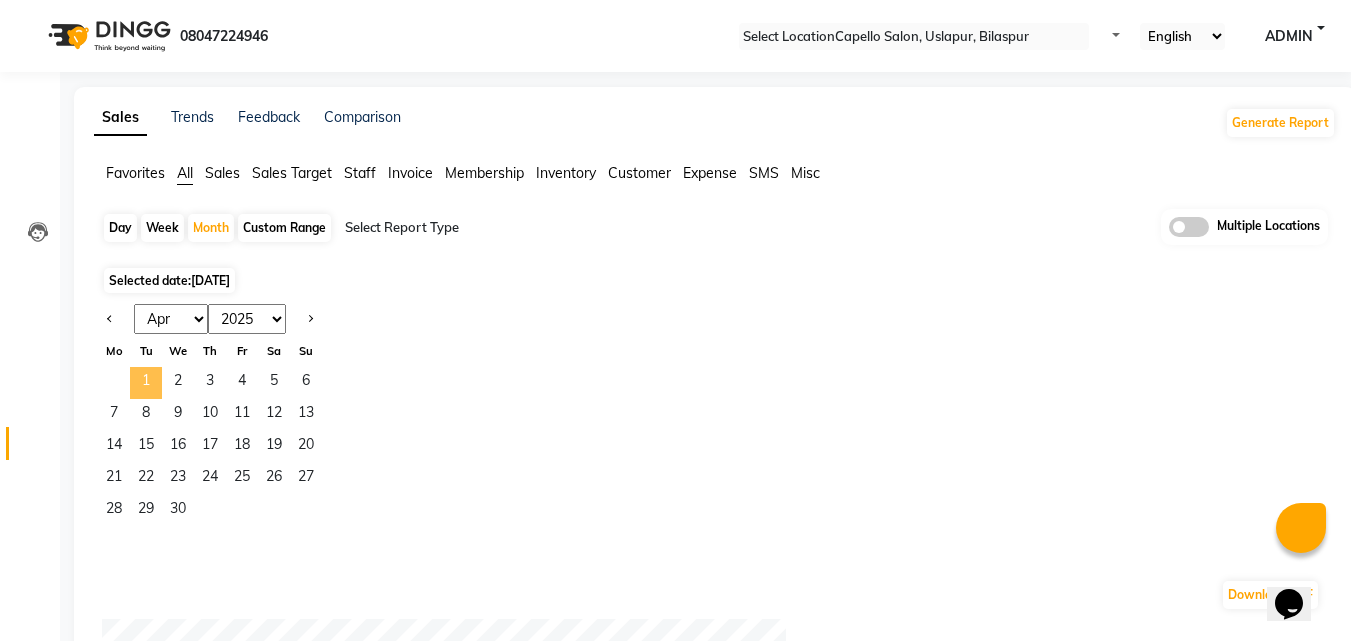 click on "1" at bounding box center (146, 383) 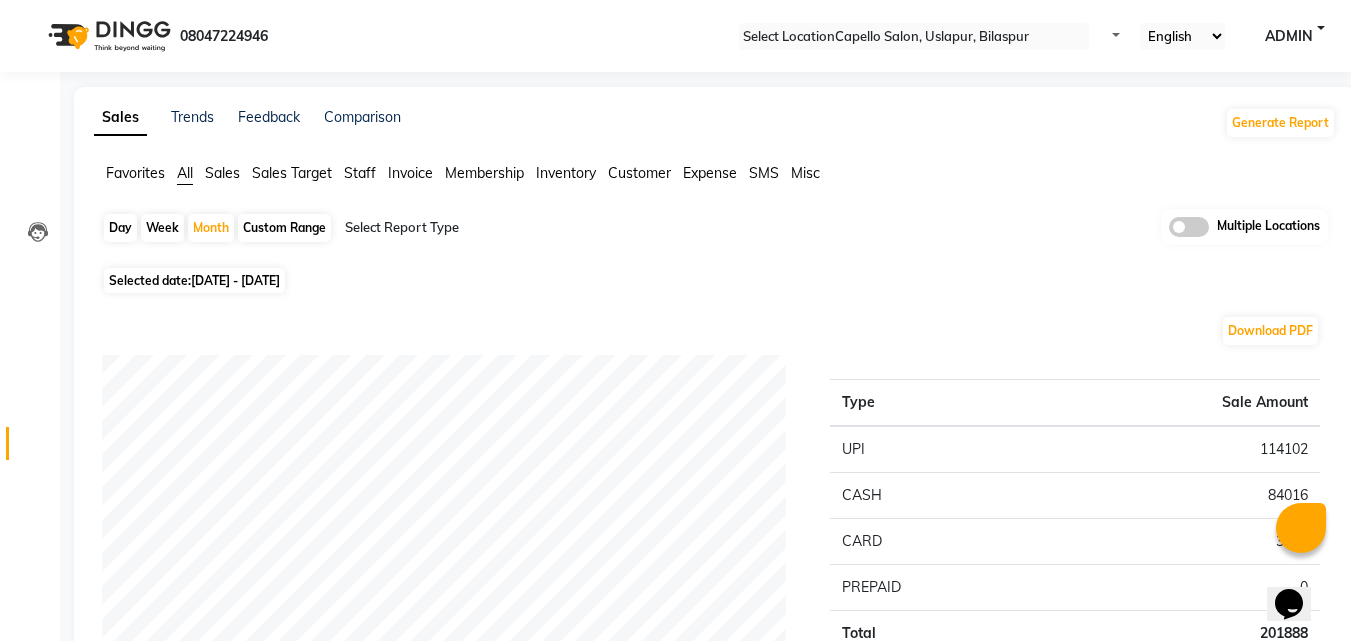 click at bounding box center (516, 228) 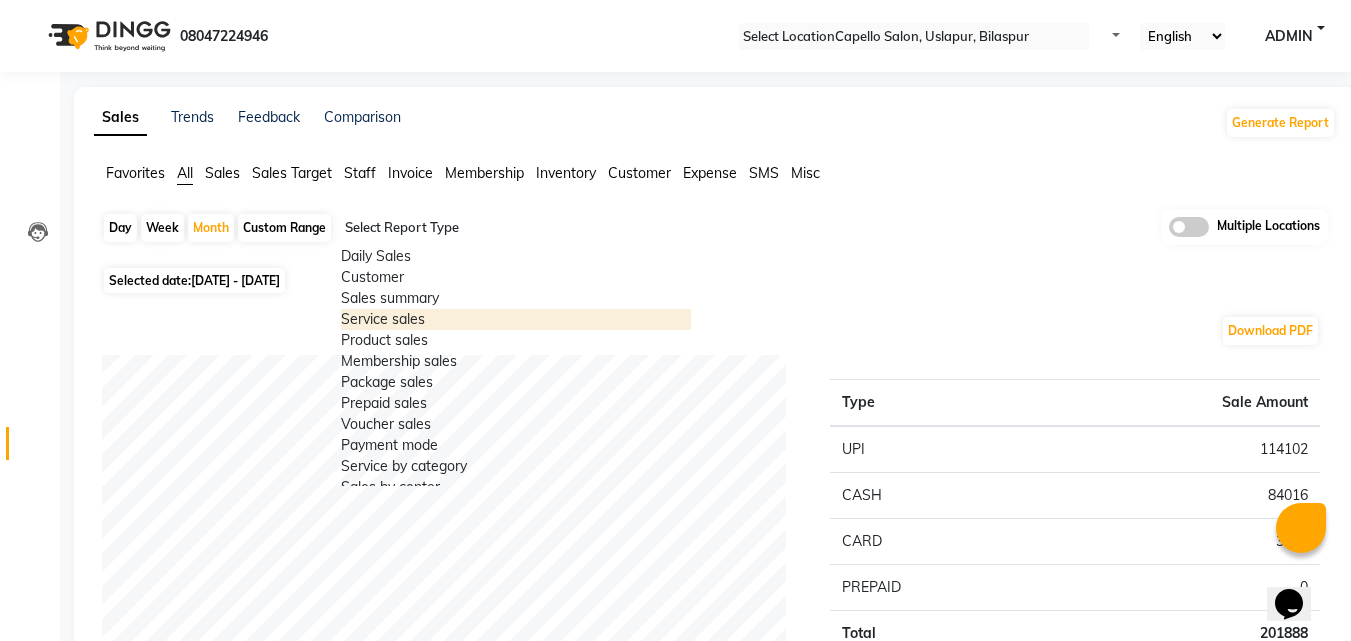 click on "Service sales" at bounding box center (516, 319) 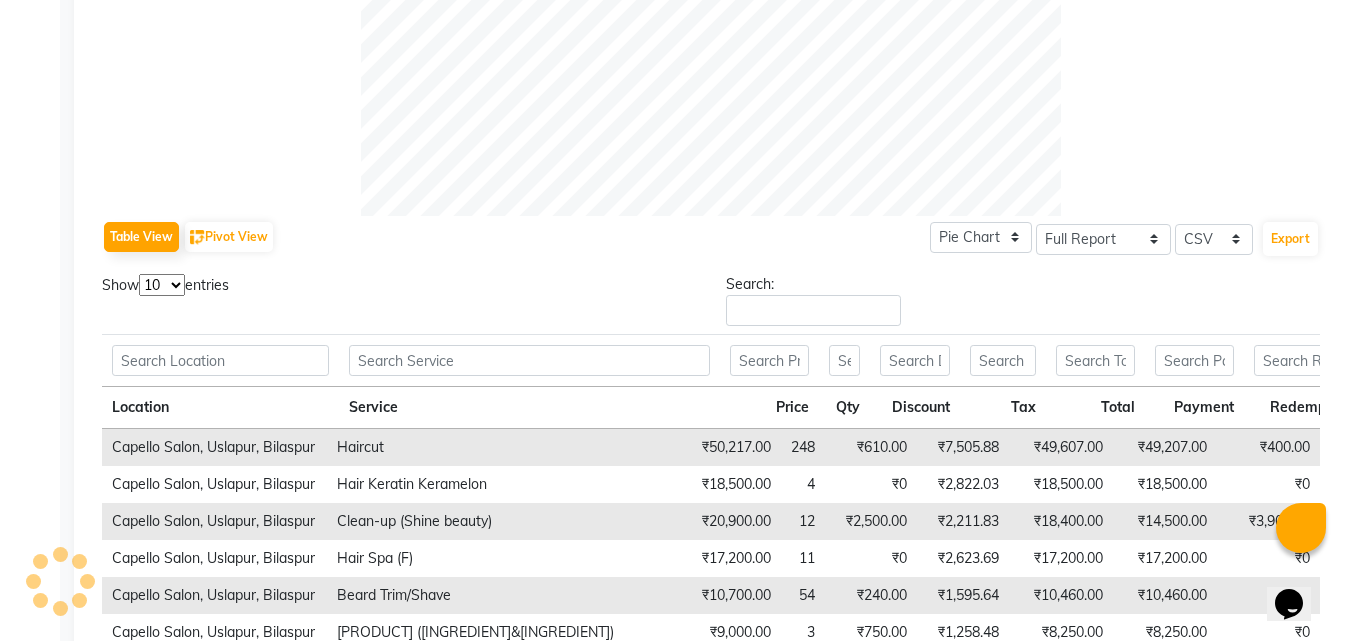 scroll, scrollTop: 873, scrollLeft: 0, axis: vertical 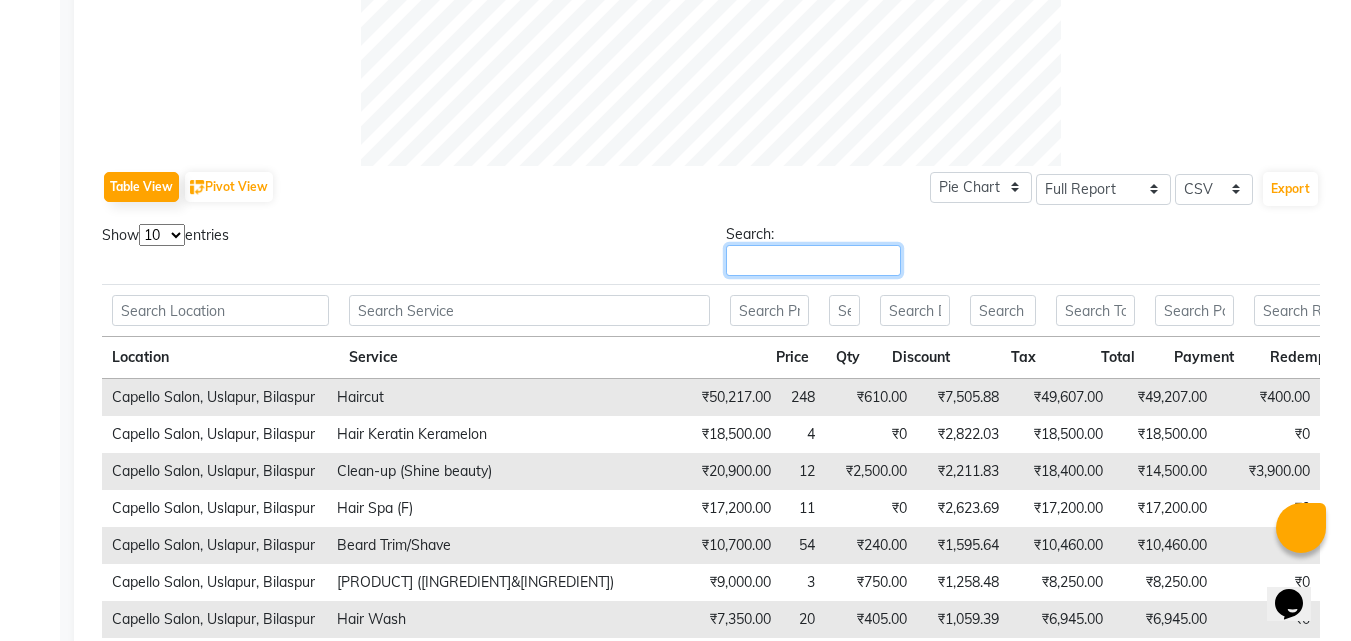 click on "Search:" at bounding box center (813, 260) 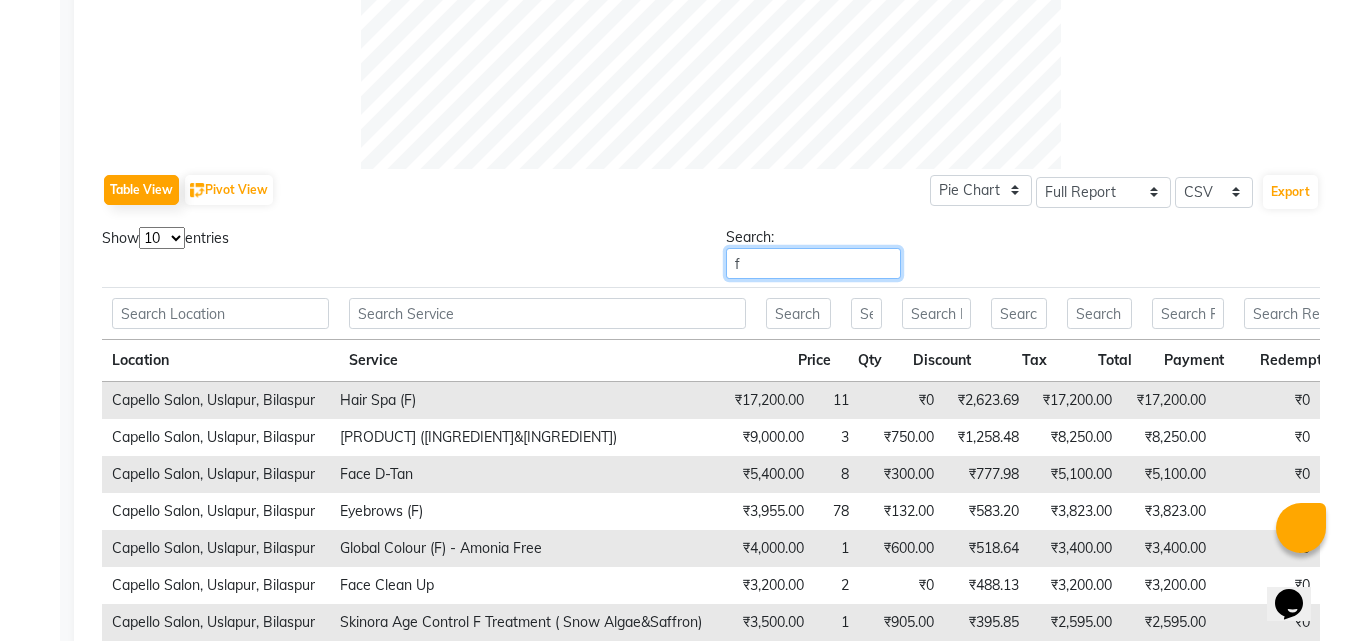 scroll, scrollTop: 873, scrollLeft: 0, axis: vertical 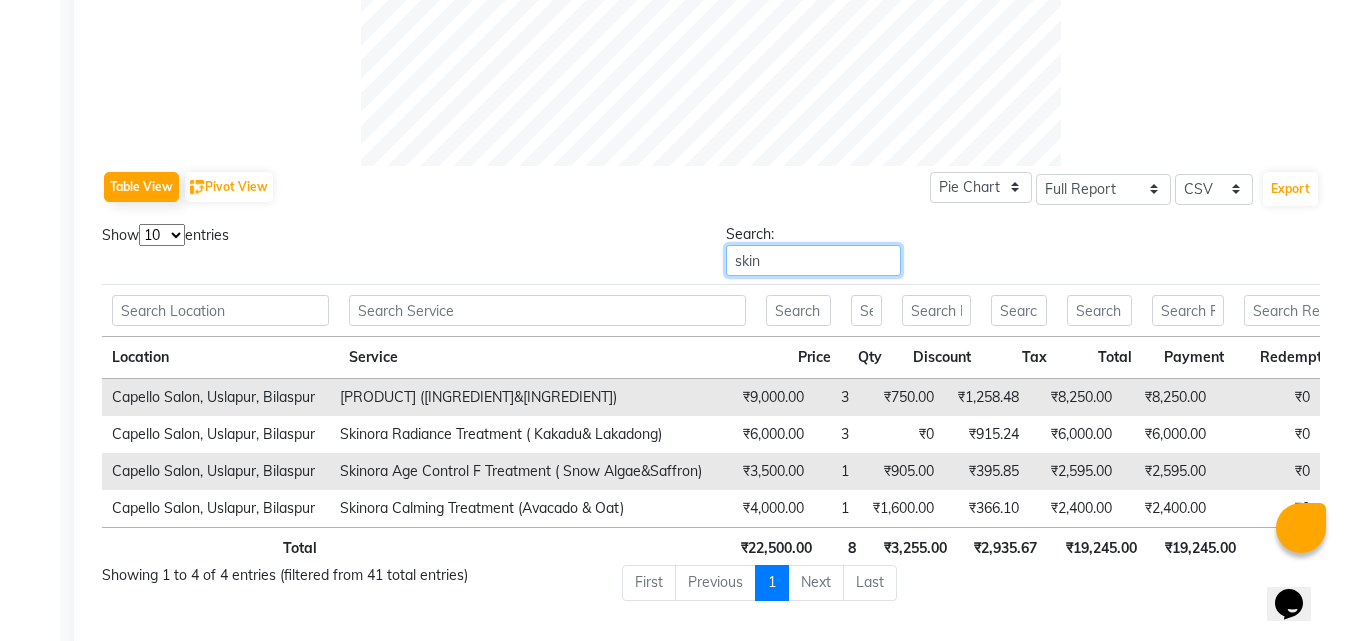 drag, startPoint x: 1208, startPoint y: 229, endPoint x: 538, endPoint y: 385, distance: 687.9215 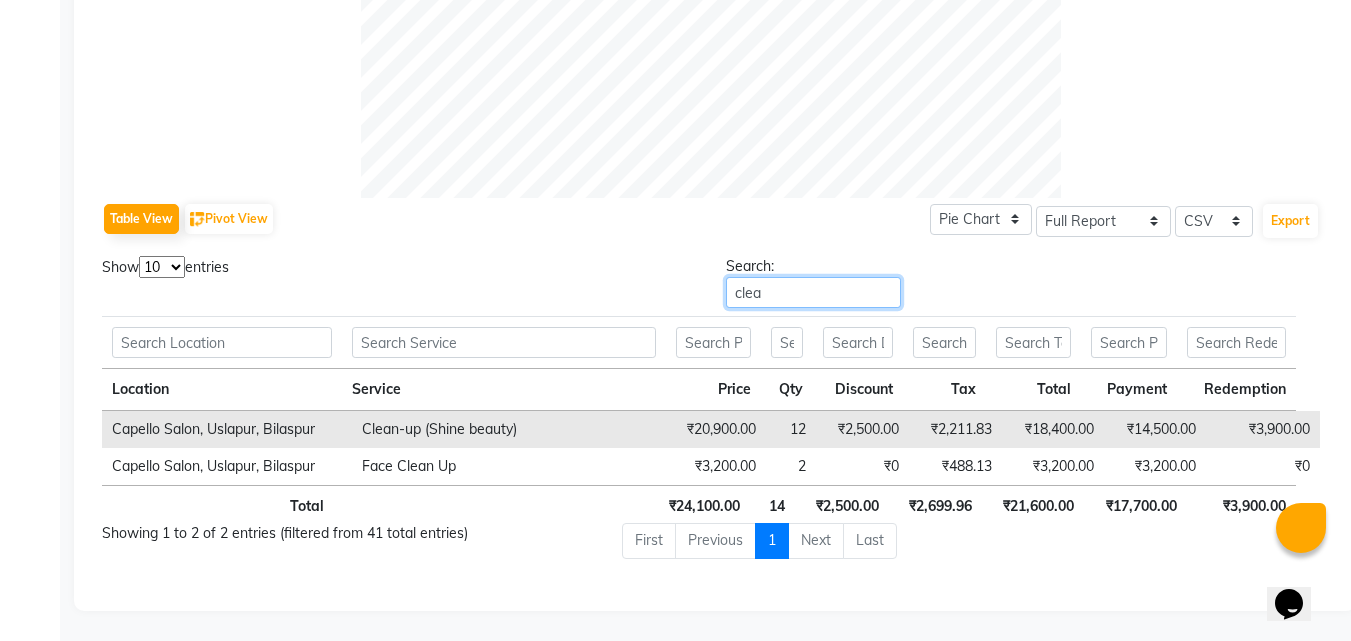 scroll, scrollTop: 833, scrollLeft: 0, axis: vertical 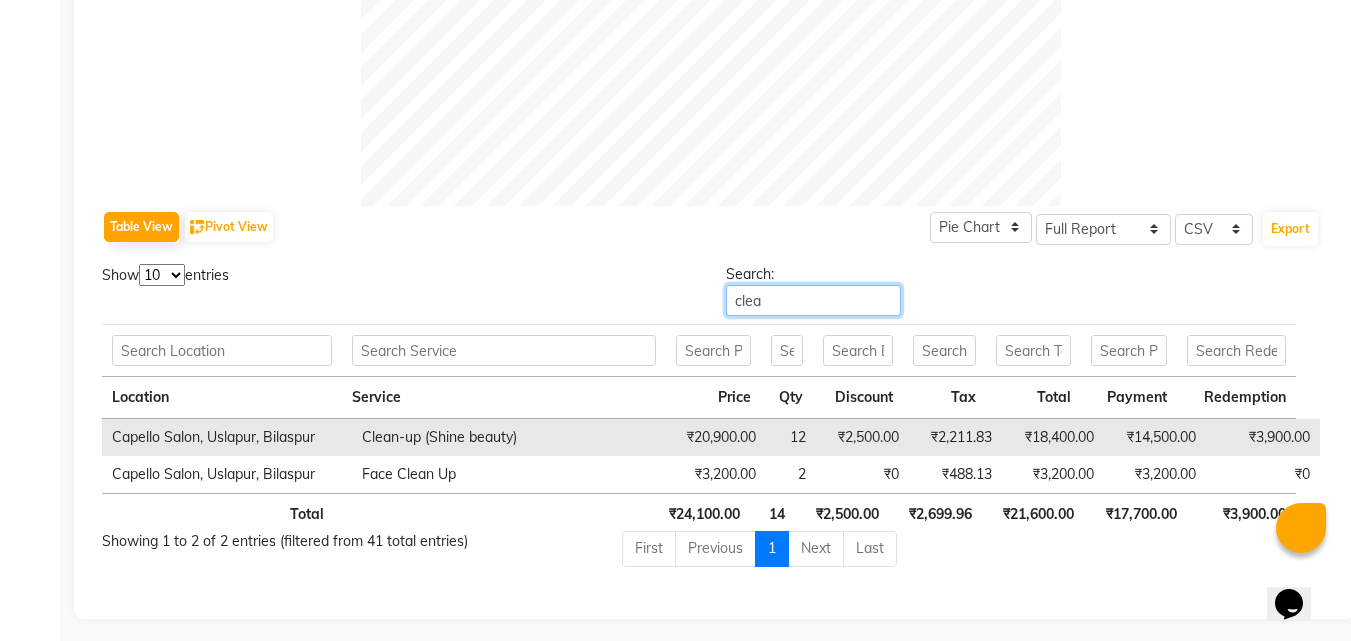 type on "clea" 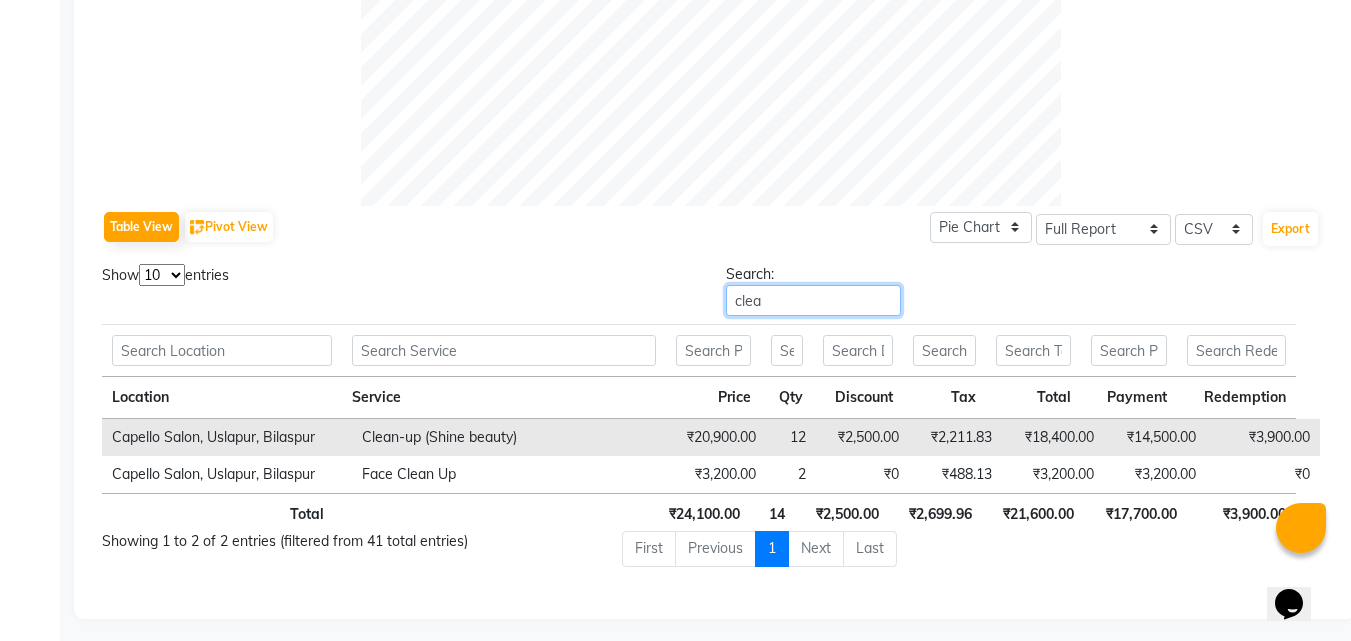 scroll, scrollTop: 0, scrollLeft: 0, axis: both 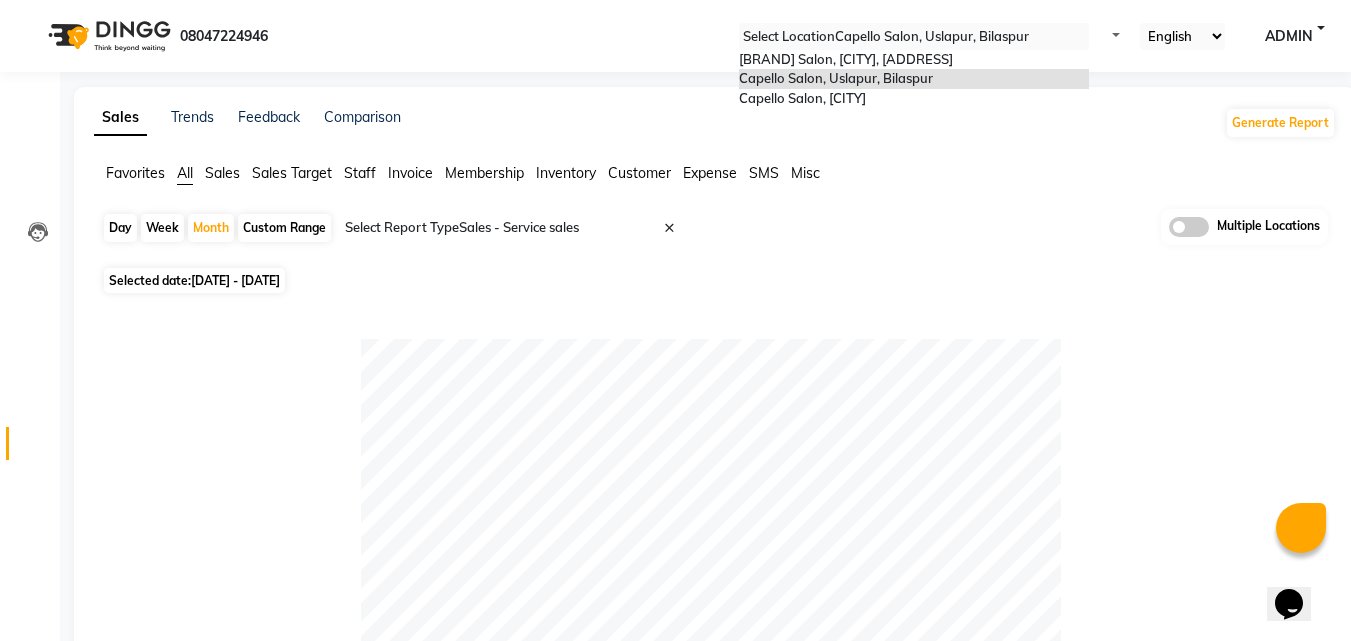 click at bounding box center (914, 37) 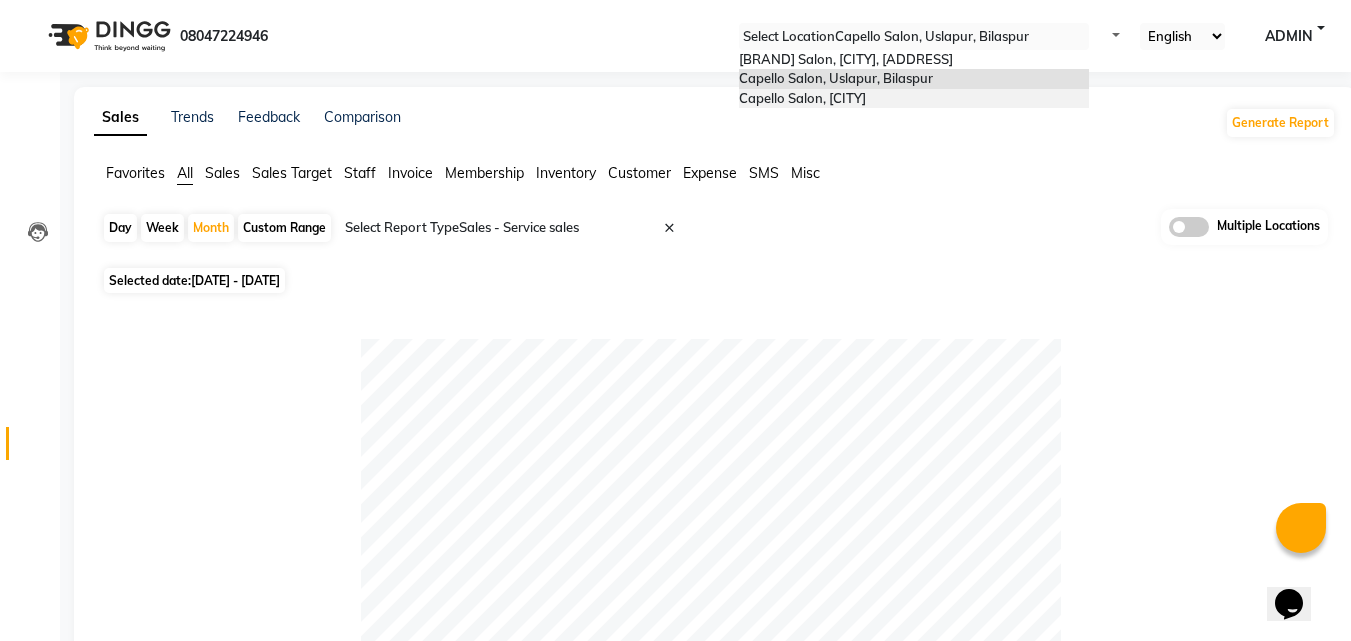 click on "Capello Salon, [CITY]" at bounding box center [802, 98] 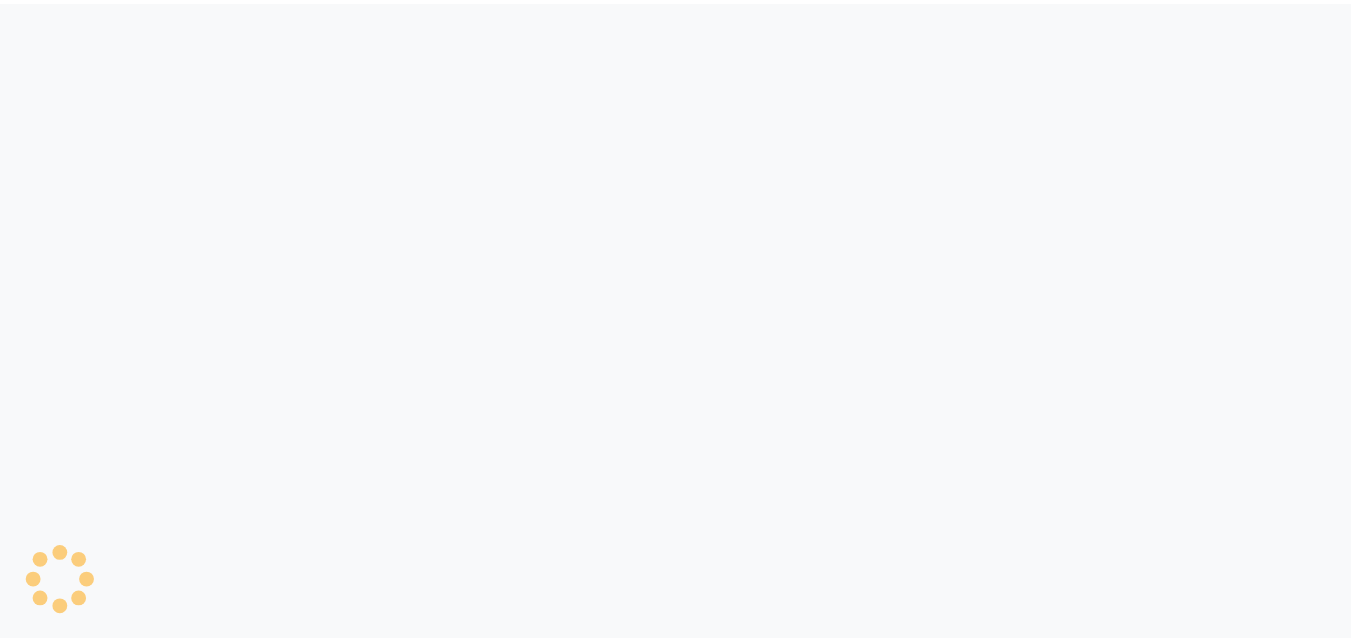 scroll, scrollTop: 0, scrollLeft: 0, axis: both 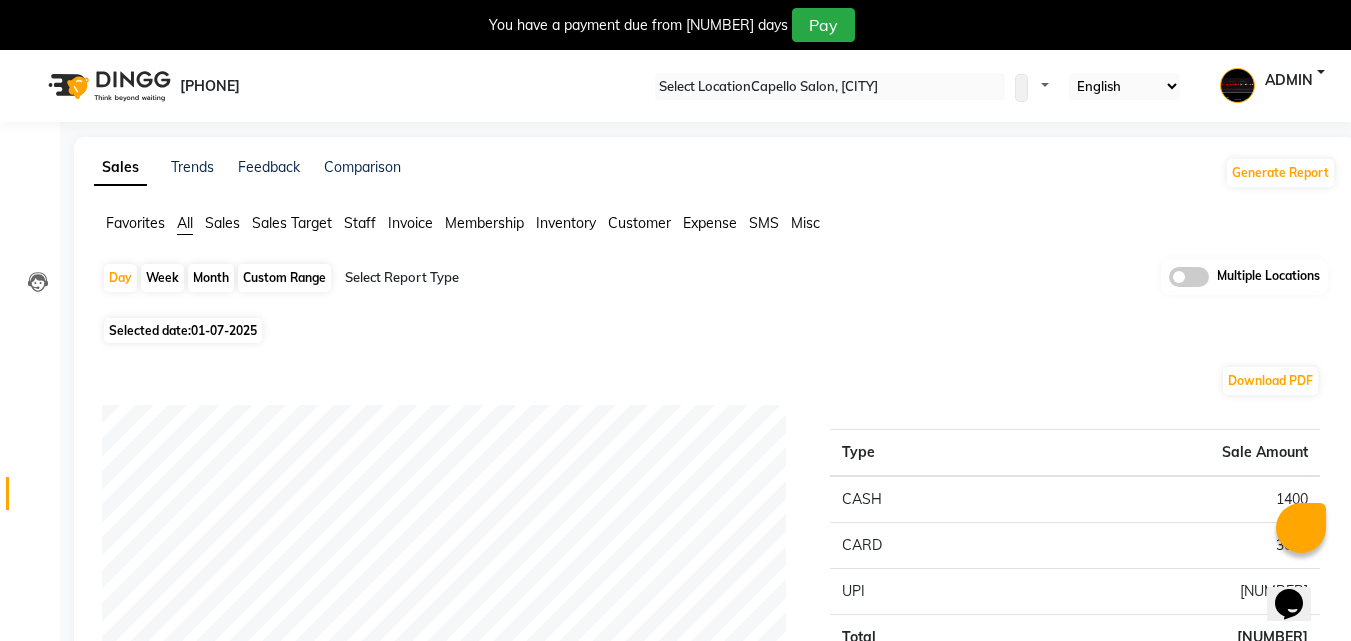 click on "Month" at bounding box center (211, 278) 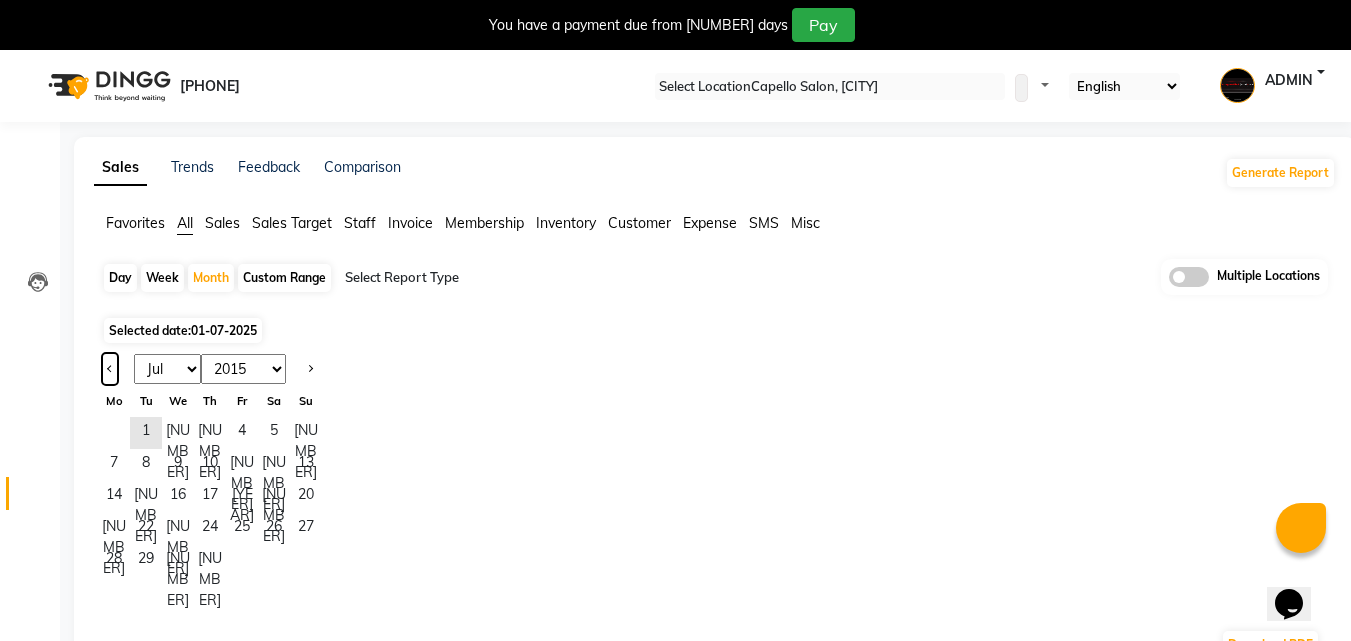 click at bounding box center (110, 367) 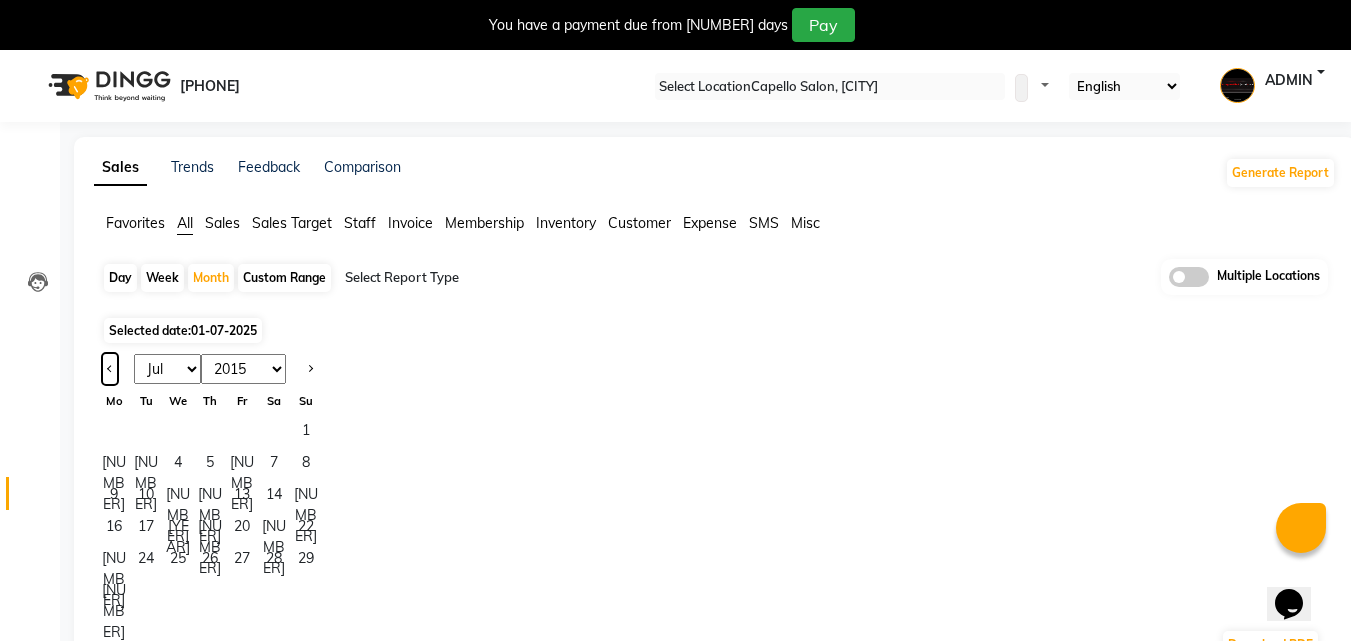 click at bounding box center (110, 369) 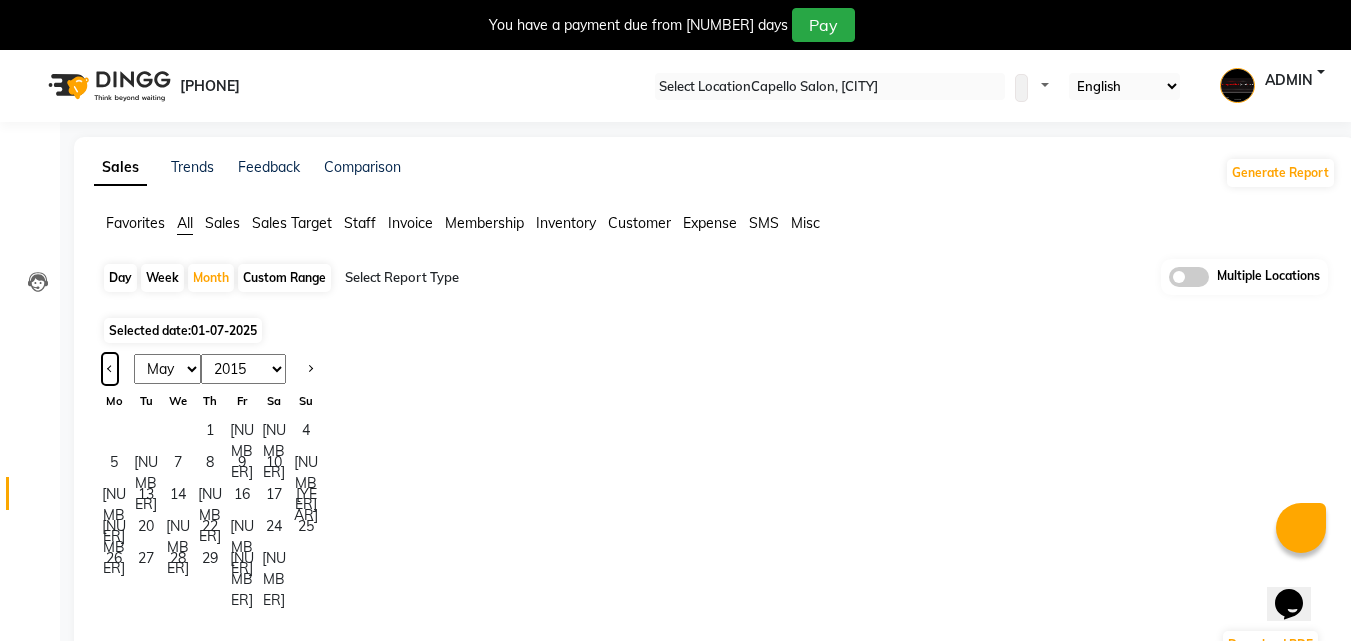 click at bounding box center (110, 369) 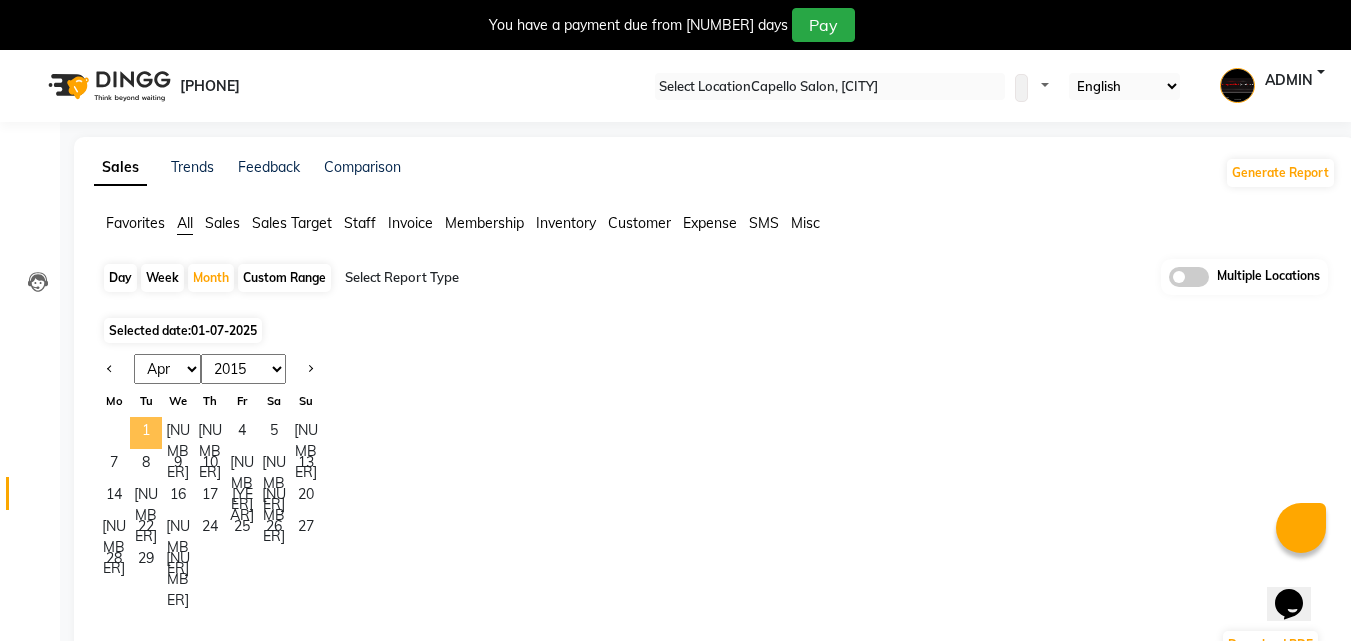 click on "1" at bounding box center (146, 433) 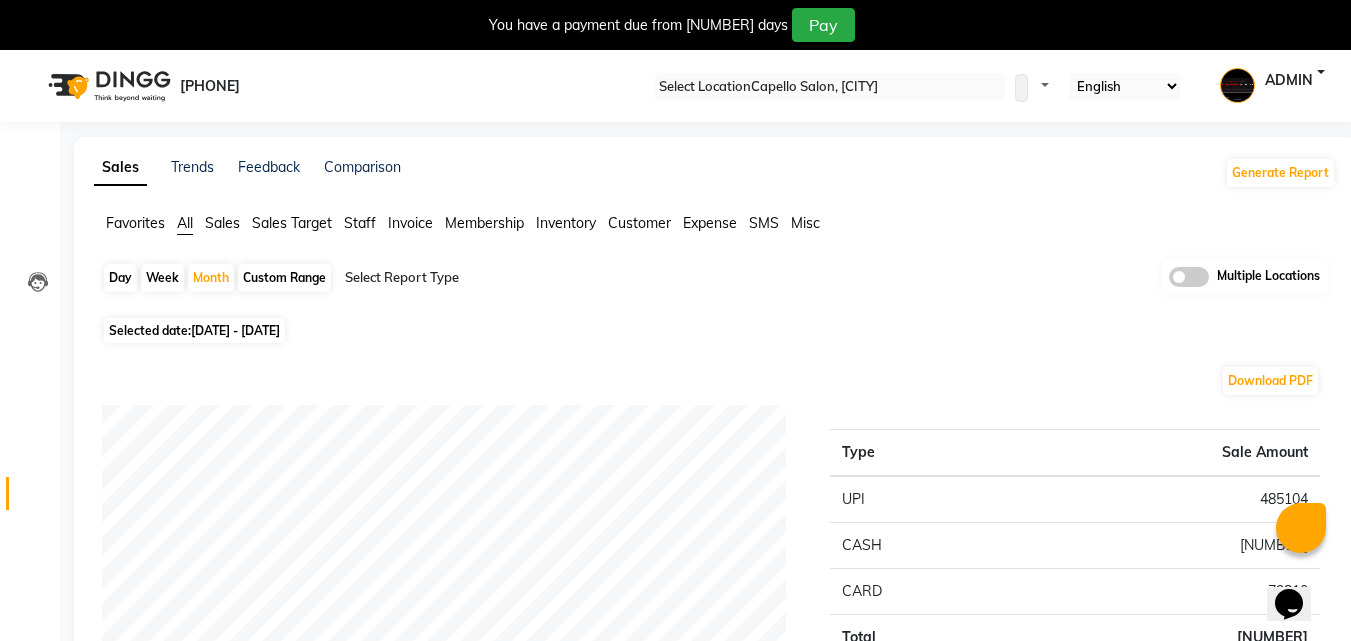 click on "Select Report Type" at bounding box center (516, 280) 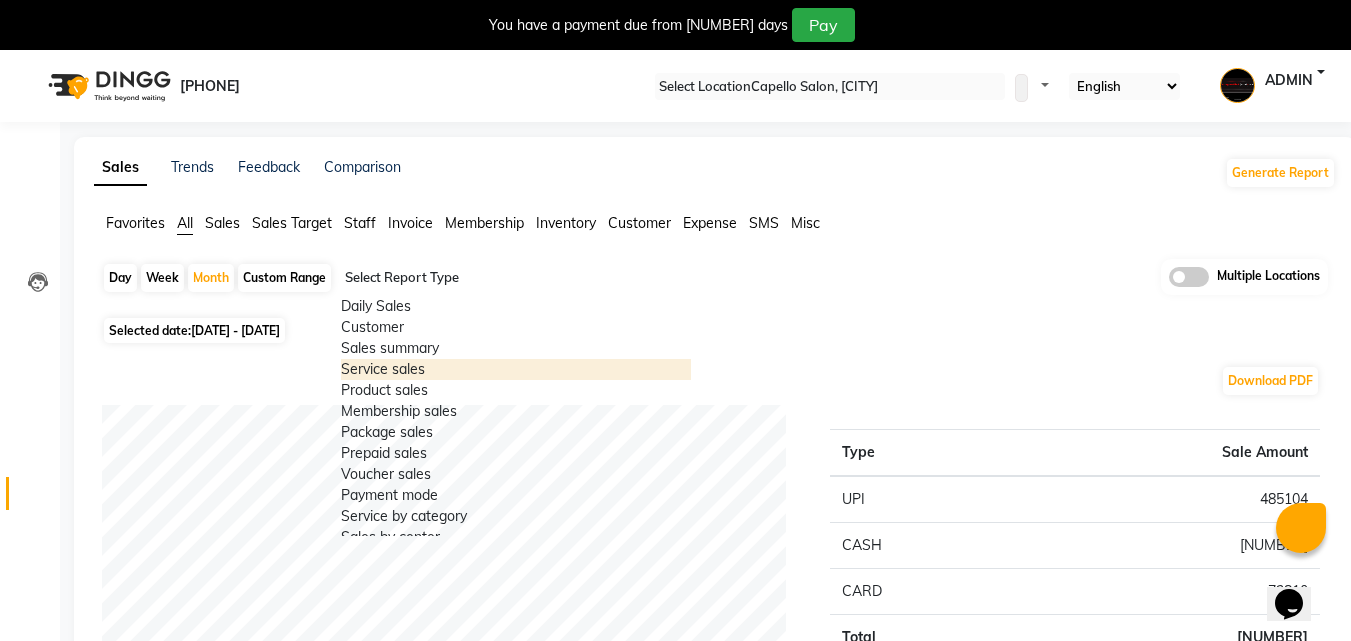 click on "Service sales" at bounding box center [516, 369] 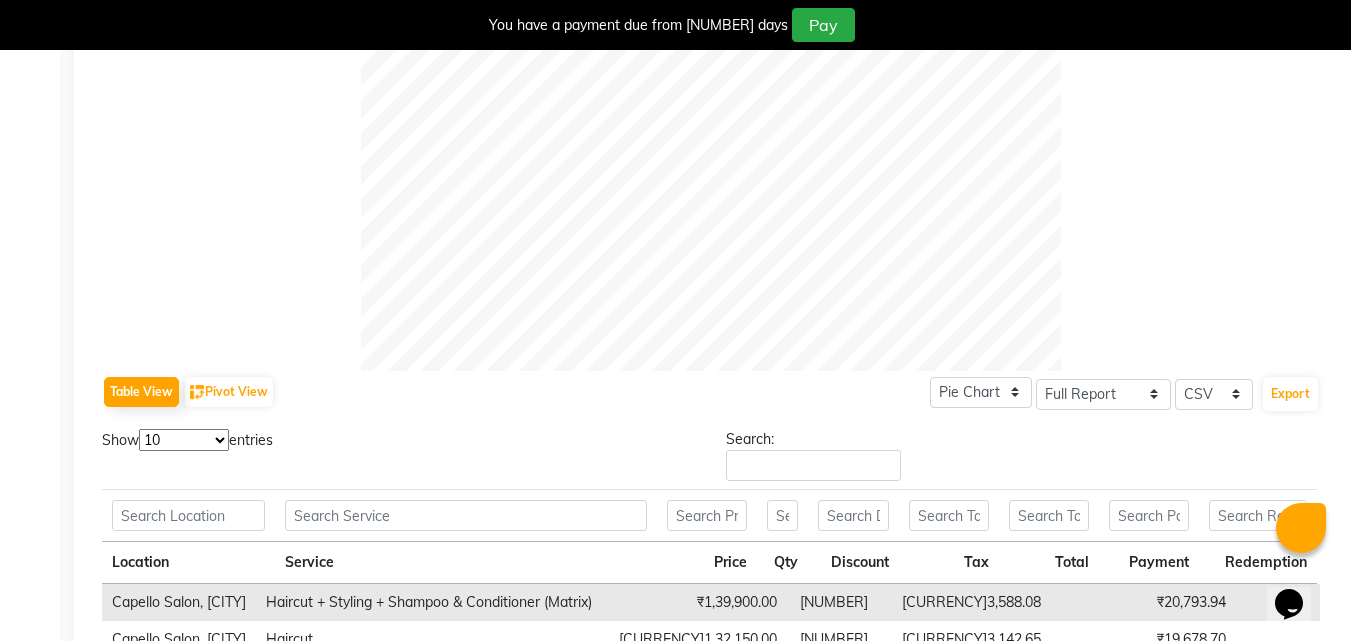scroll, scrollTop: 727, scrollLeft: 0, axis: vertical 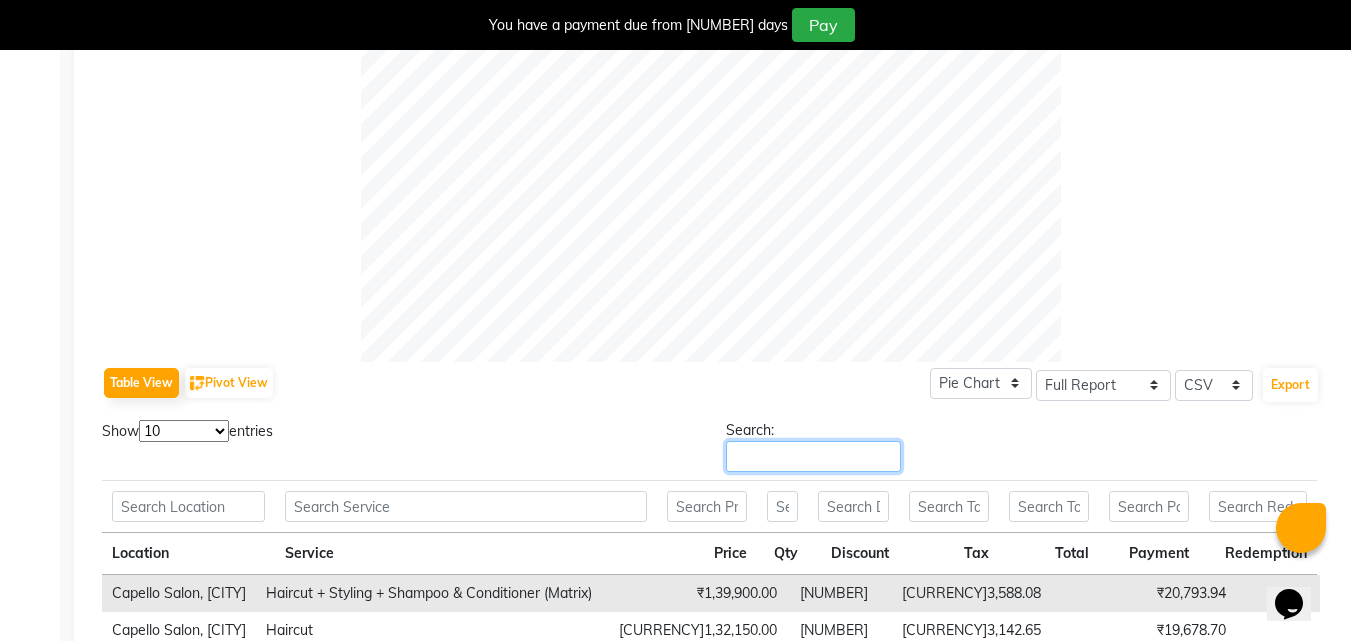 click on "Search:" at bounding box center [813, 456] 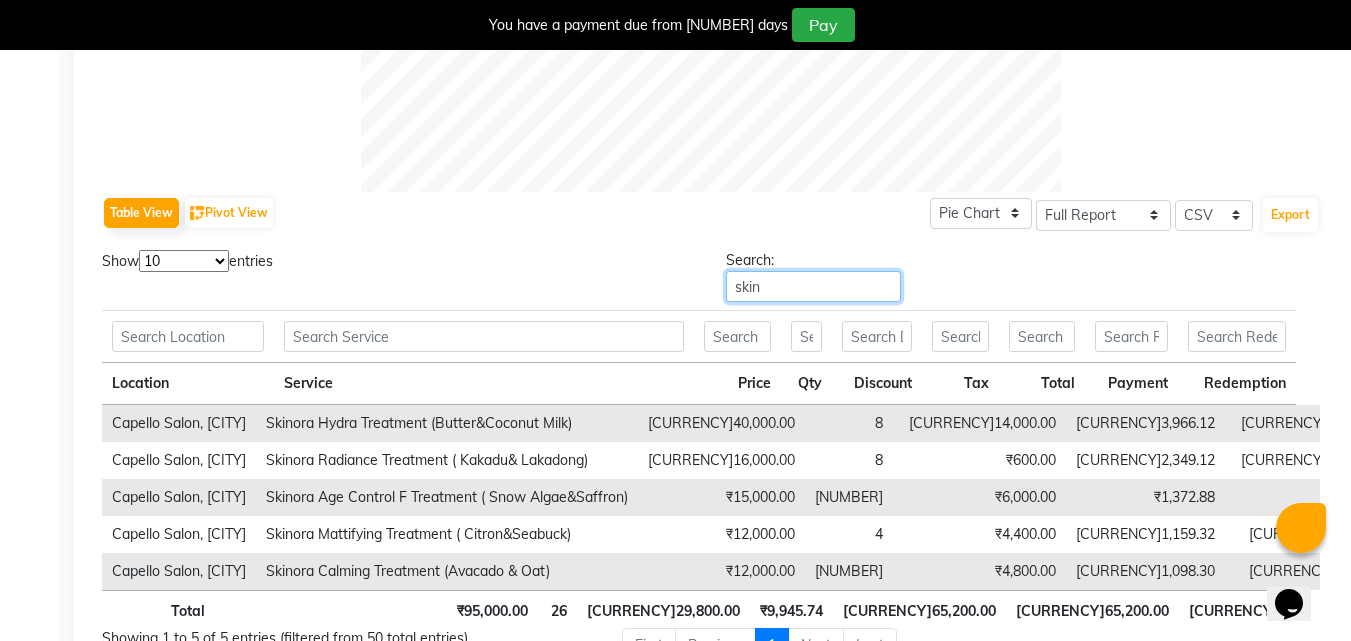 scroll, scrollTop: 994, scrollLeft: 0, axis: vertical 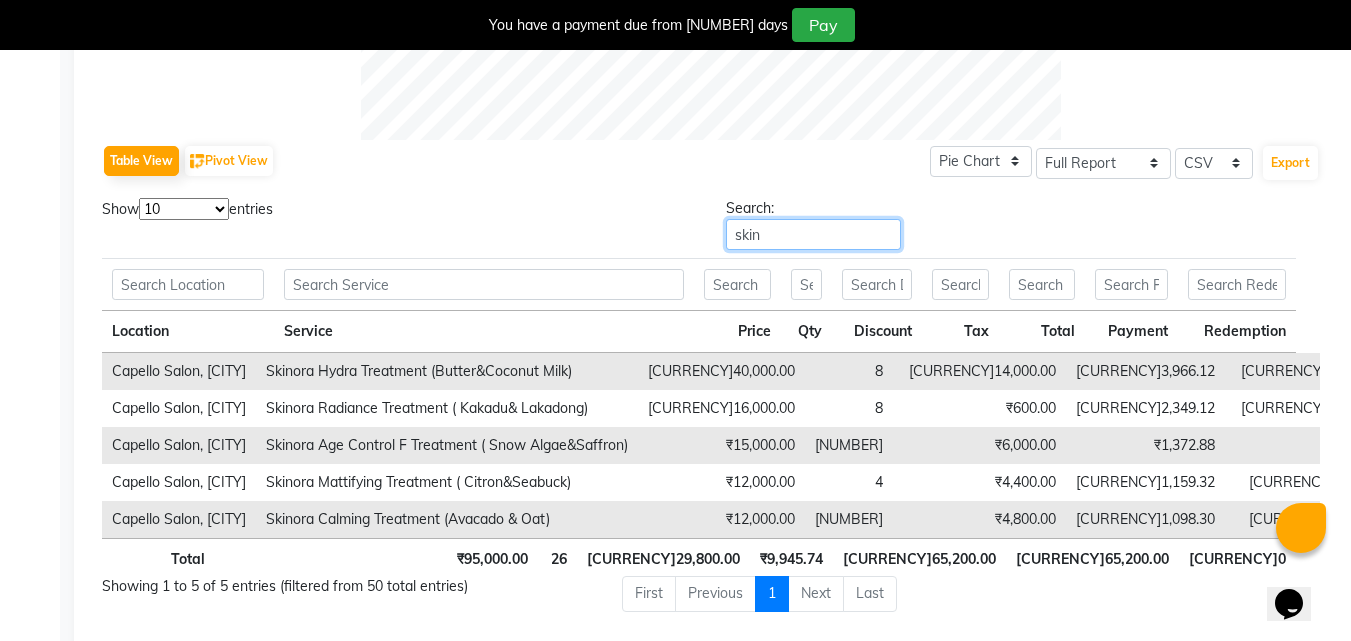 drag, startPoint x: 1192, startPoint y: 201, endPoint x: 805, endPoint y: 219, distance: 387.41837 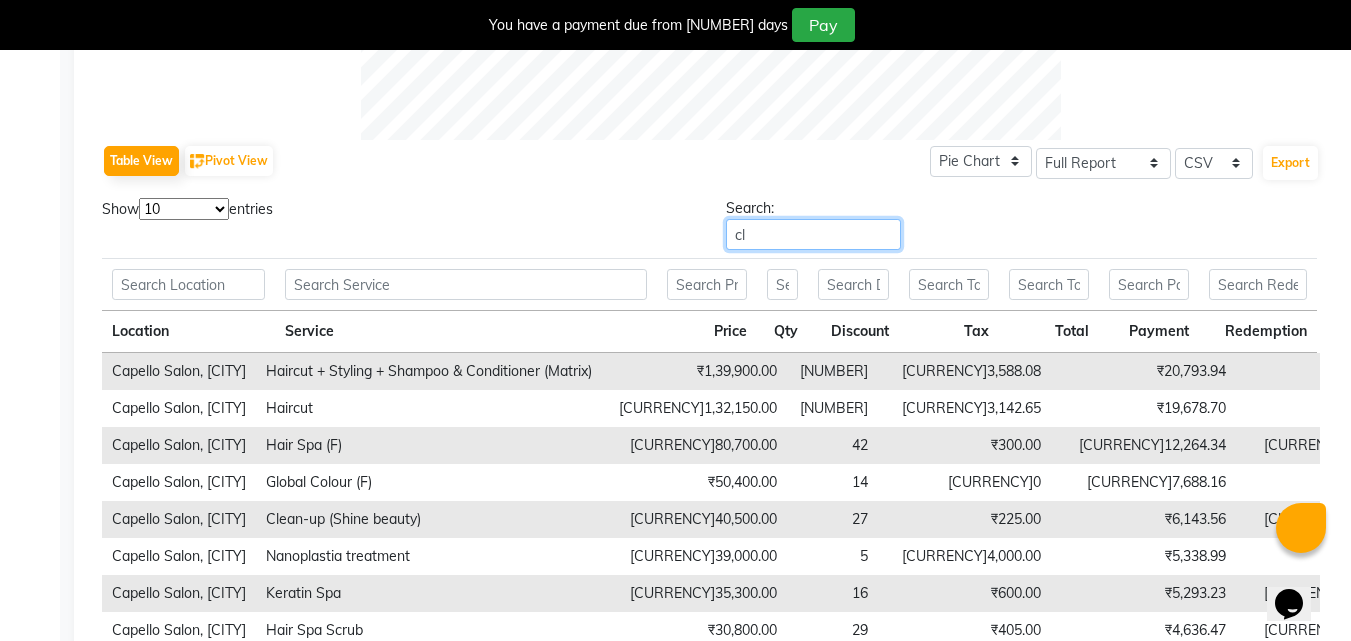 scroll, scrollTop: 883, scrollLeft: 0, axis: vertical 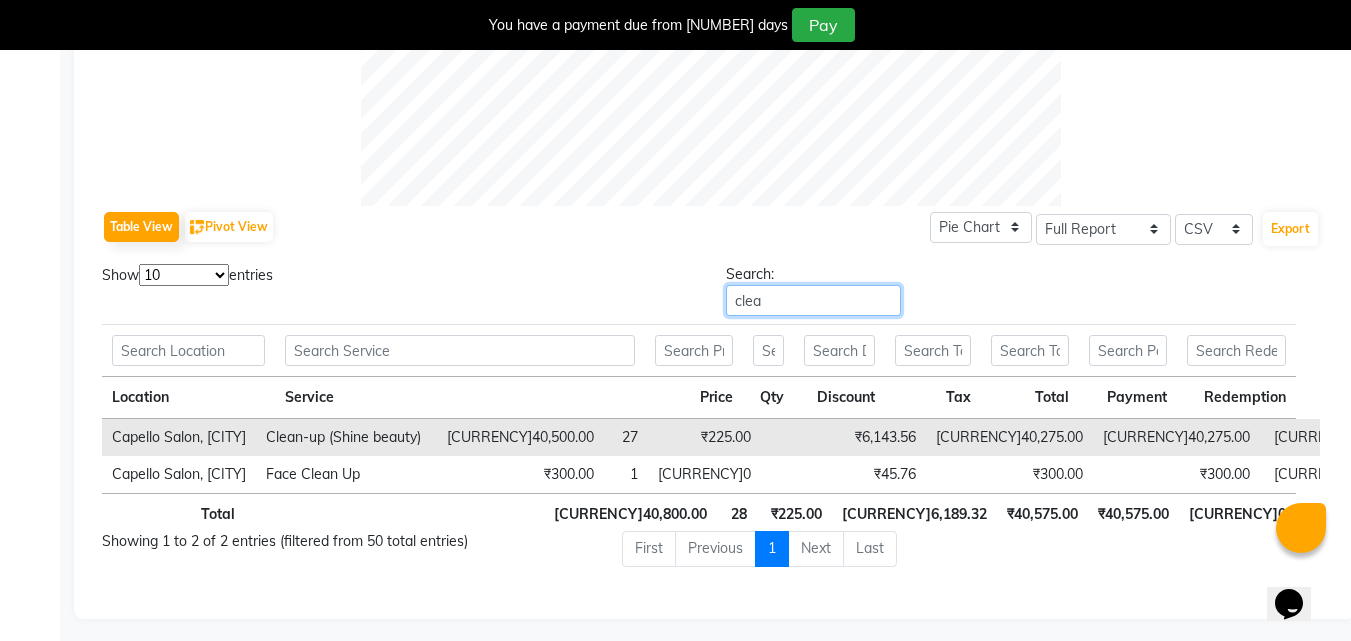 type on "clea" 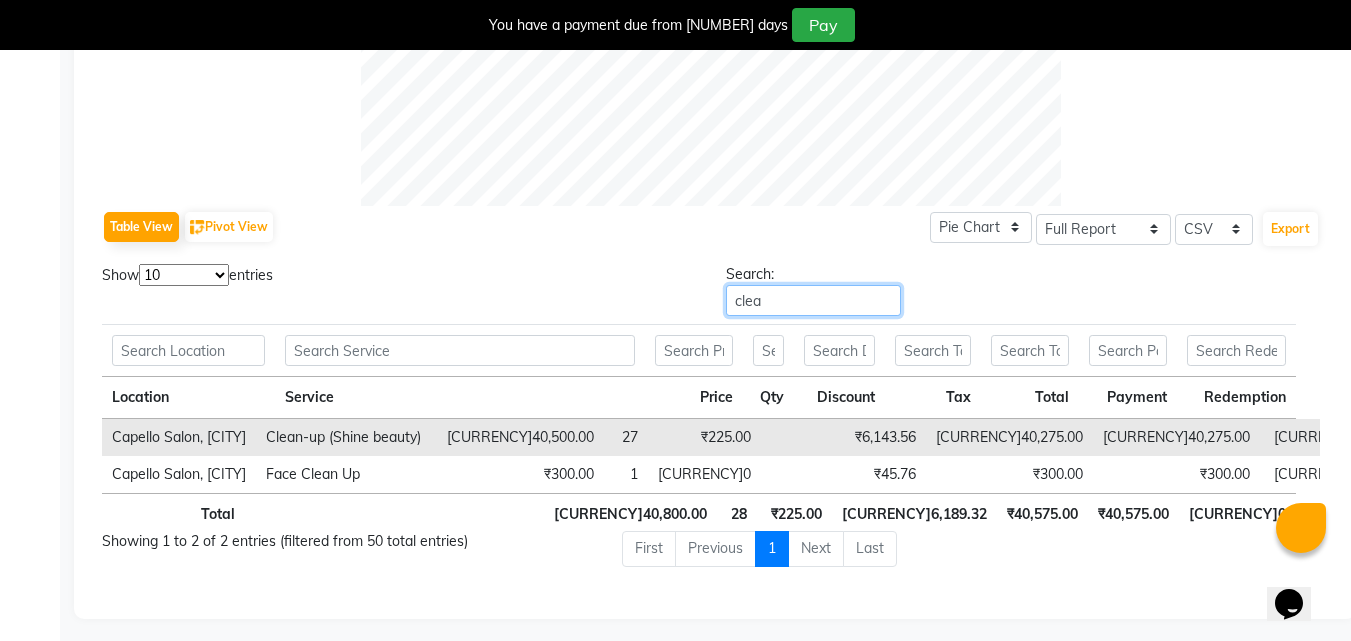 scroll, scrollTop: 292, scrollLeft: 0, axis: vertical 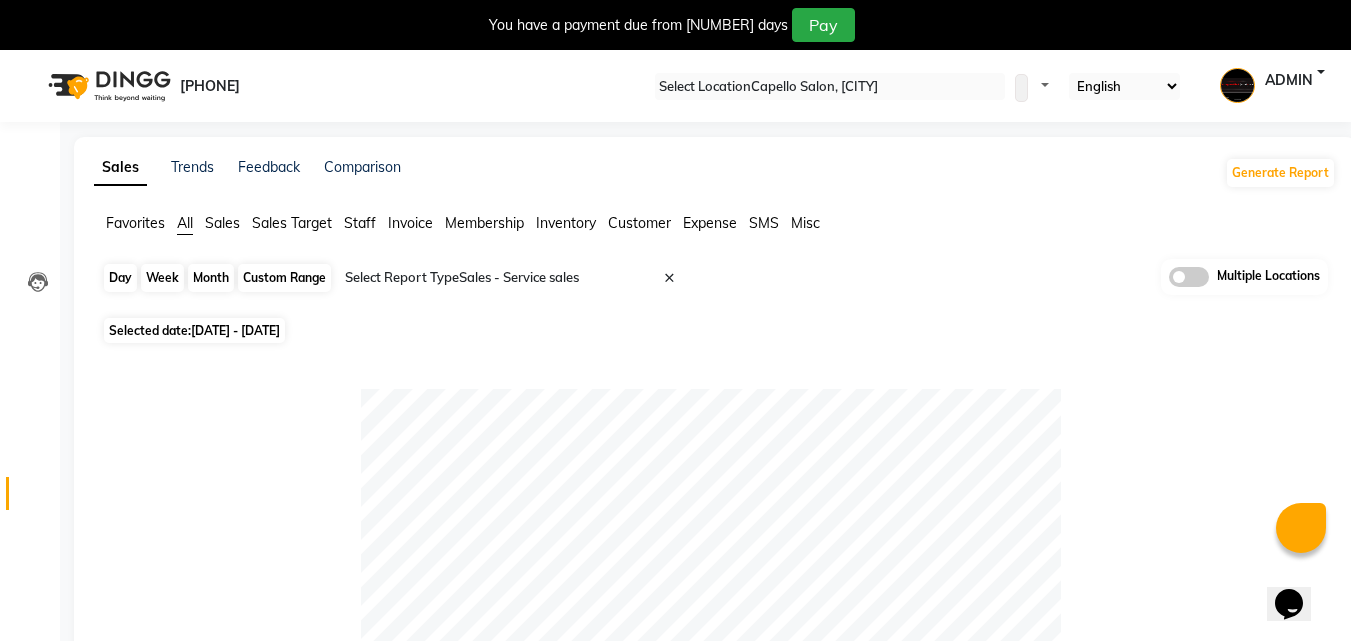 click on "[MONTH]" at bounding box center (211, 278) 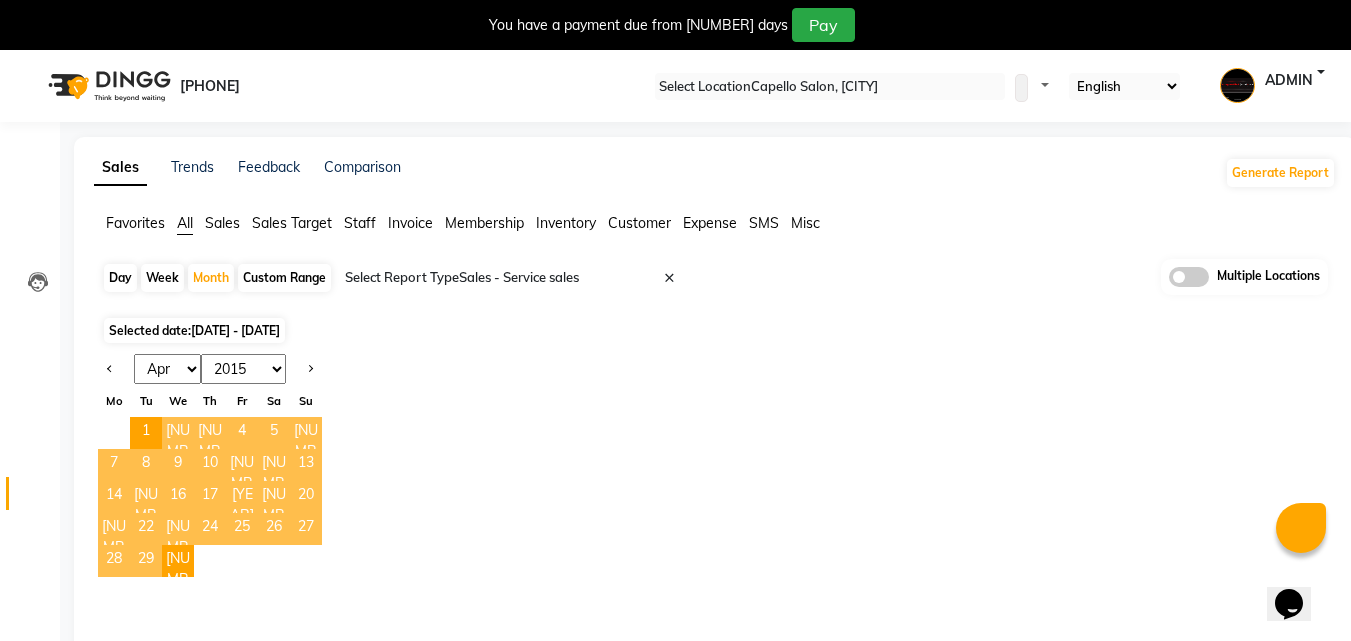 click on "Jan Feb Mar Apr May Jun Jul Aug Sep Oct Nov Dec" at bounding box center (167, 369) 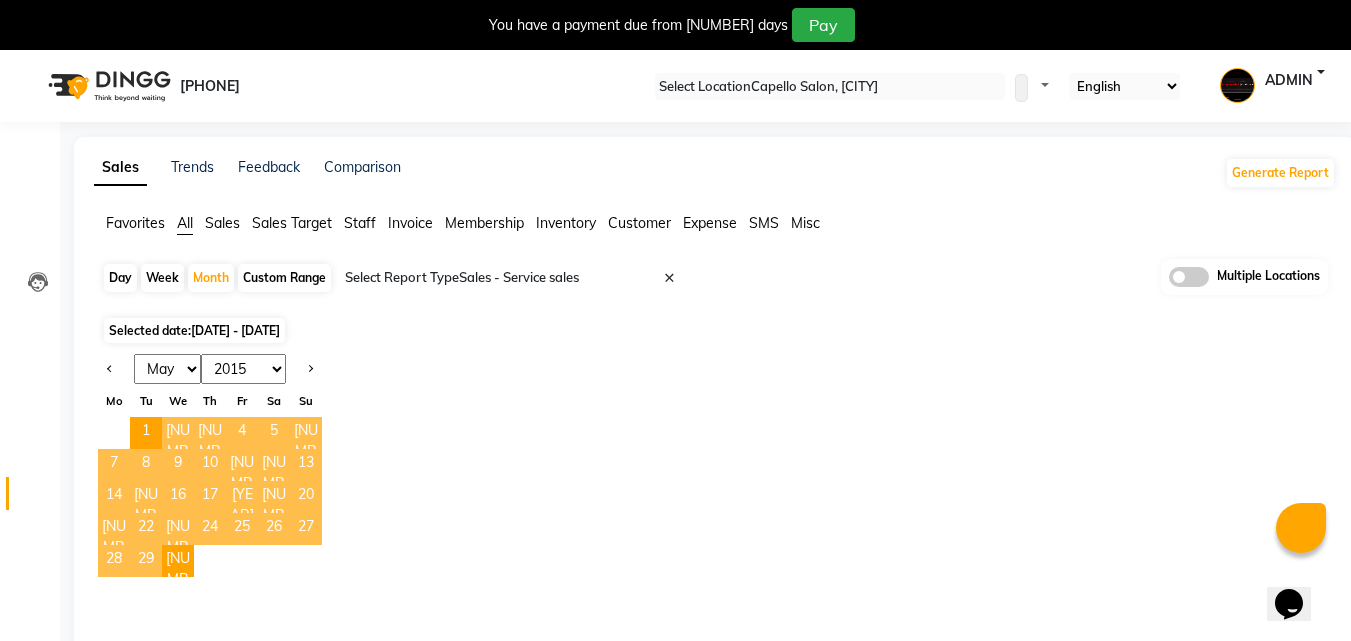 click on "Jan Feb Mar Apr May Jun Jul Aug Sep Oct Nov Dec" at bounding box center (167, 369) 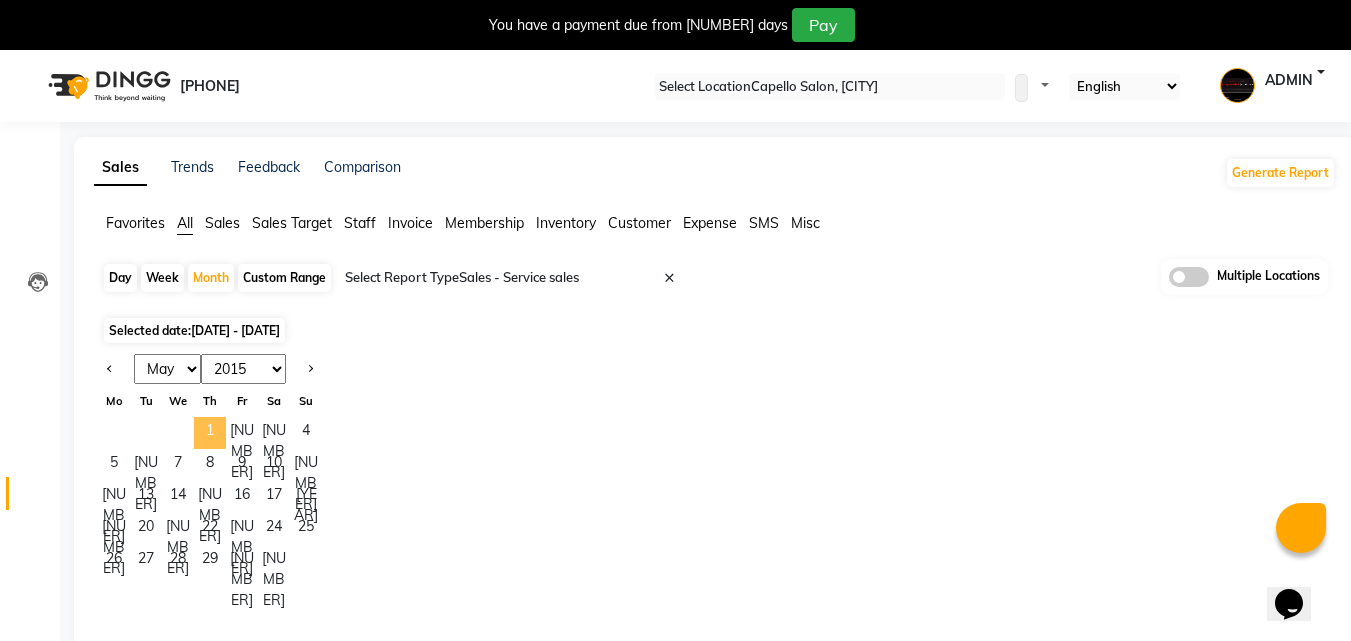 click on "1" at bounding box center [210, 433] 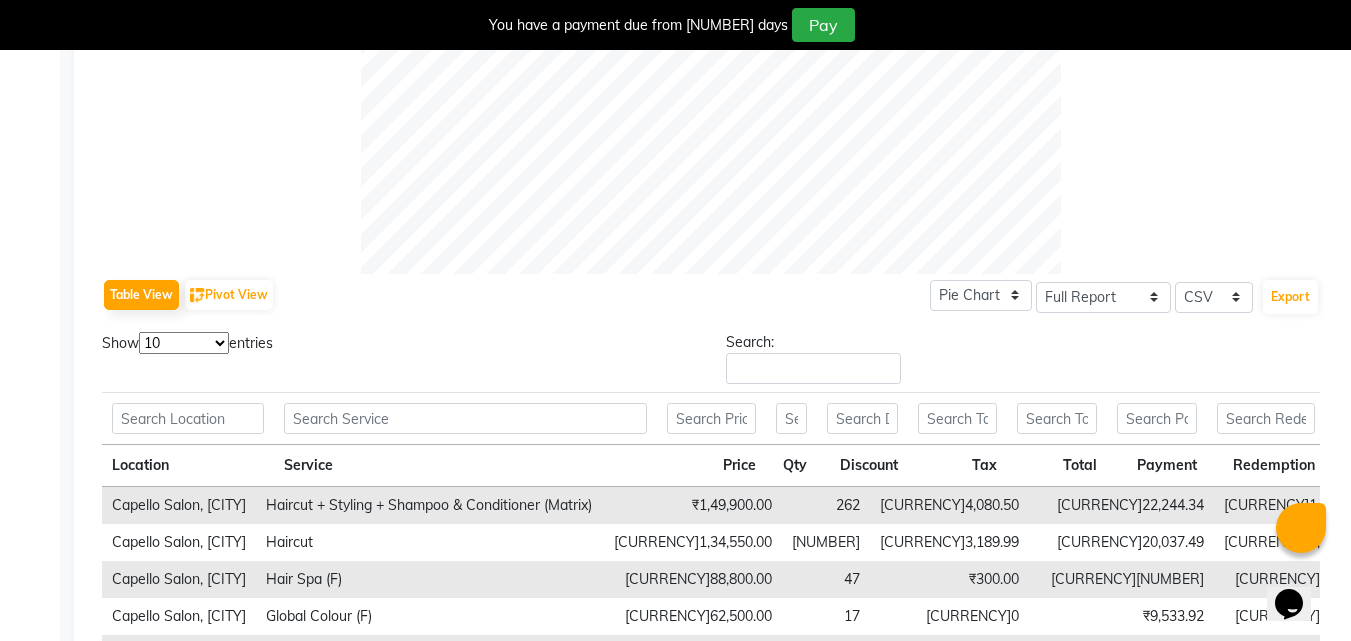 scroll, scrollTop: 839, scrollLeft: 0, axis: vertical 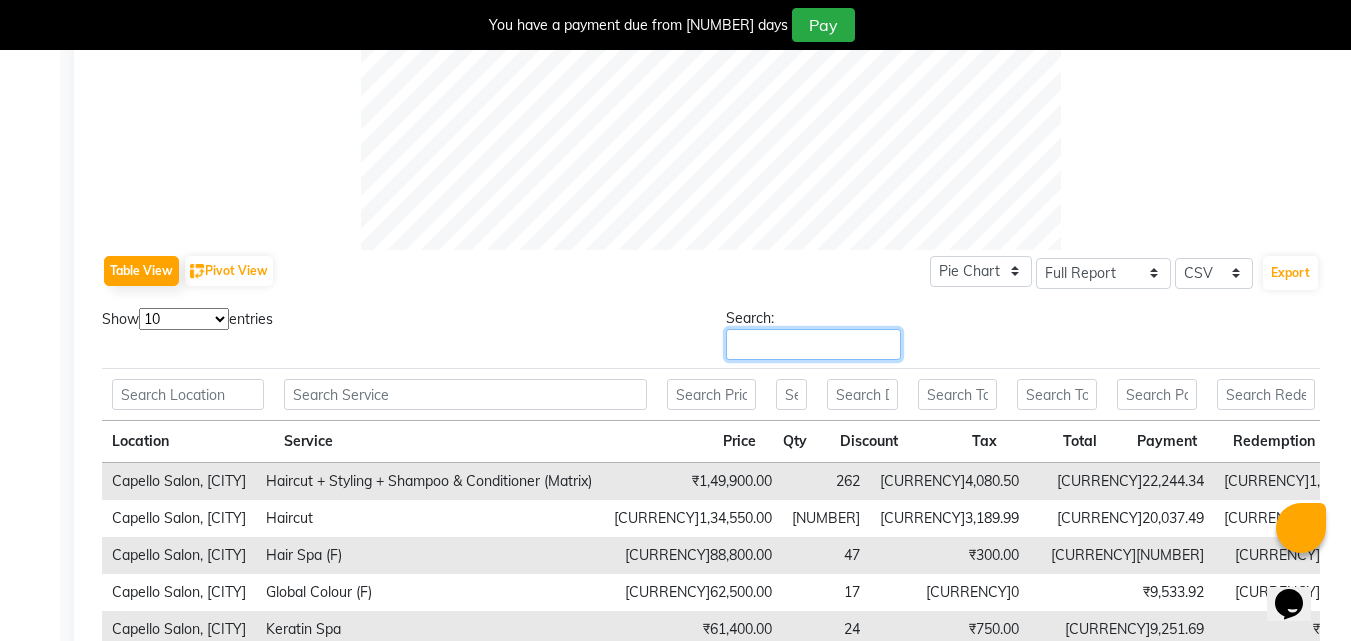 click on "[SEARCH_TYPE]" at bounding box center (813, 344) 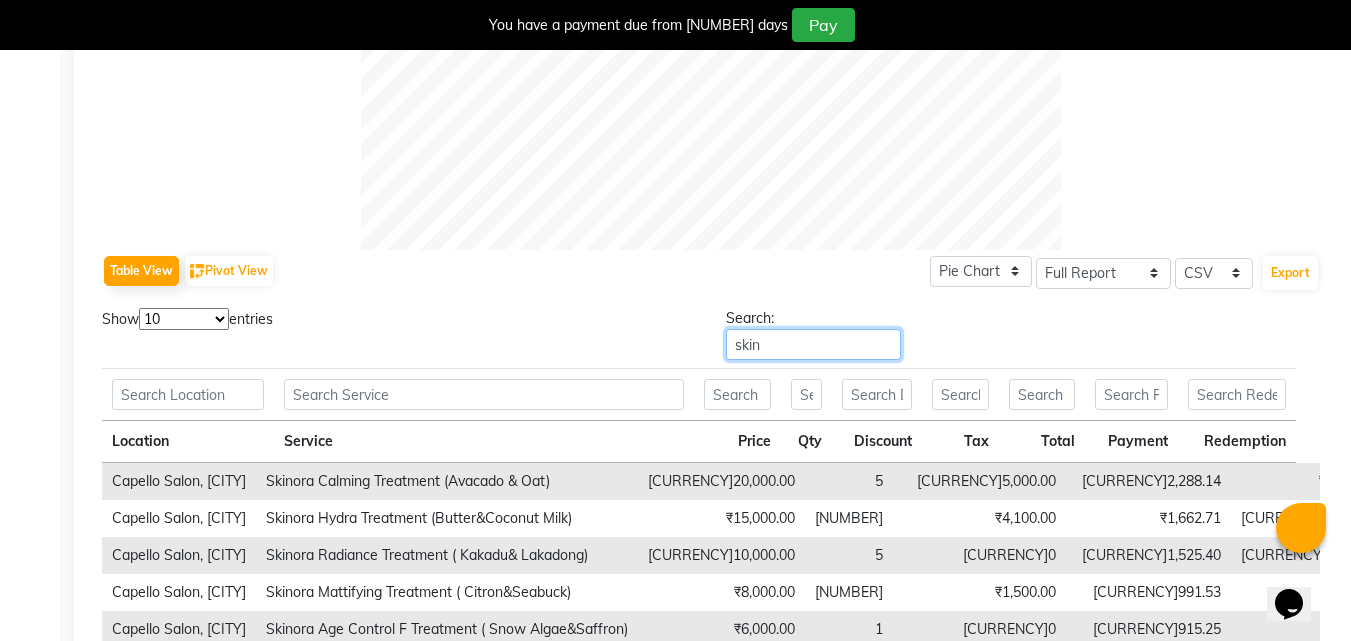 scroll, scrollTop: 994, scrollLeft: 0, axis: vertical 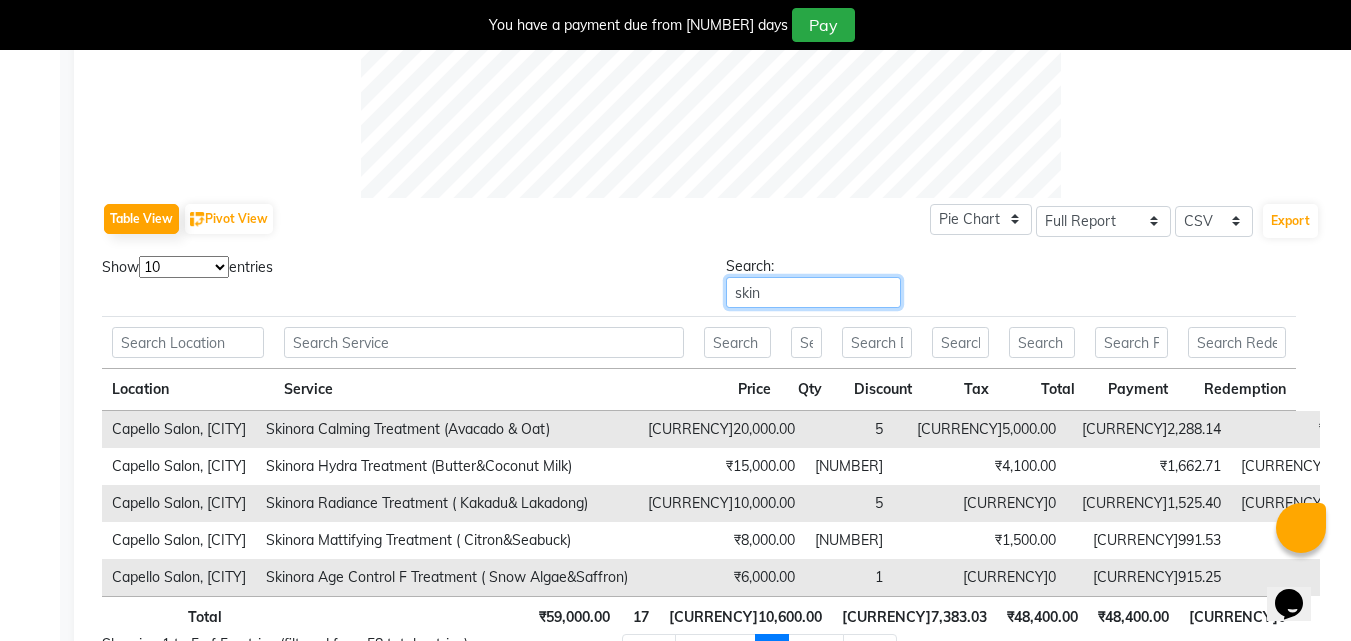 drag, startPoint x: 1205, startPoint y: 263, endPoint x: 959, endPoint y: 269, distance: 246.07317 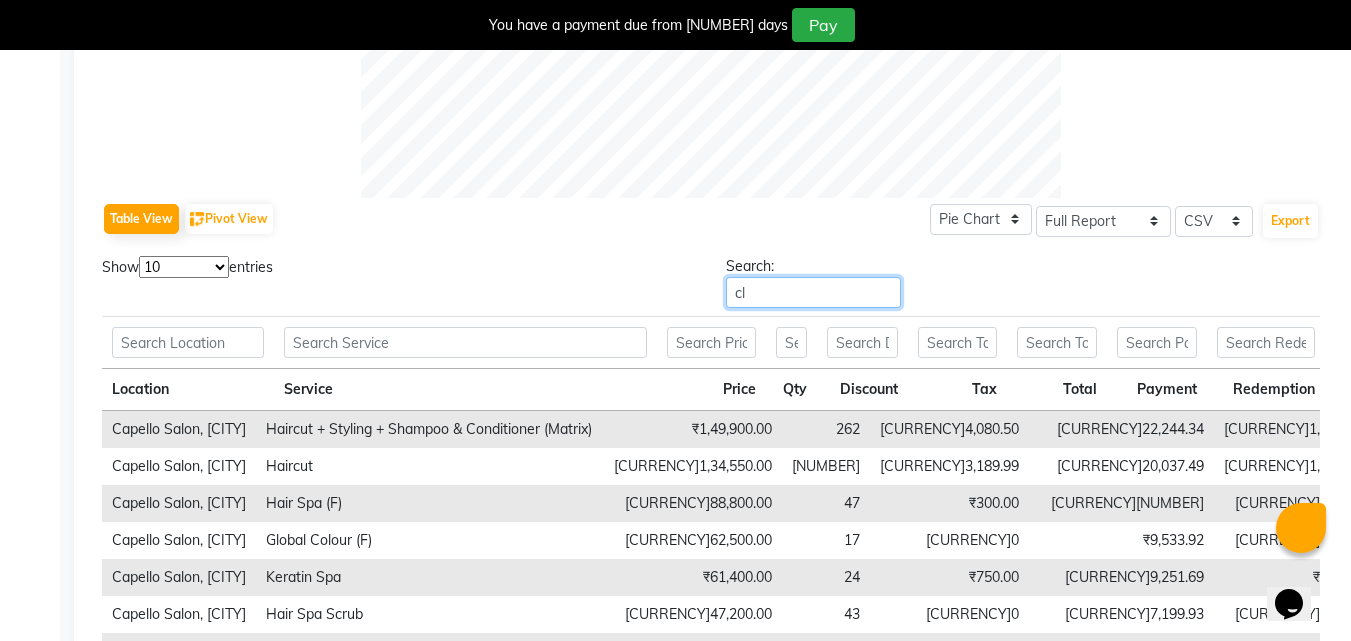 scroll, scrollTop: 883, scrollLeft: 0, axis: vertical 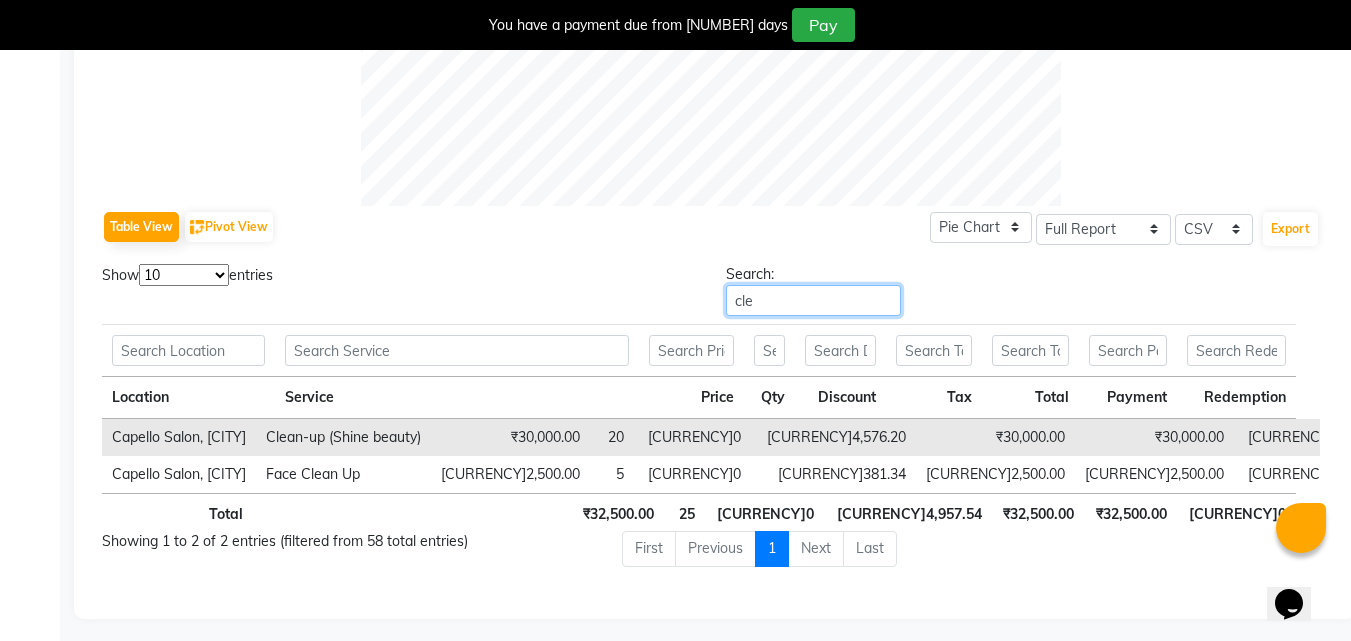 type on "[INITIAL]" 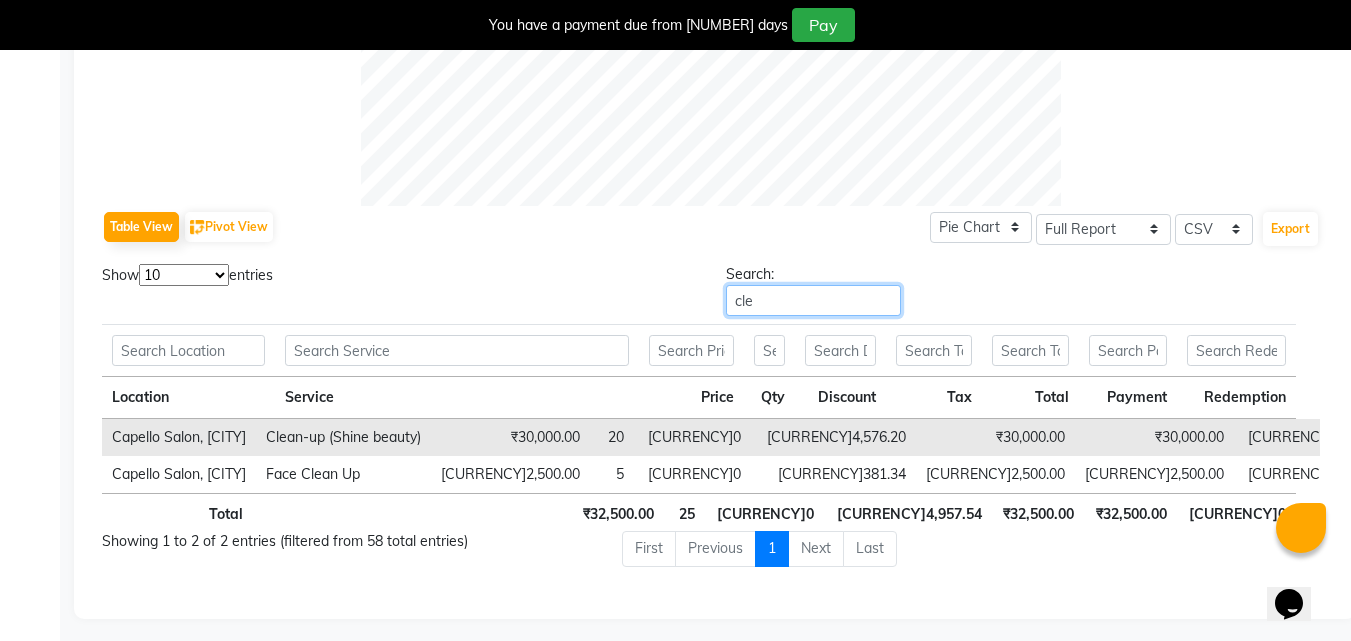 scroll, scrollTop: 0, scrollLeft: 0, axis: both 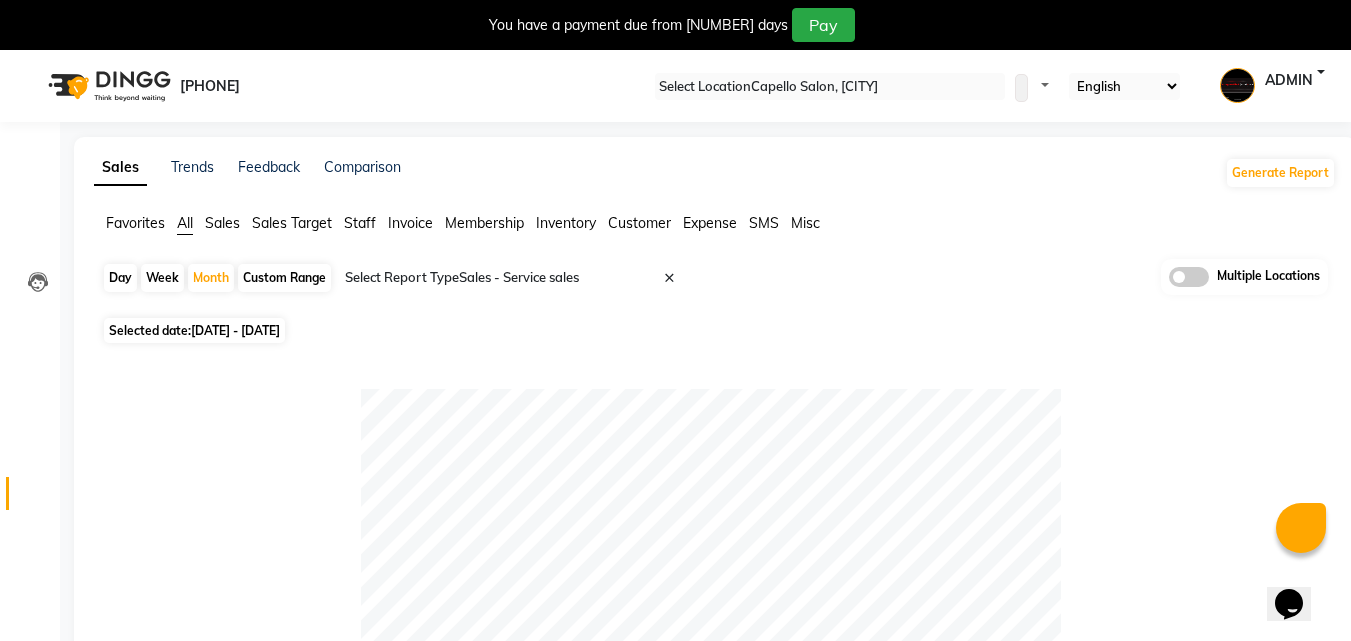 click at bounding box center (830, 87) 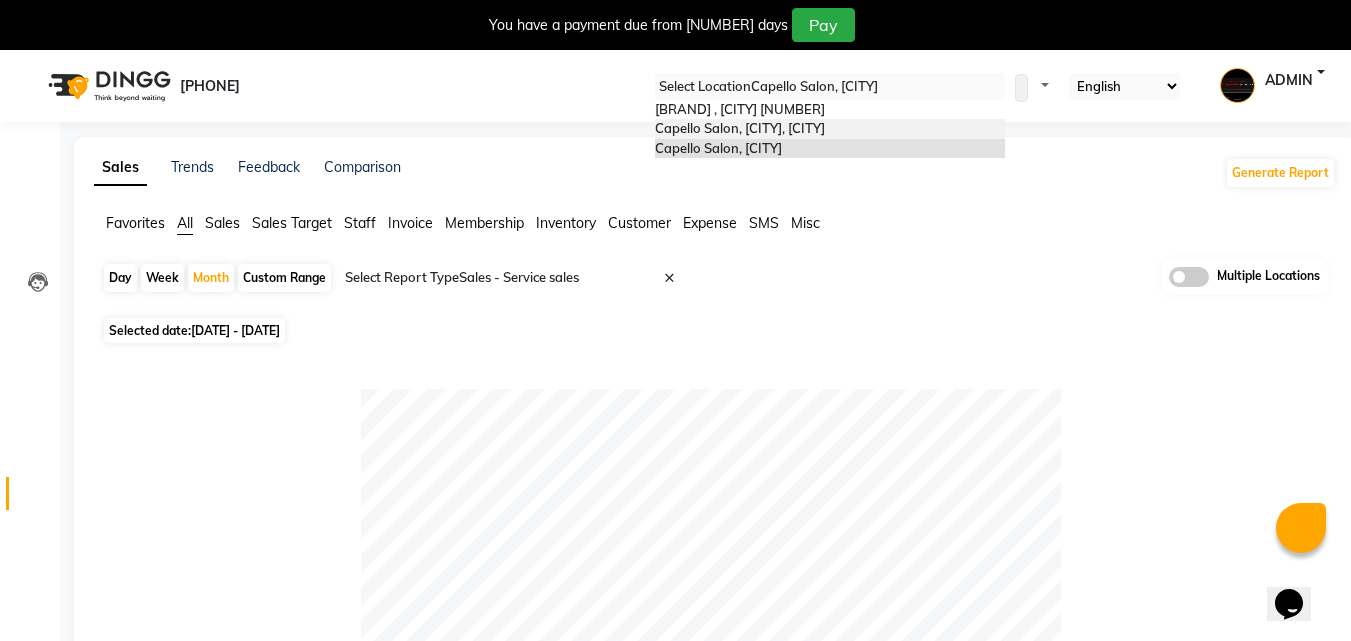 click on "[BRAND] Salon, [CITY], [CITY]" at bounding box center [830, 129] 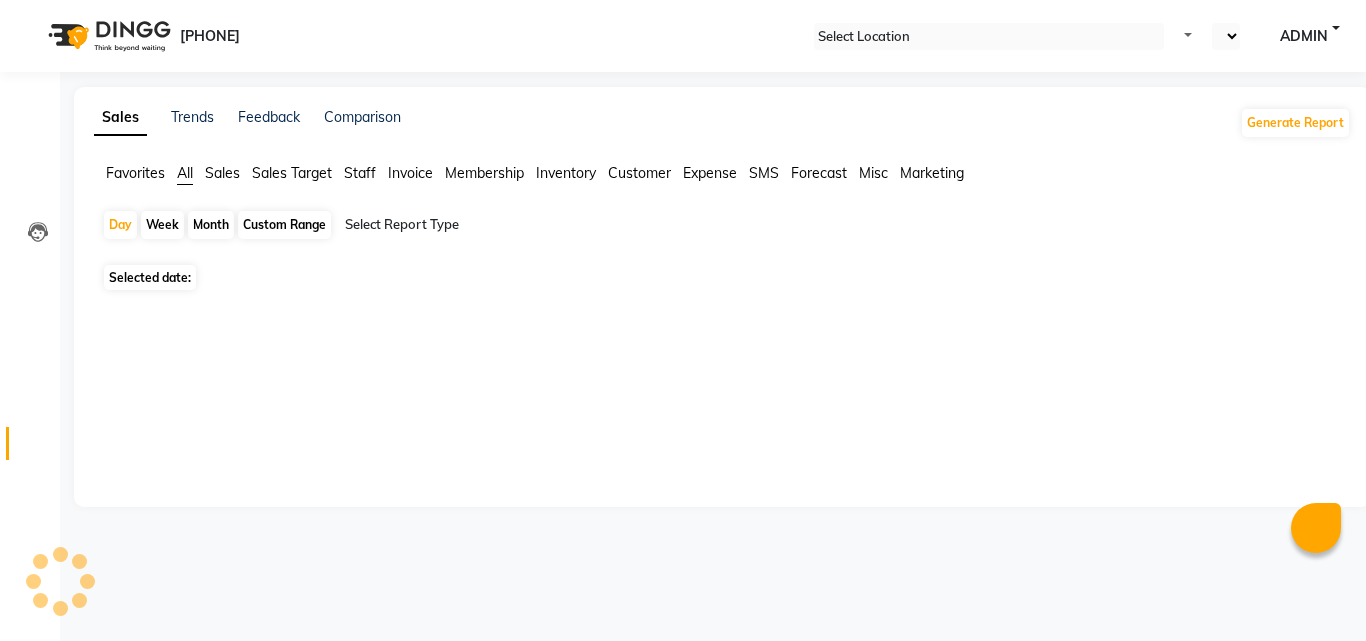 scroll, scrollTop: 0, scrollLeft: 0, axis: both 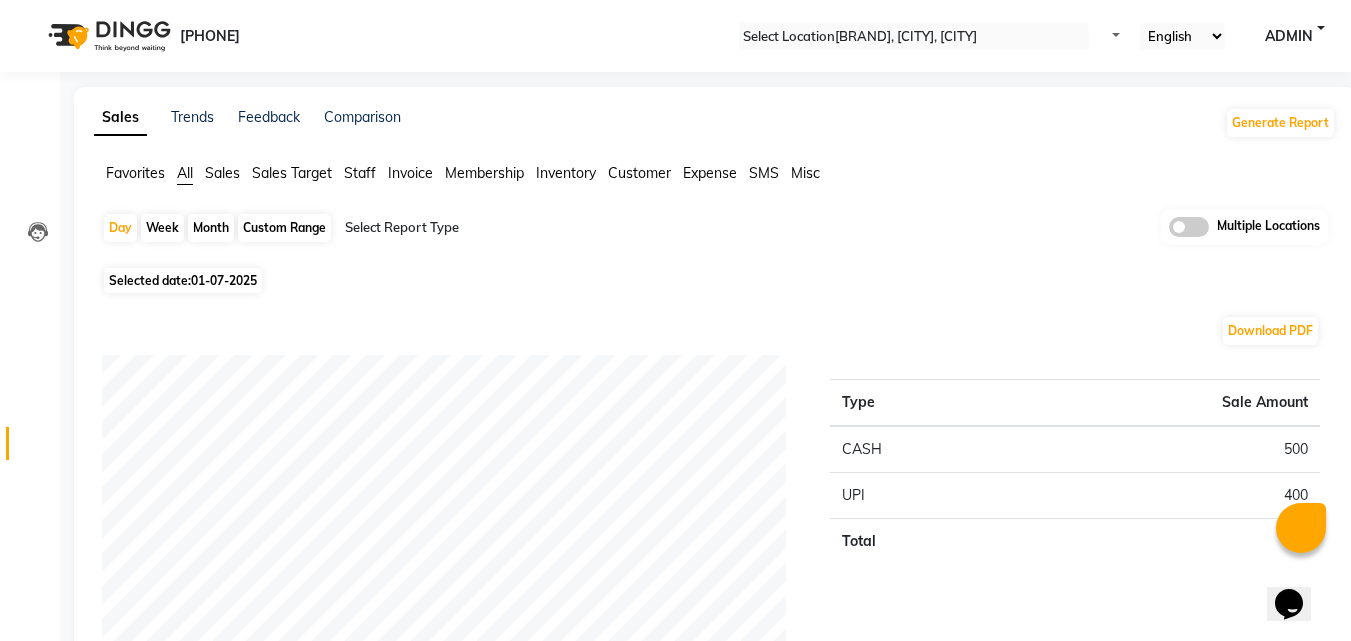 click on "Month" at bounding box center (211, 228) 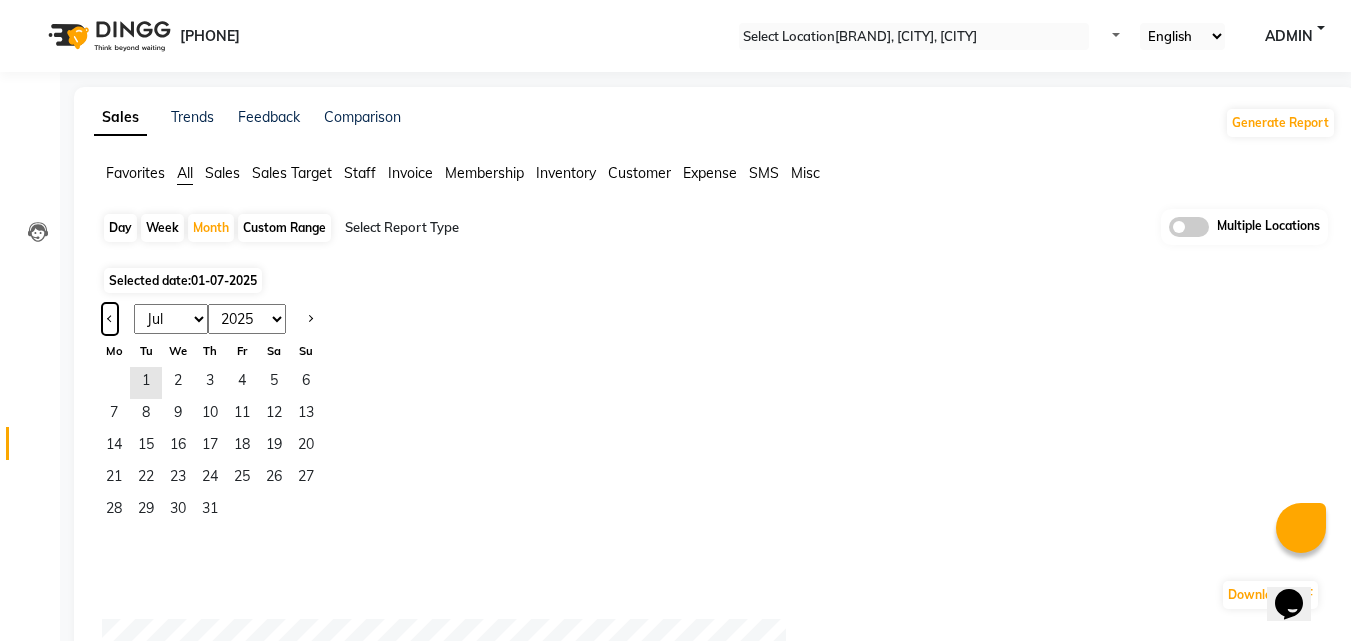 click at bounding box center (110, 319) 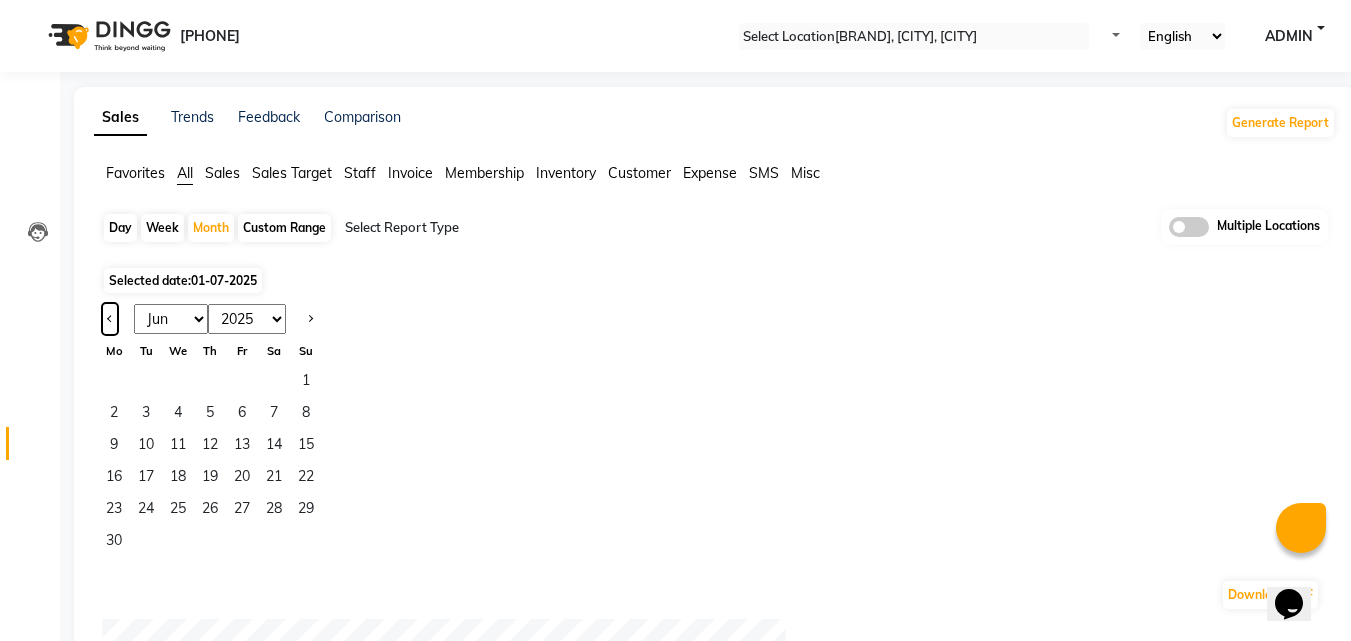 click at bounding box center [110, 319] 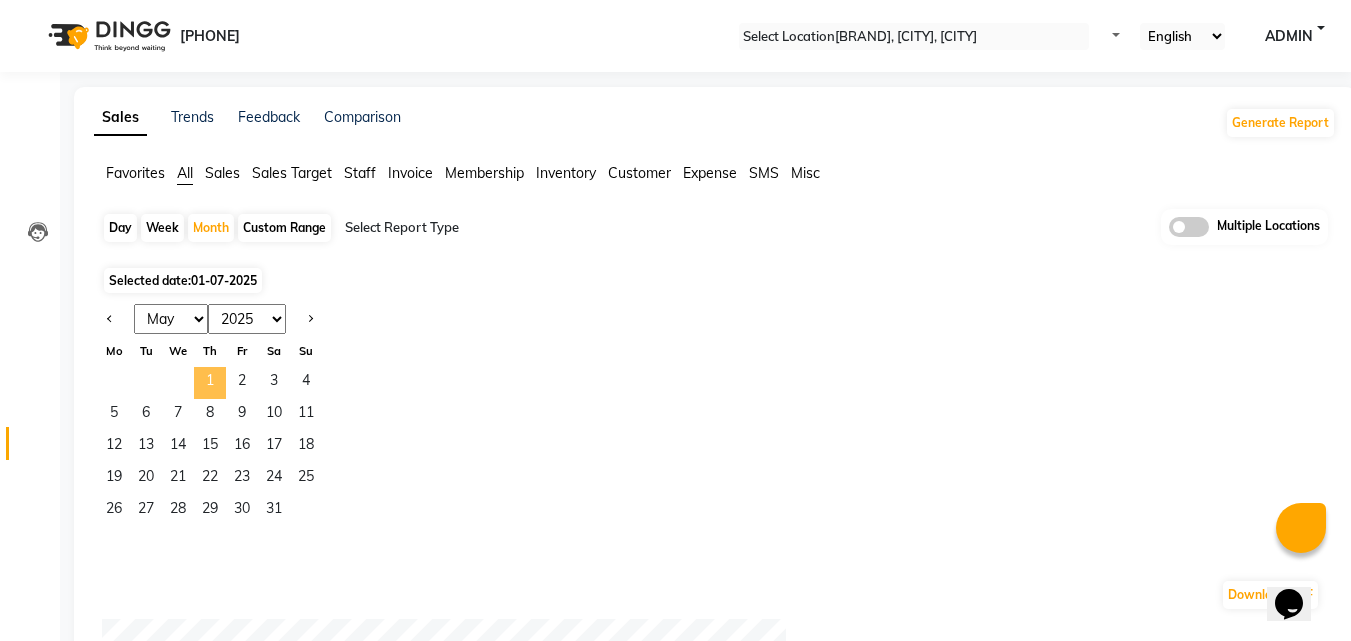 click on "1" at bounding box center [210, 383] 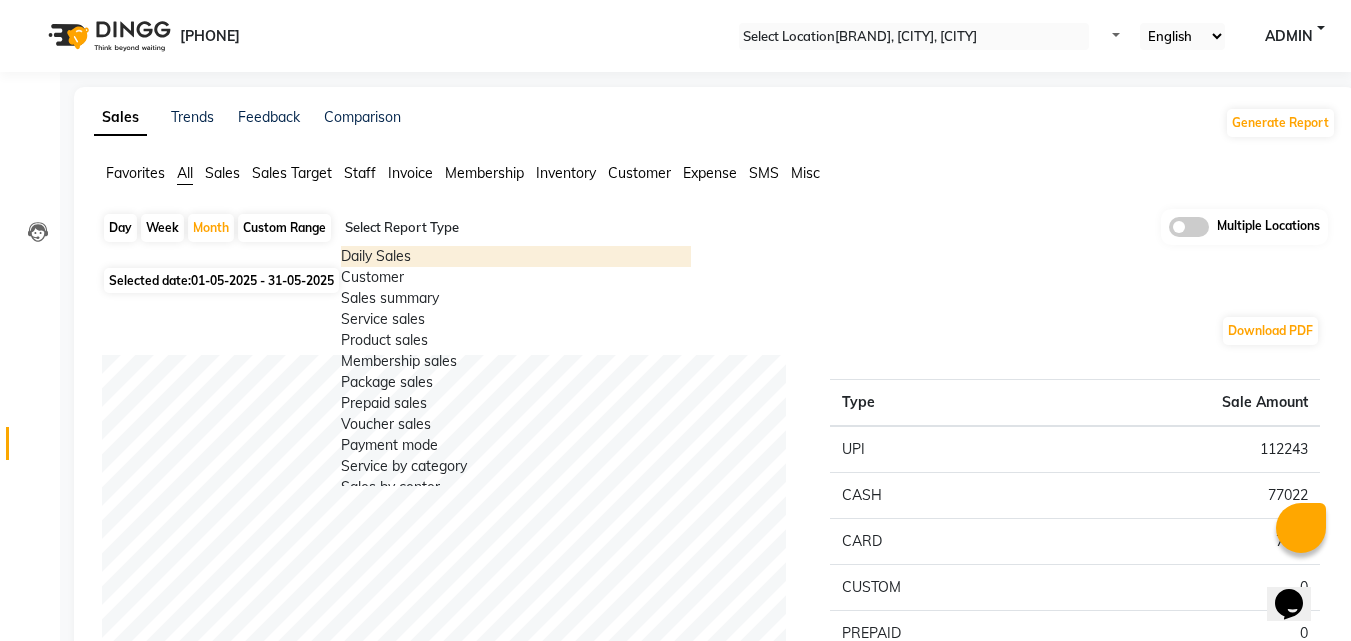 click at bounding box center (516, 228) 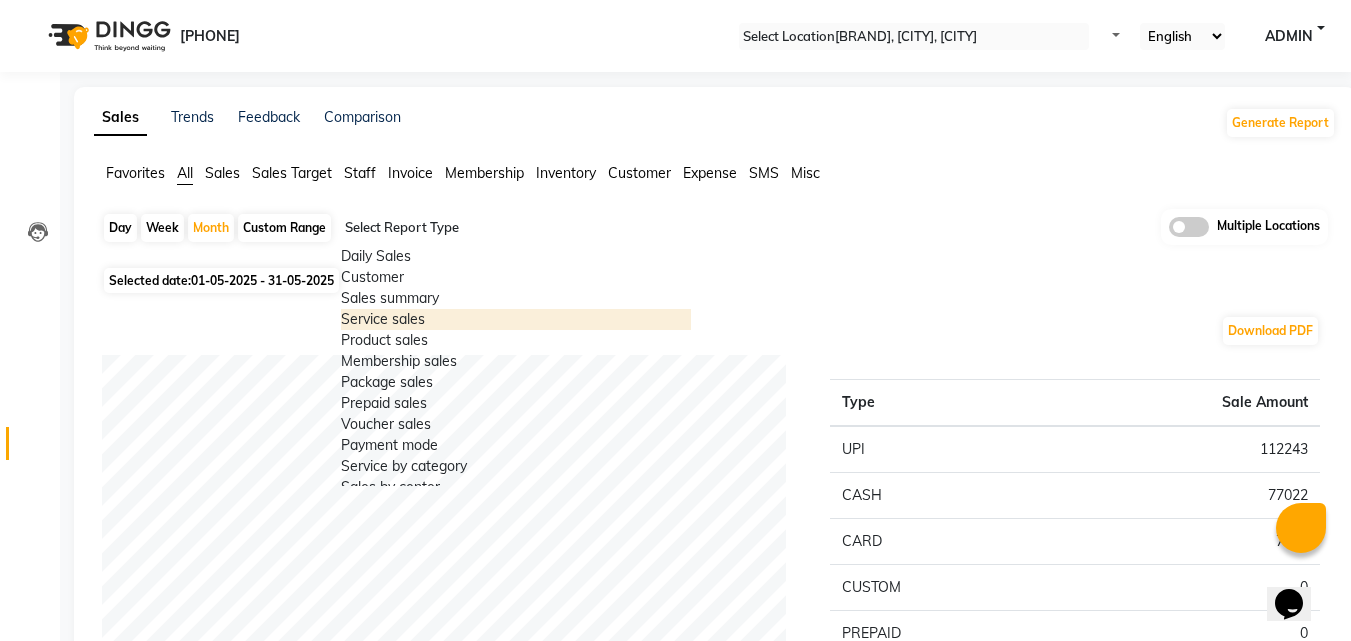 click on "Service sales" at bounding box center [516, 319] 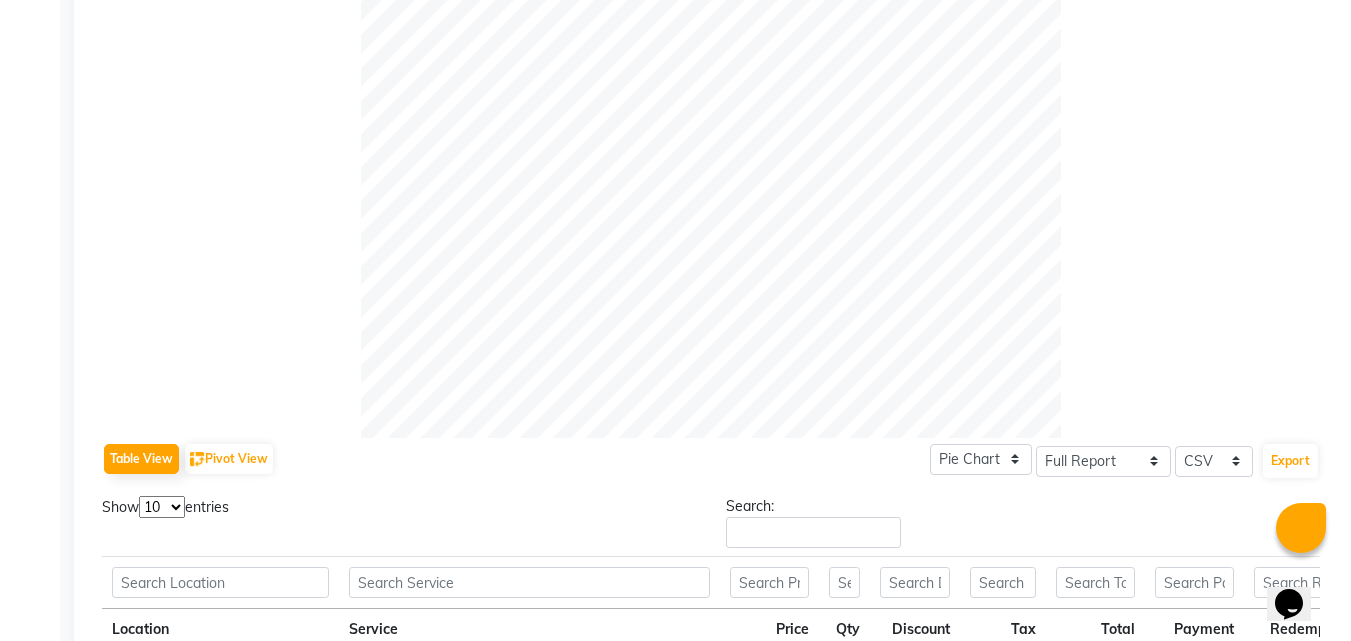 scroll, scrollTop: 870, scrollLeft: 0, axis: vertical 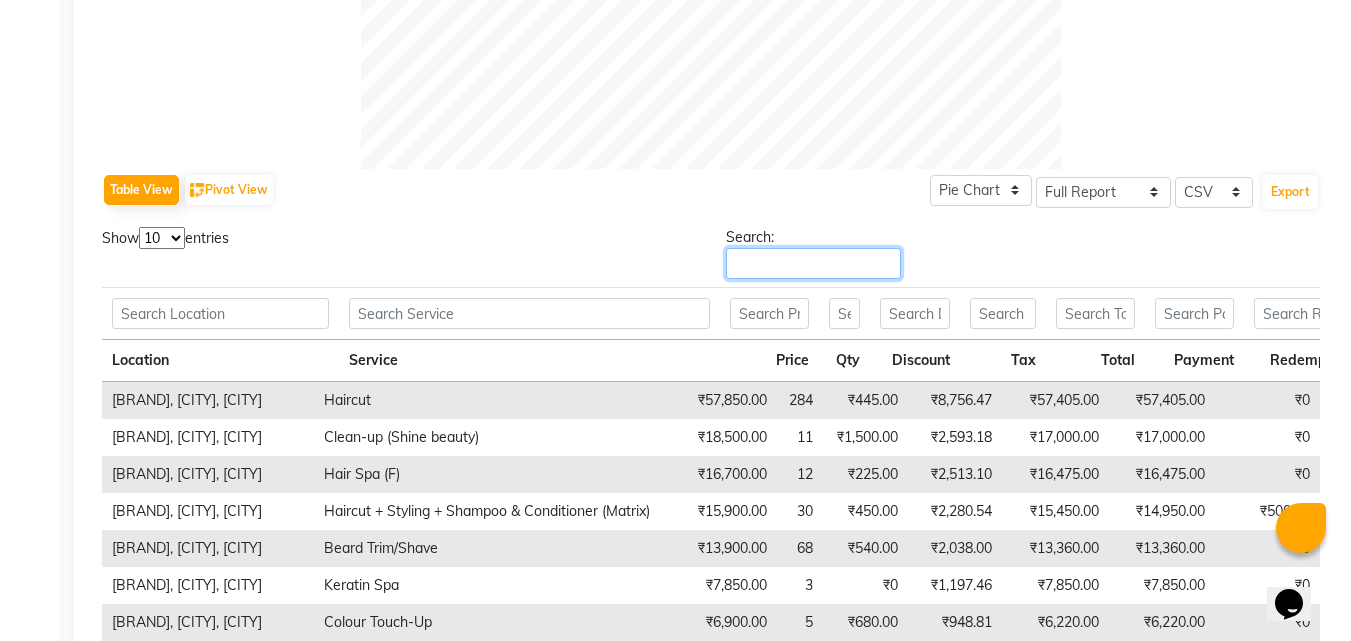 click on "Search:" at bounding box center (813, 263) 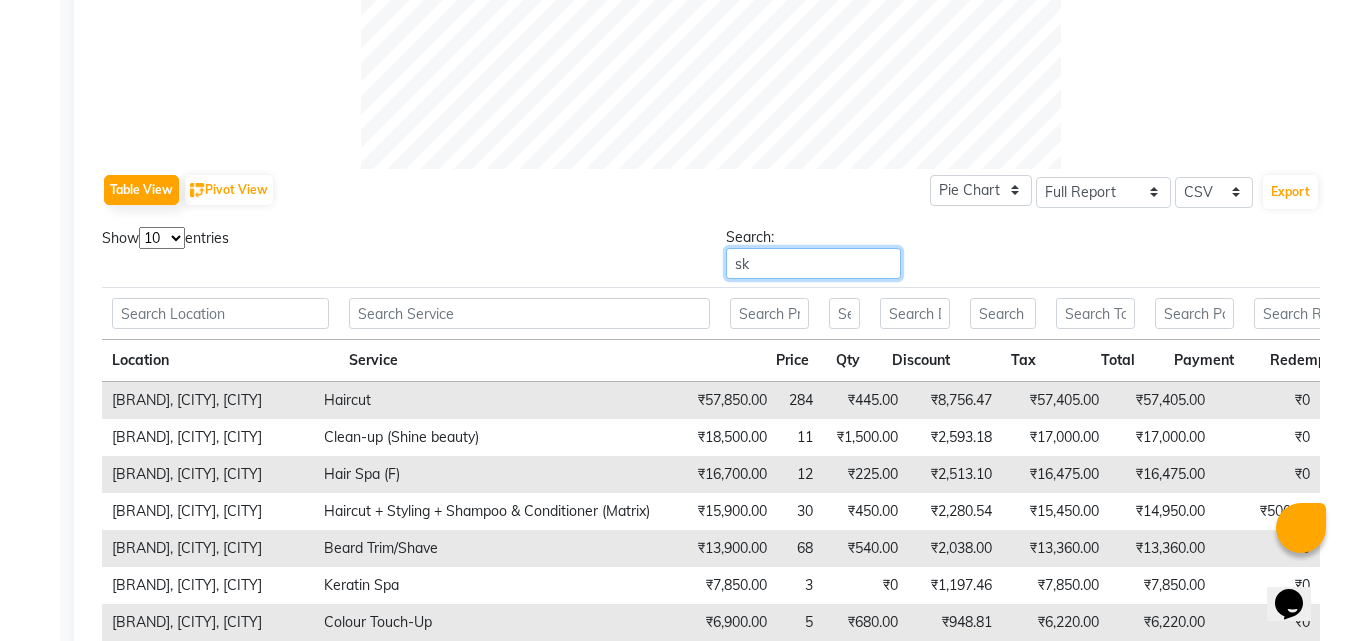 scroll, scrollTop: 848, scrollLeft: 0, axis: vertical 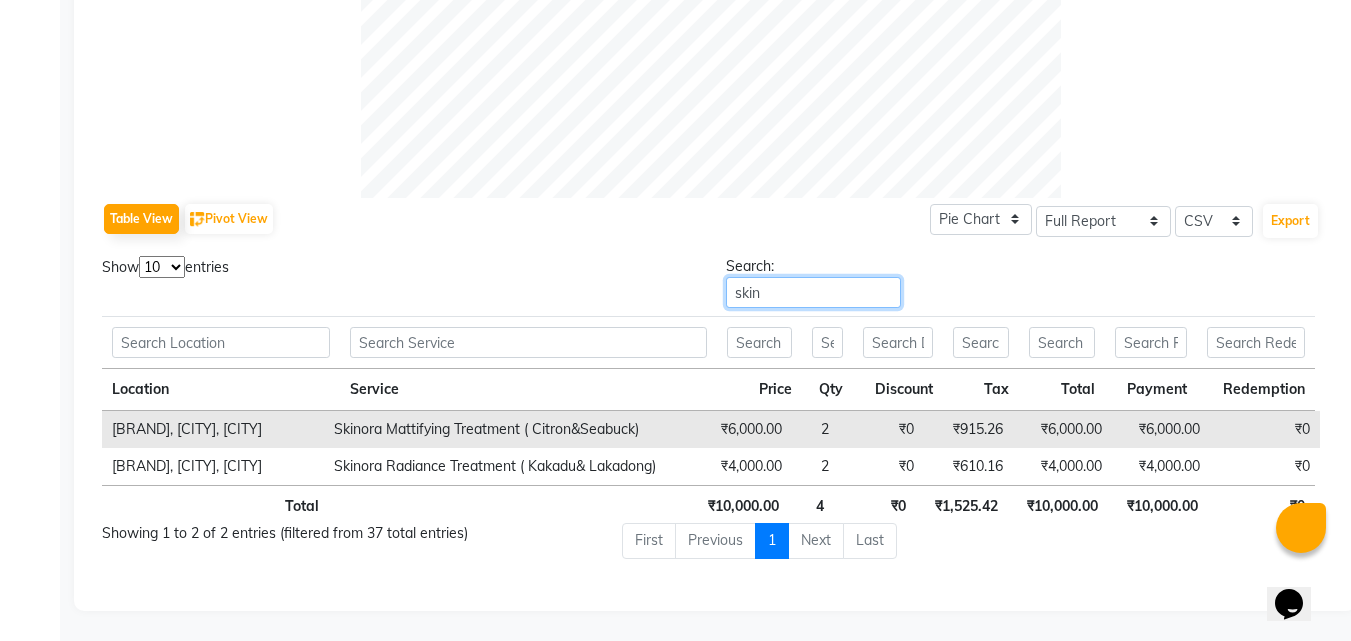 drag, startPoint x: 1179, startPoint y: 267, endPoint x: 723, endPoint y: 250, distance: 456.31677 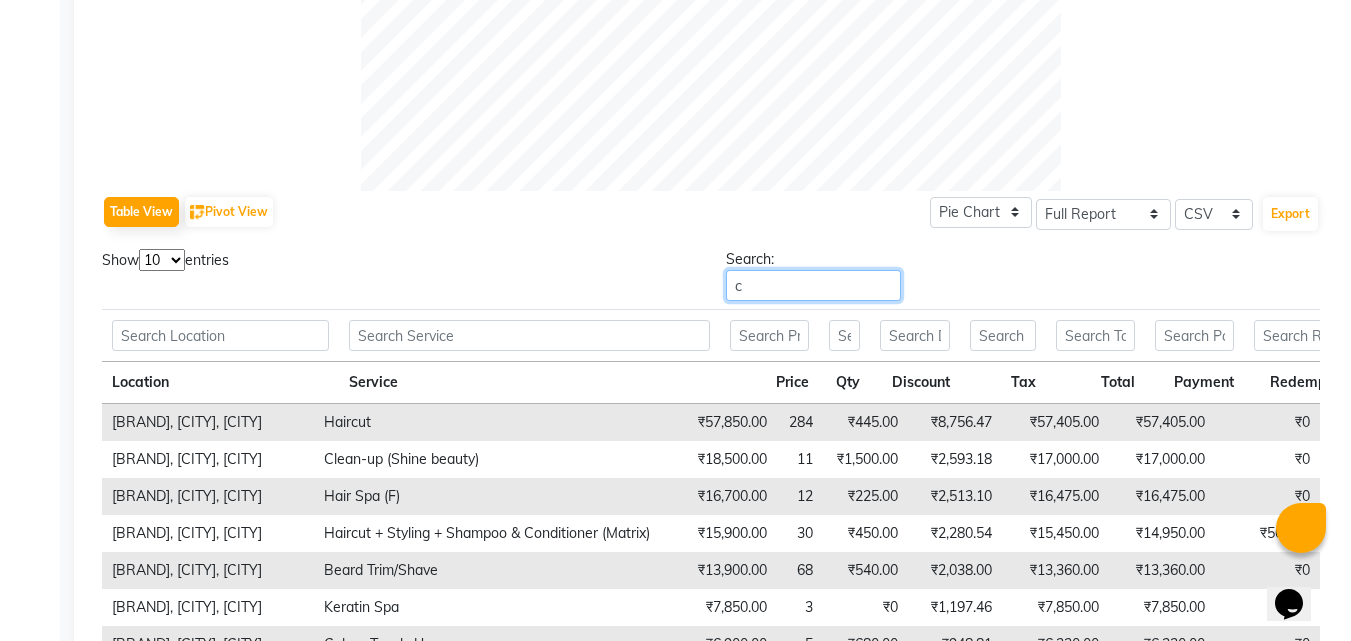 scroll, scrollTop: 833, scrollLeft: 0, axis: vertical 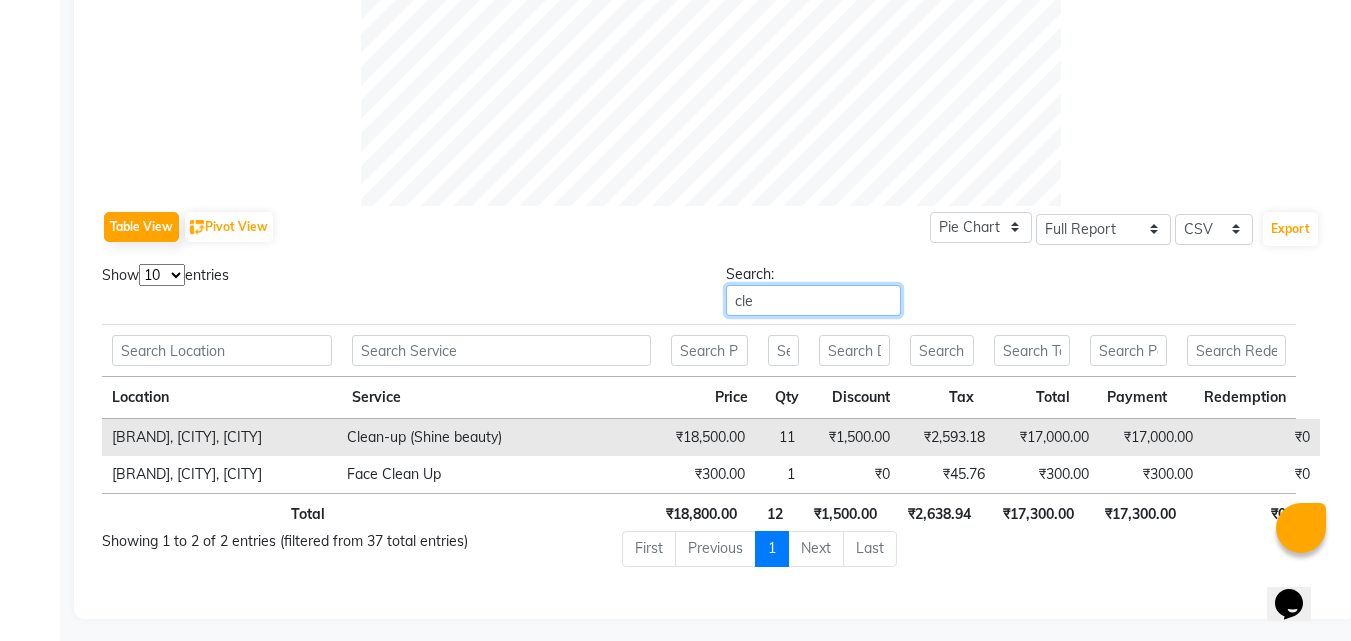 type on "cle" 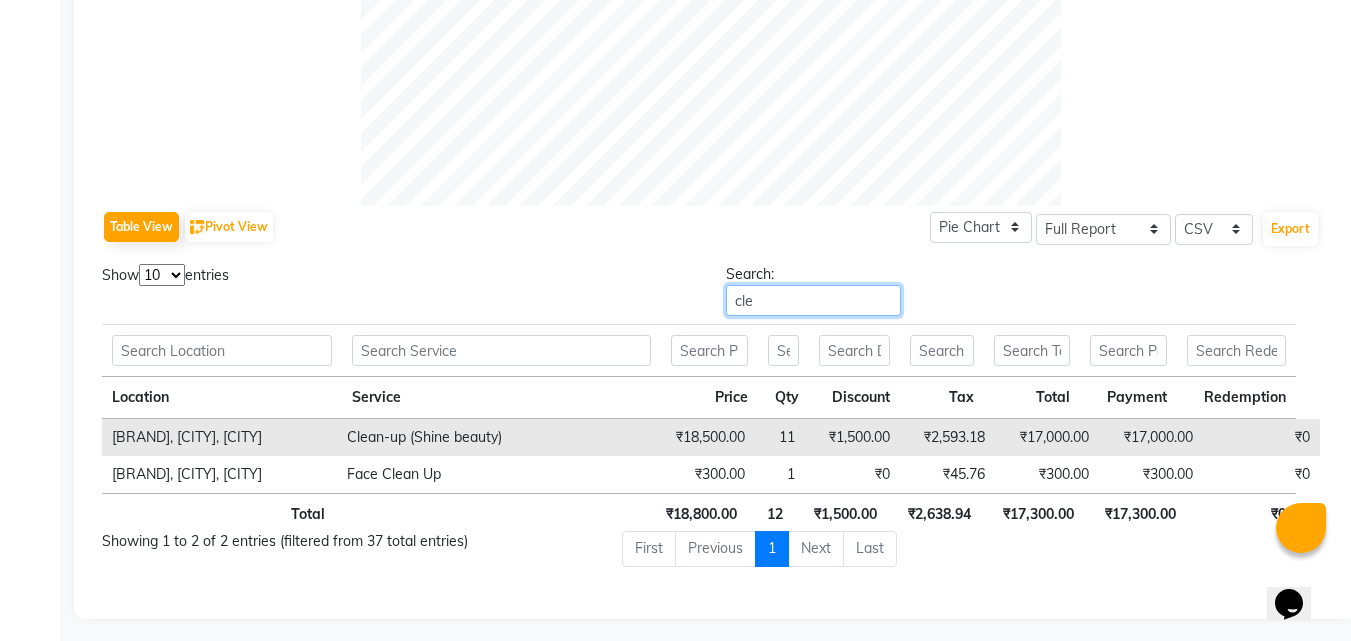 scroll, scrollTop: 0, scrollLeft: 0, axis: both 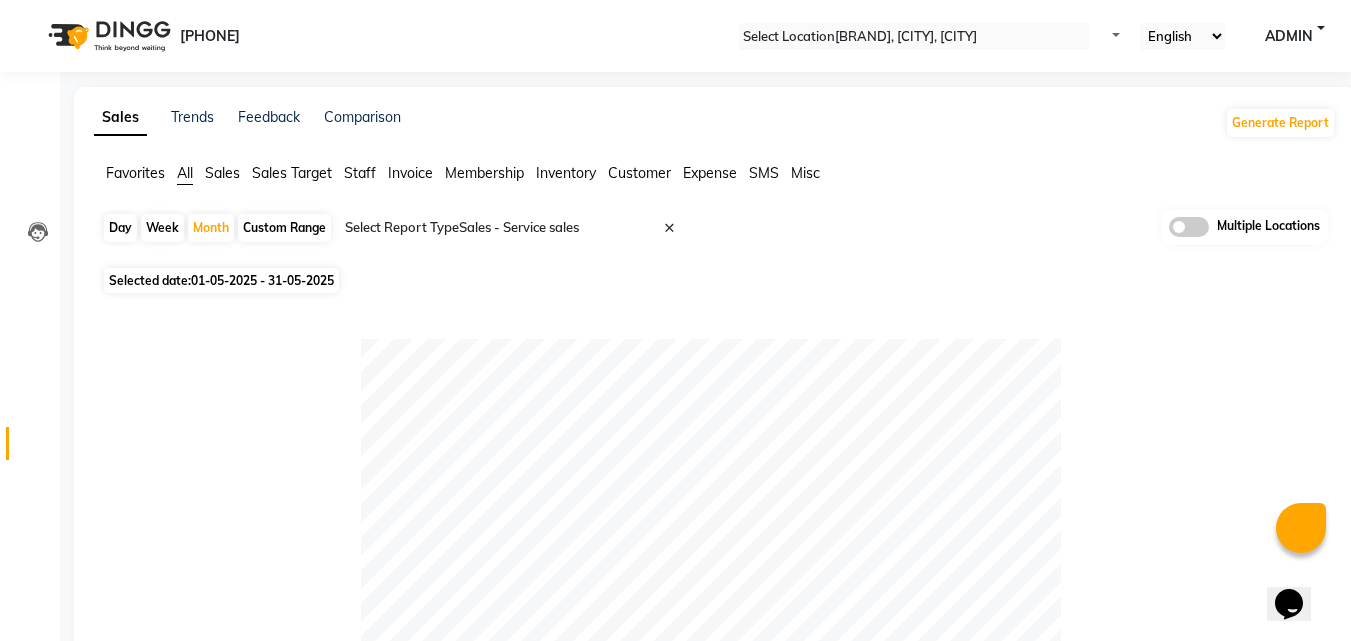 click at bounding box center [914, 37] 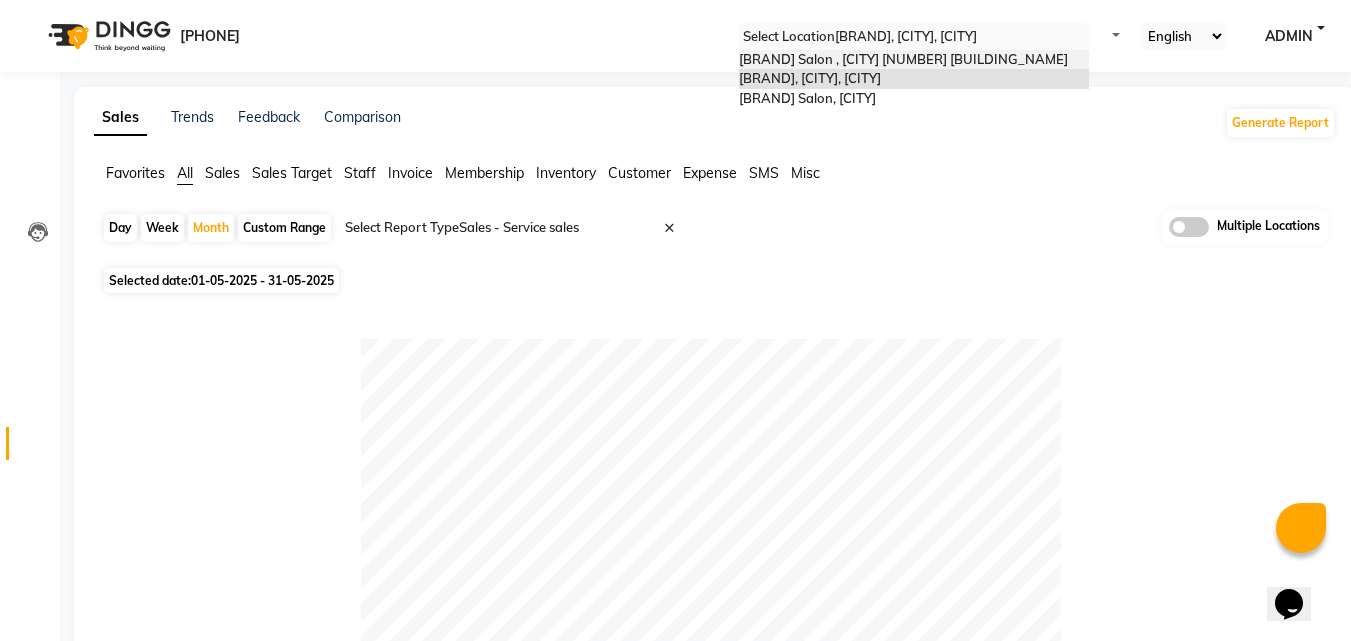 click on "[BRAND] [LOCATION]" at bounding box center (903, 59) 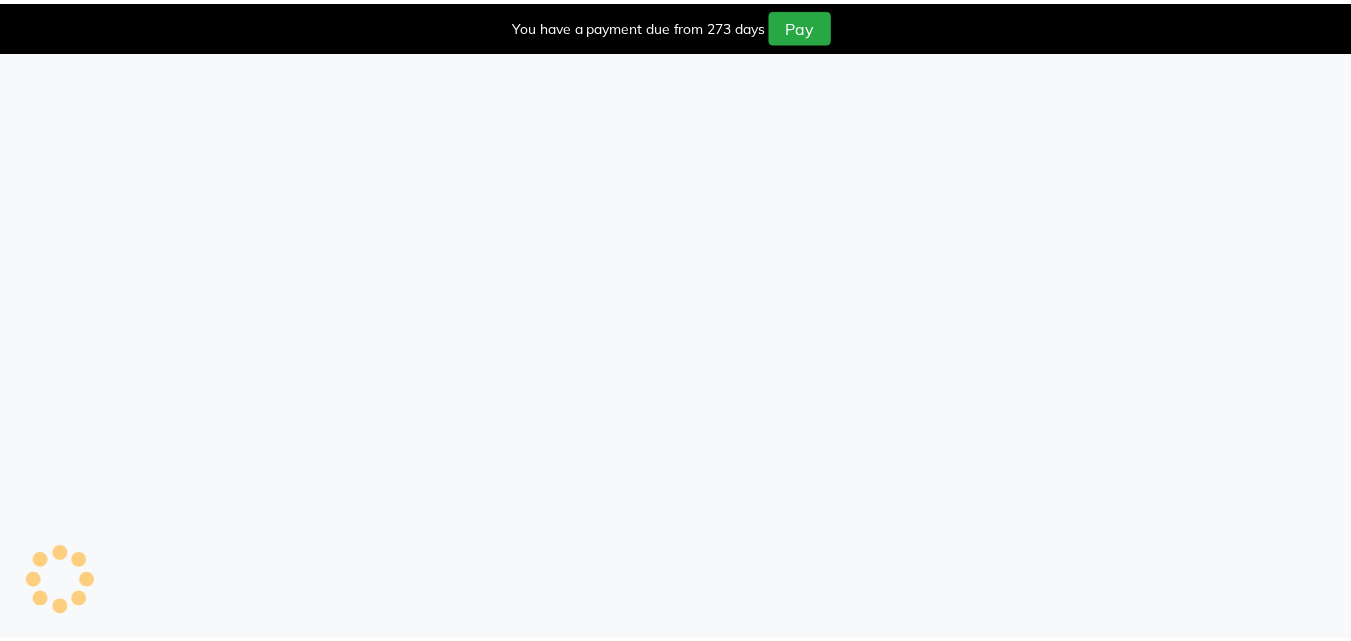 scroll, scrollTop: 0, scrollLeft: 0, axis: both 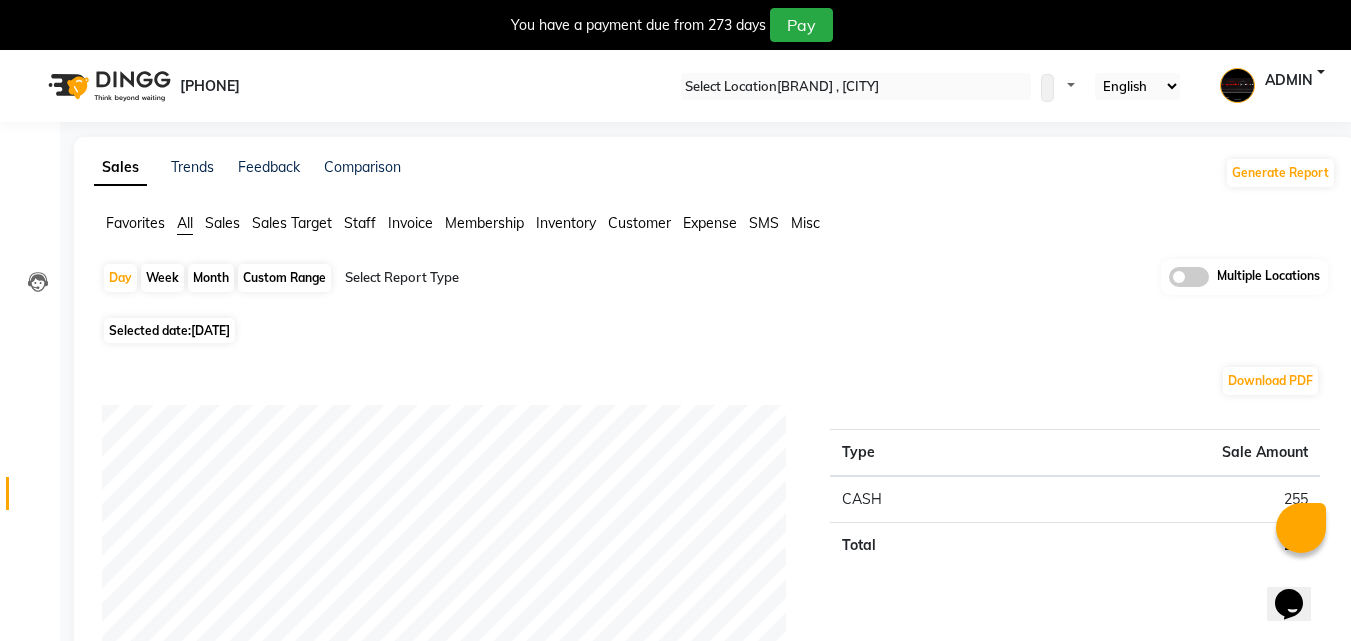 click on "Month" at bounding box center [211, 278] 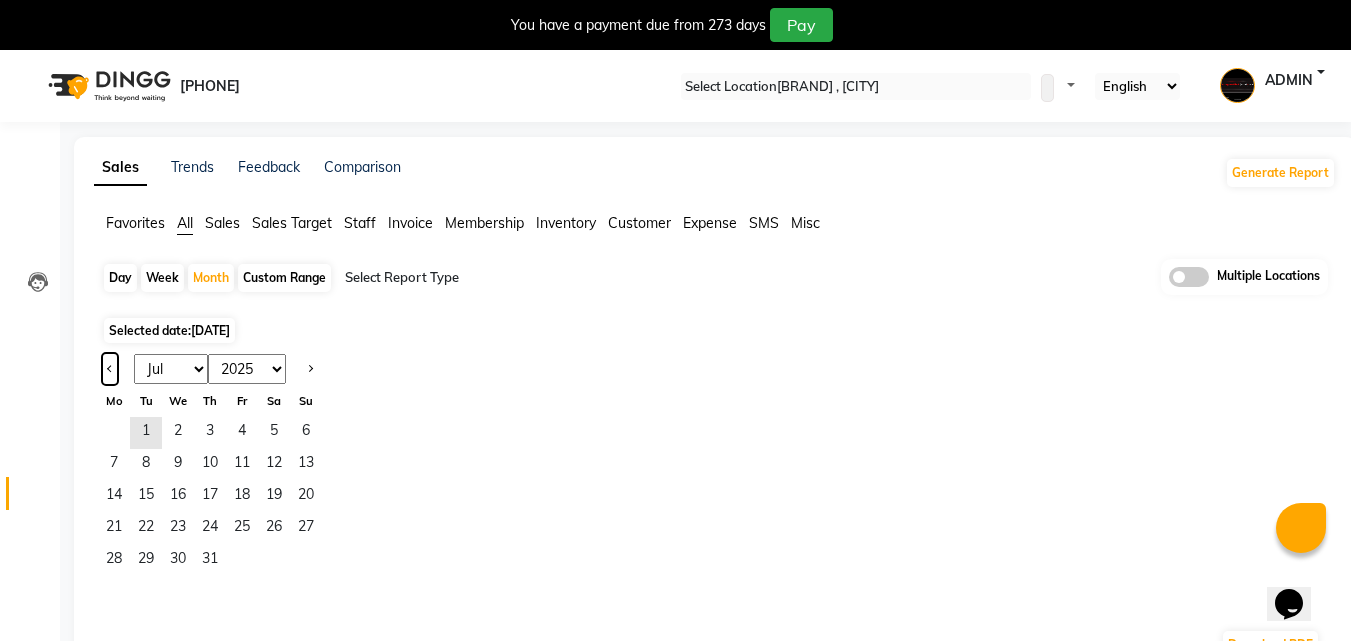 click at bounding box center (110, 367) 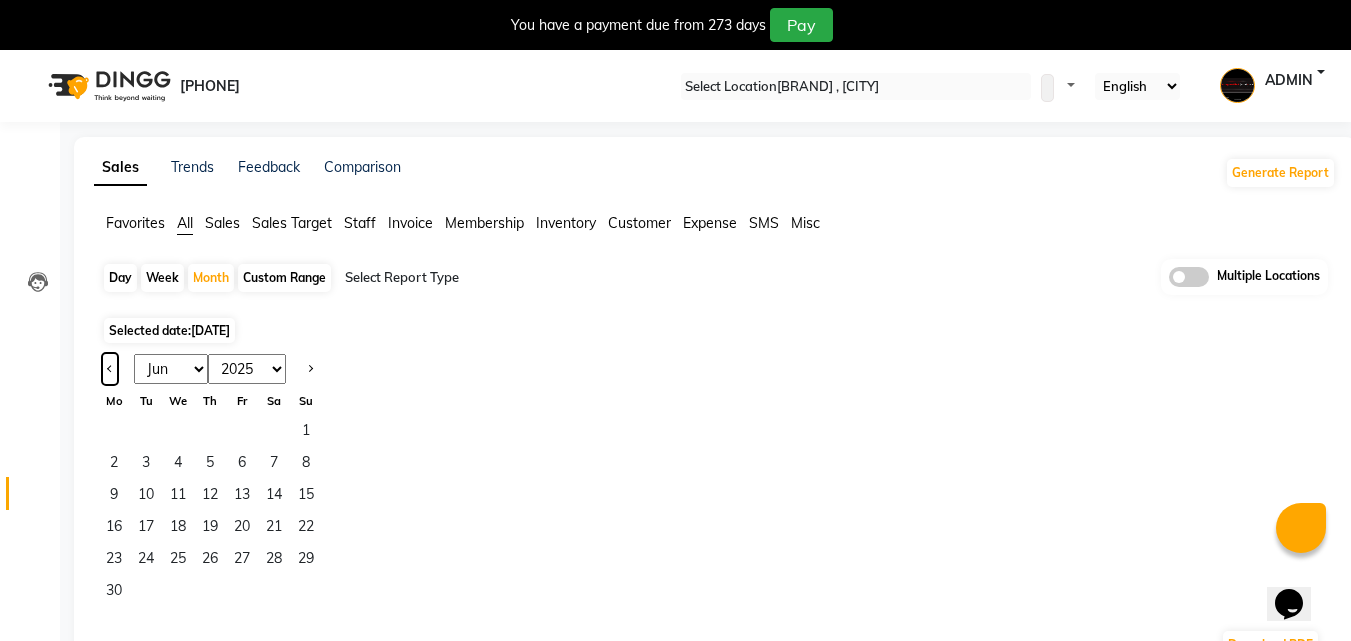 click at bounding box center [110, 367] 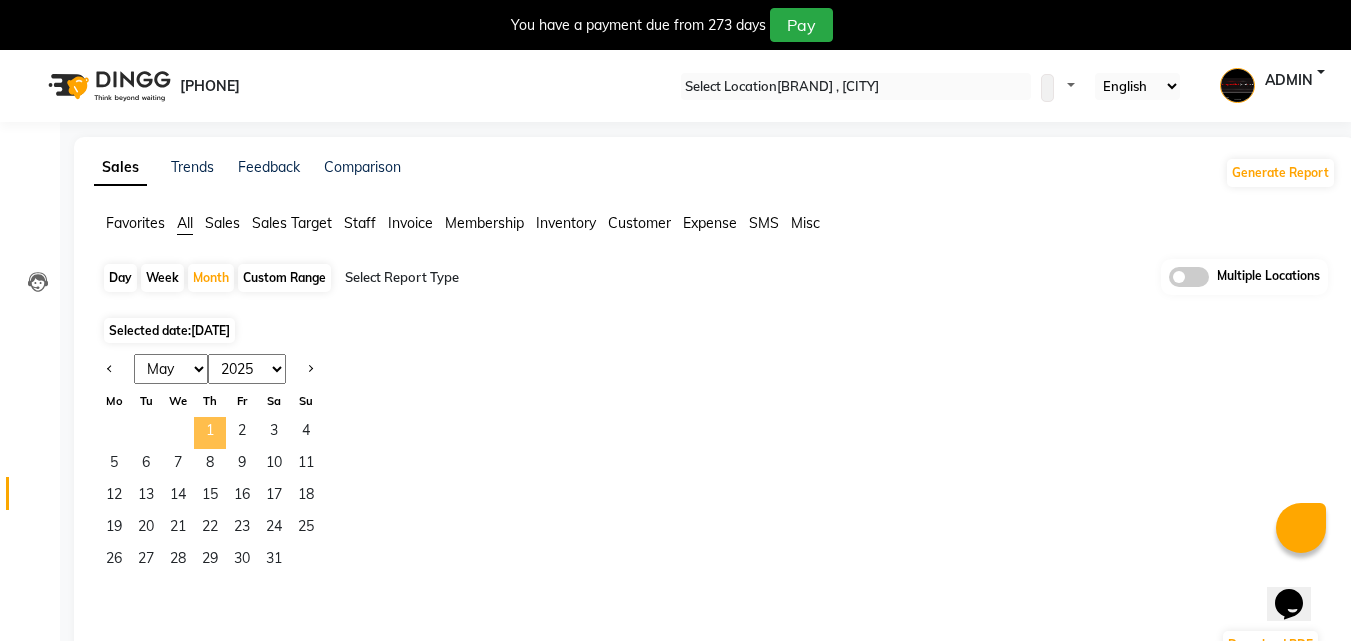 click on "1" at bounding box center (210, 433) 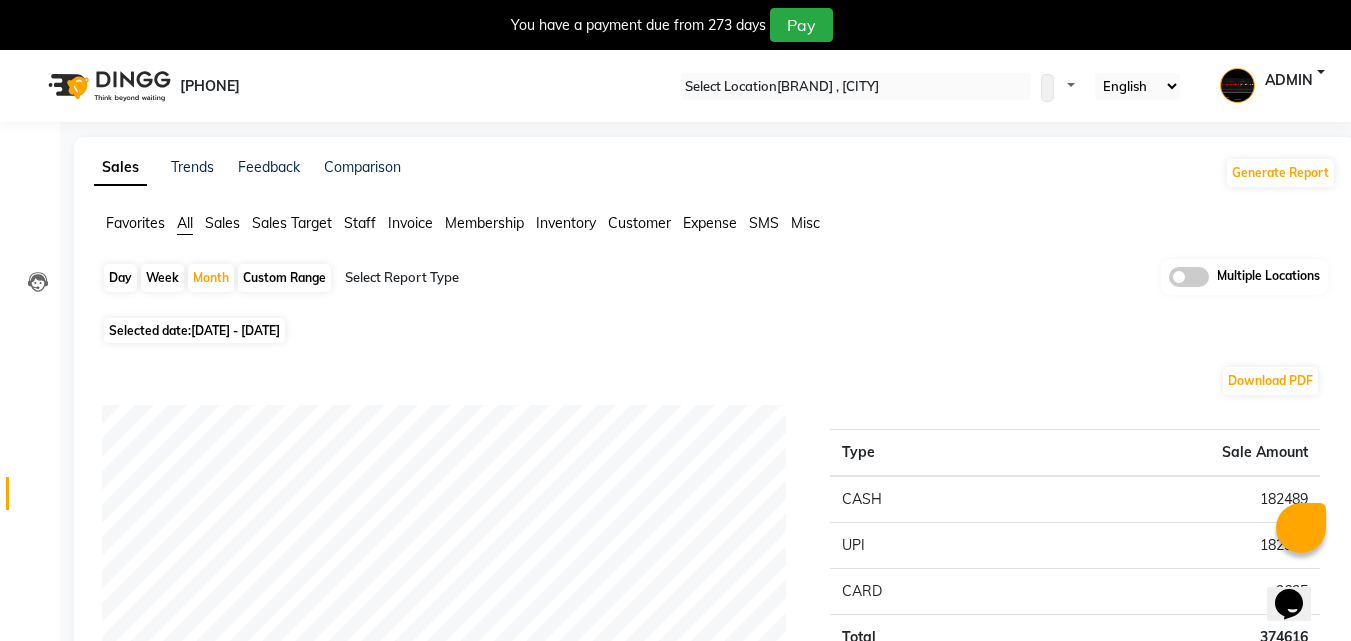 click at bounding box center [516, 278] 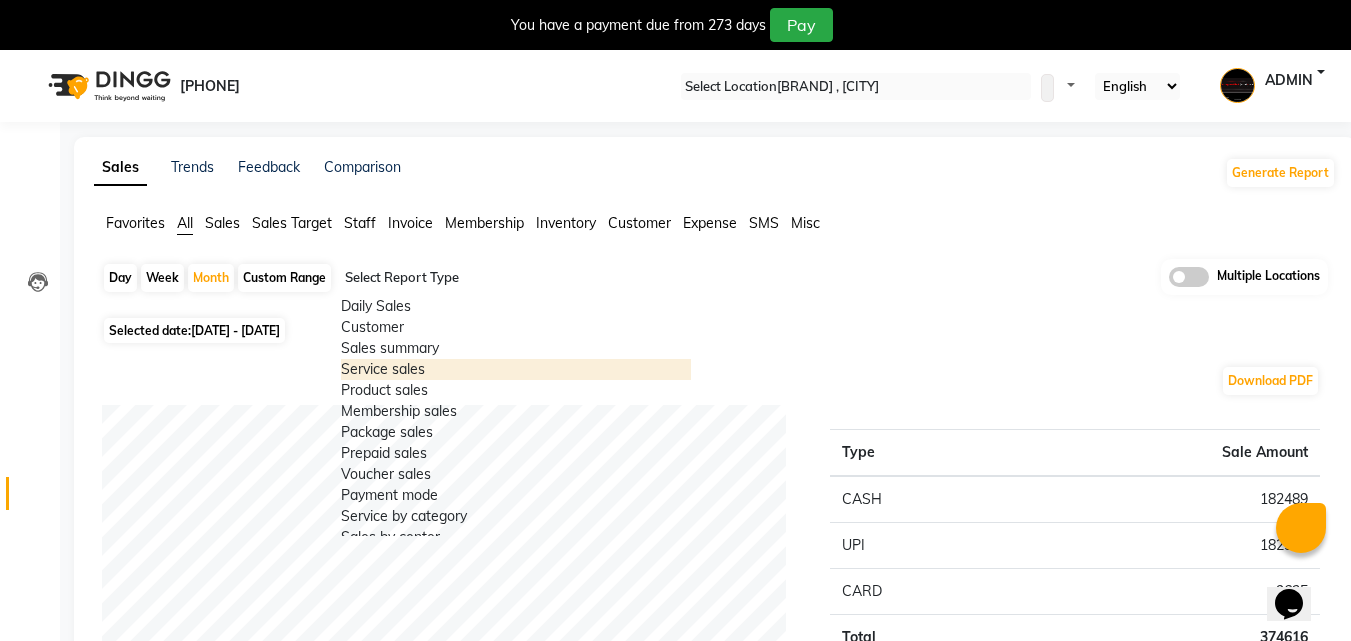 click on "Service sales" at bounding box center [516, 369] 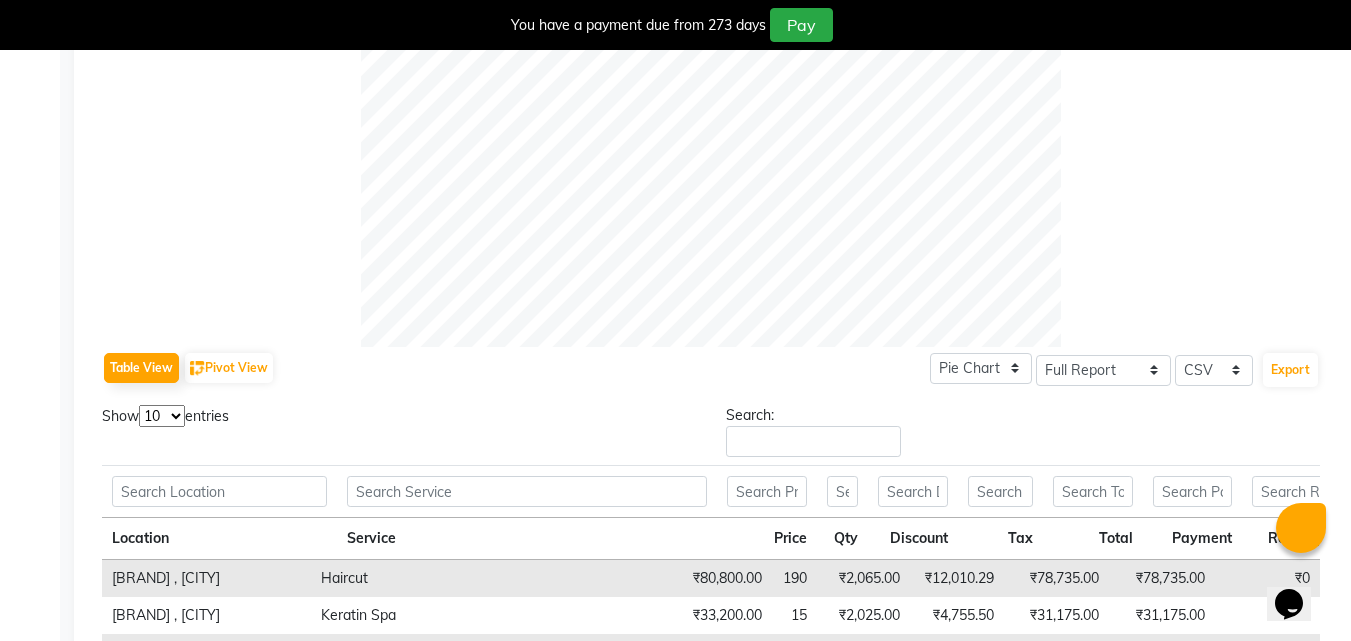 scroll, scrollTop: 815, scrollLeft: 0, axis: vertical 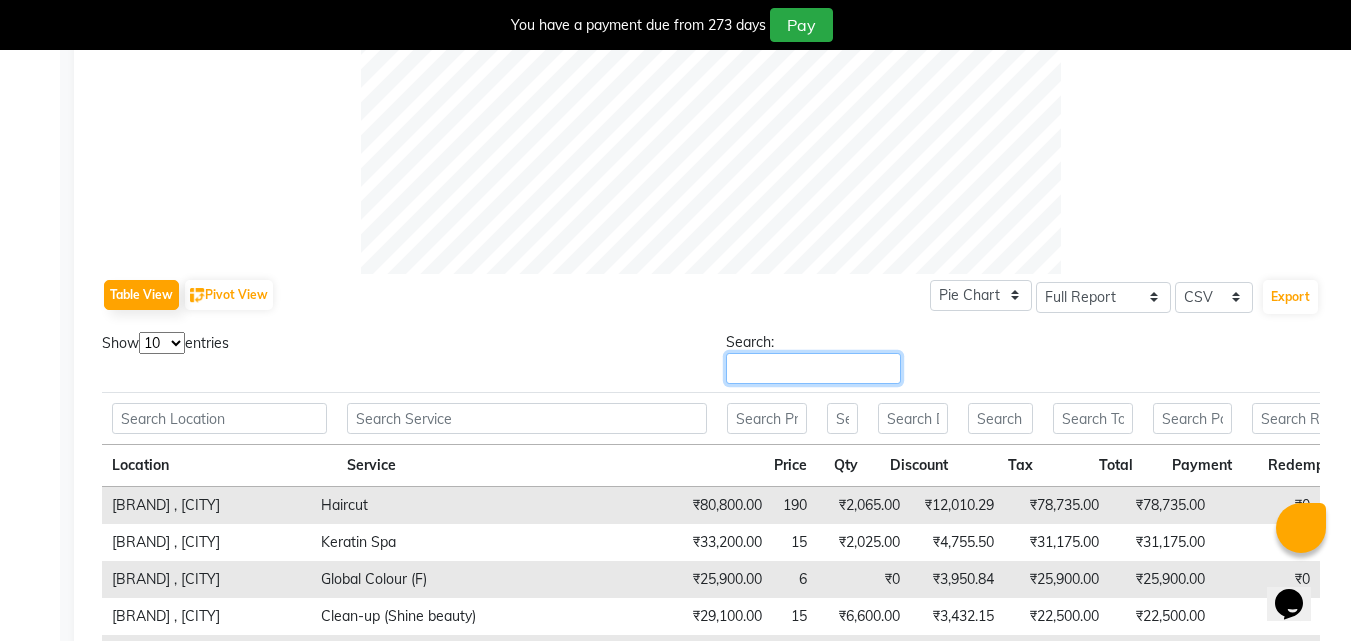 click on "Search:" at bounding box center (813, 368) 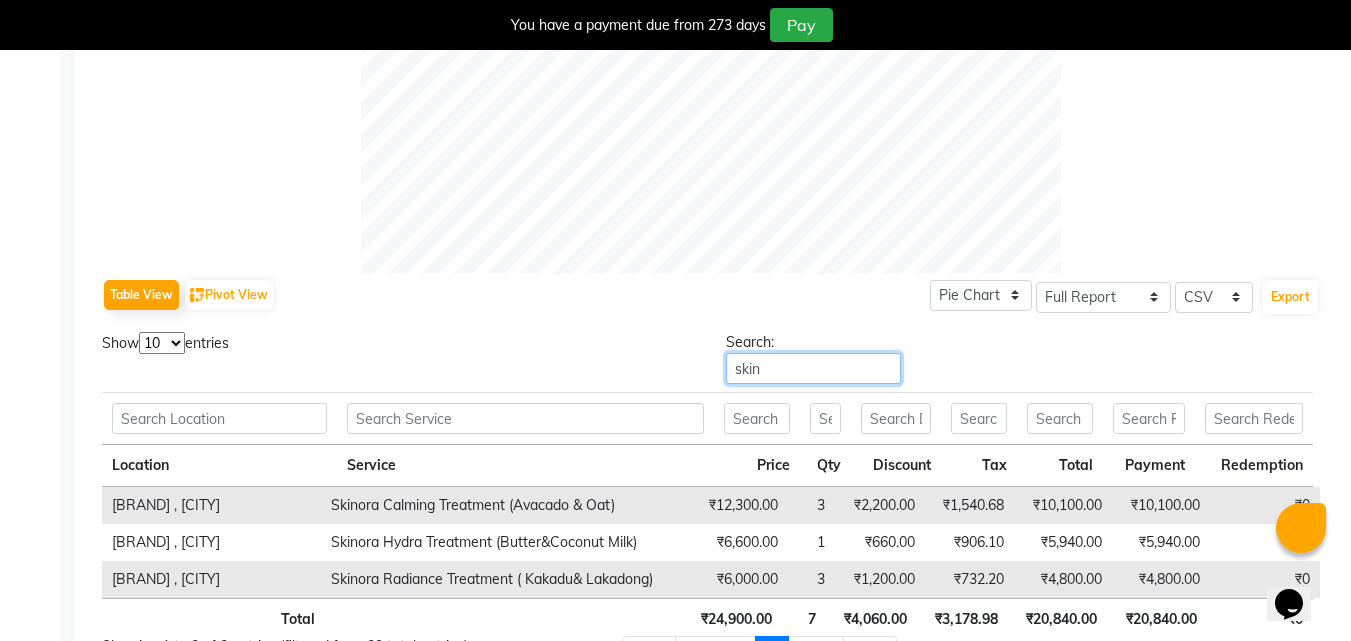 drag, startPoint x: 1183, startPoint y: 348, endPoint x: 518, endPoint y: 382, distance: 665.8686 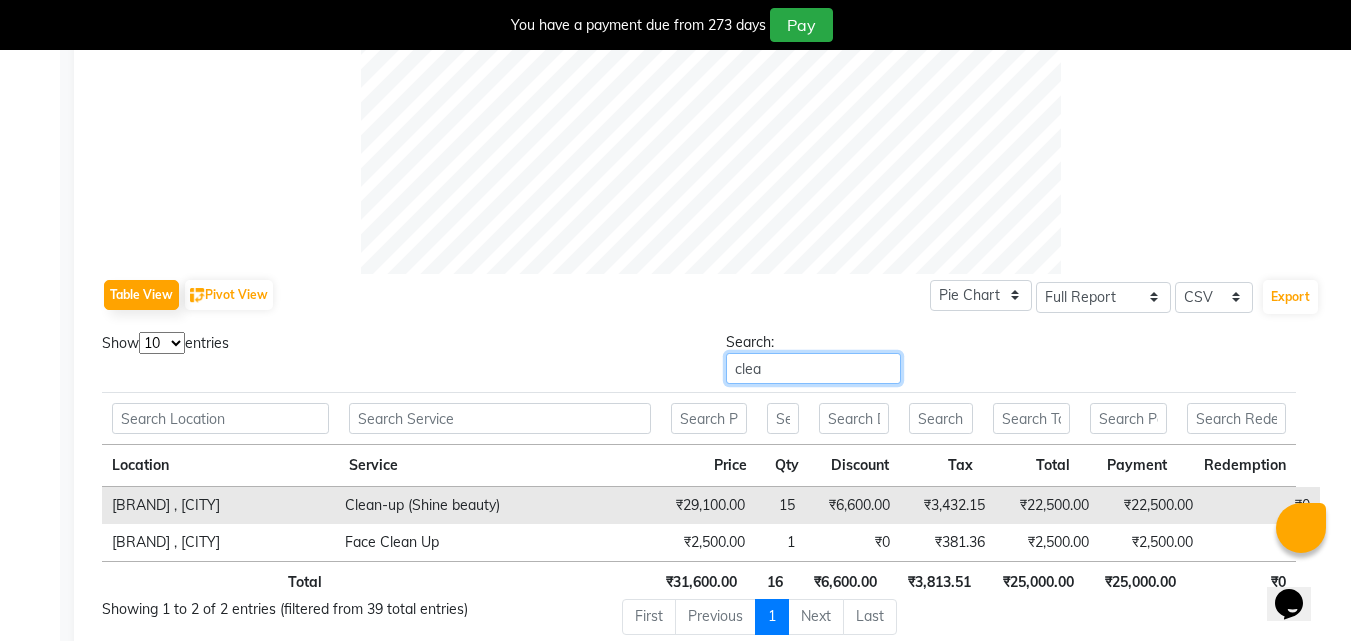 type on "clea" 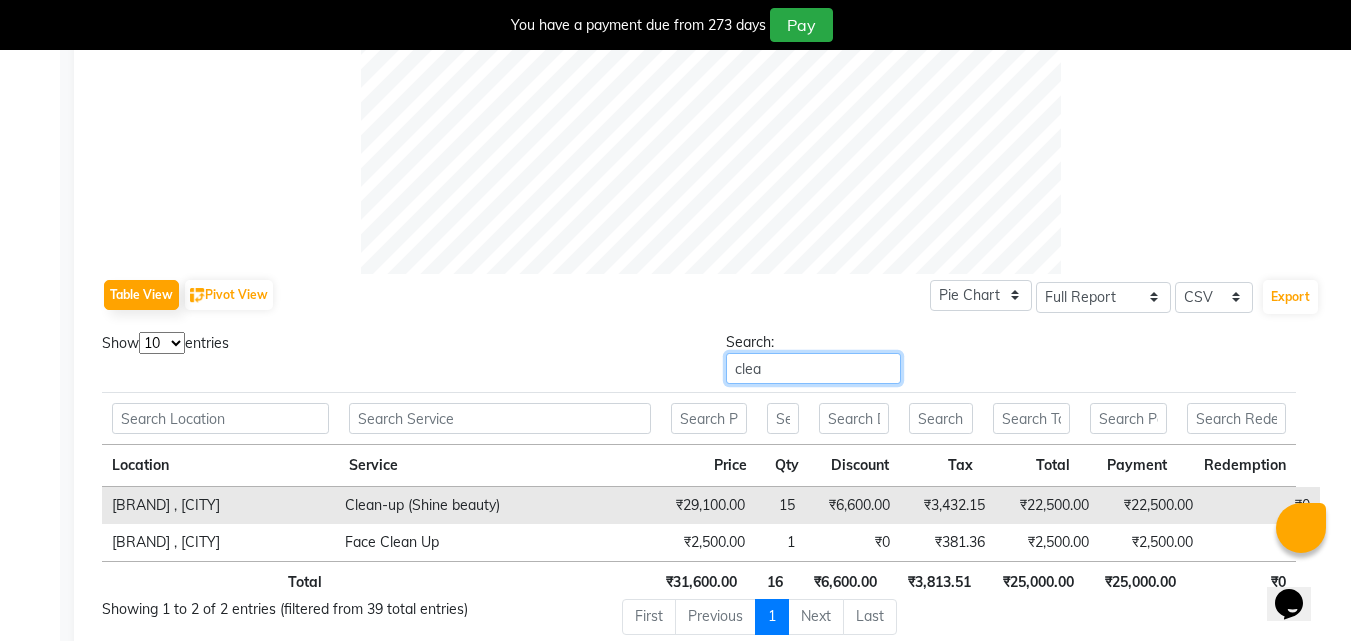scroll, scrollTop: 0, scrollLeft: 0, axis: both 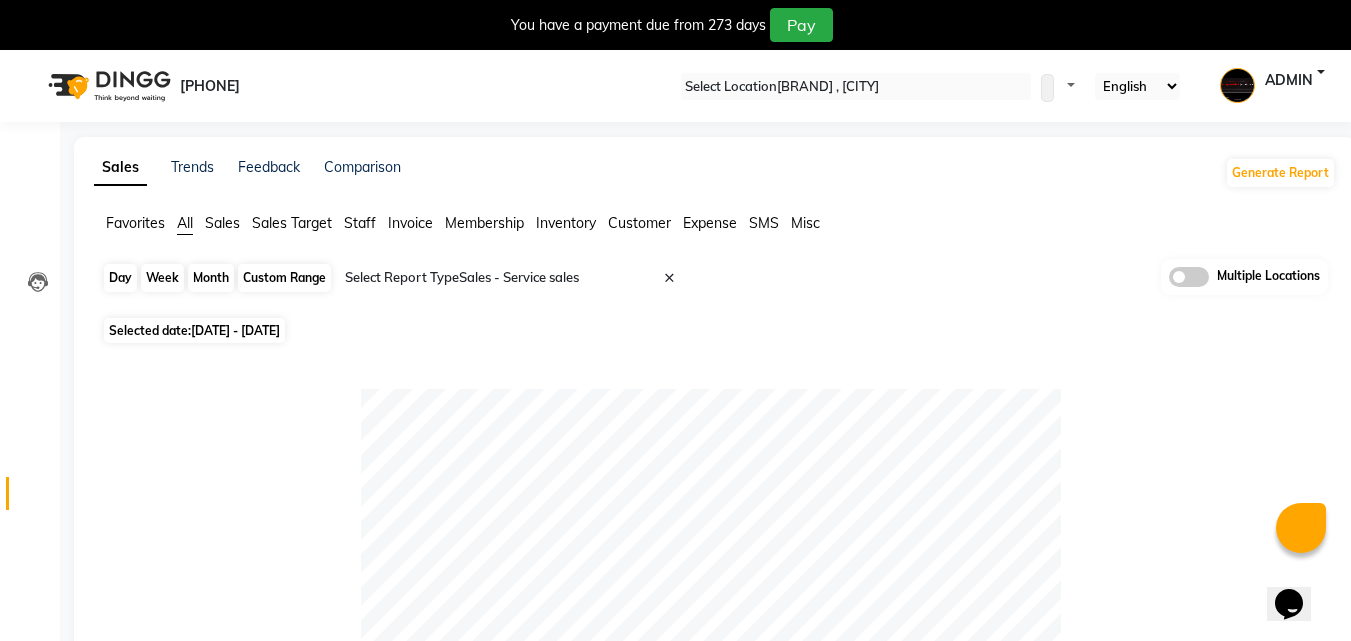 click on "Month" at bounding box center [211, 278] 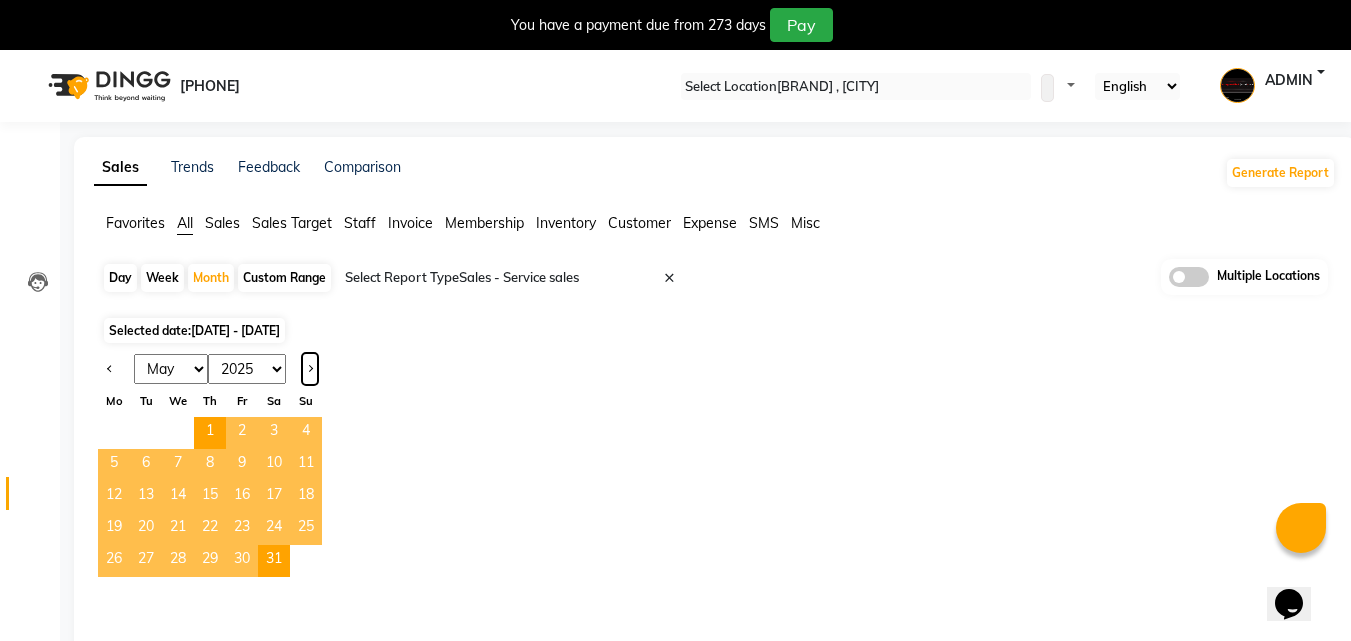 click at bounding box center [310, 369] 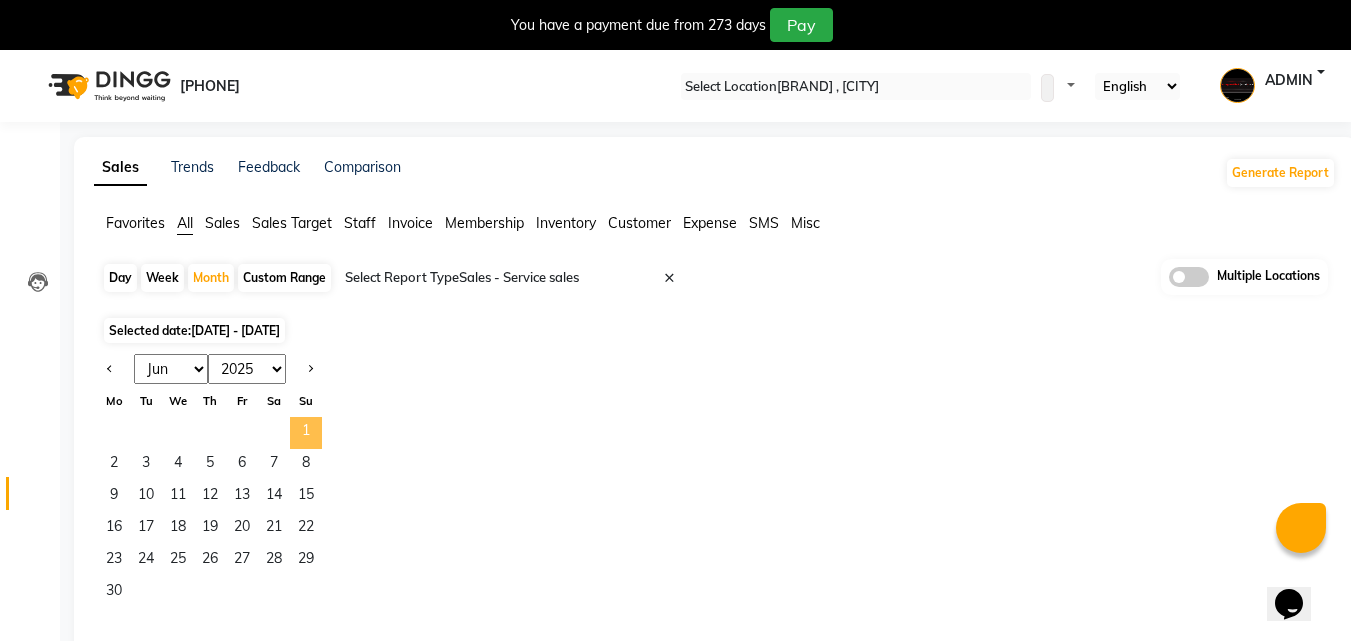 click on "1" at bounding box center (306, 433) 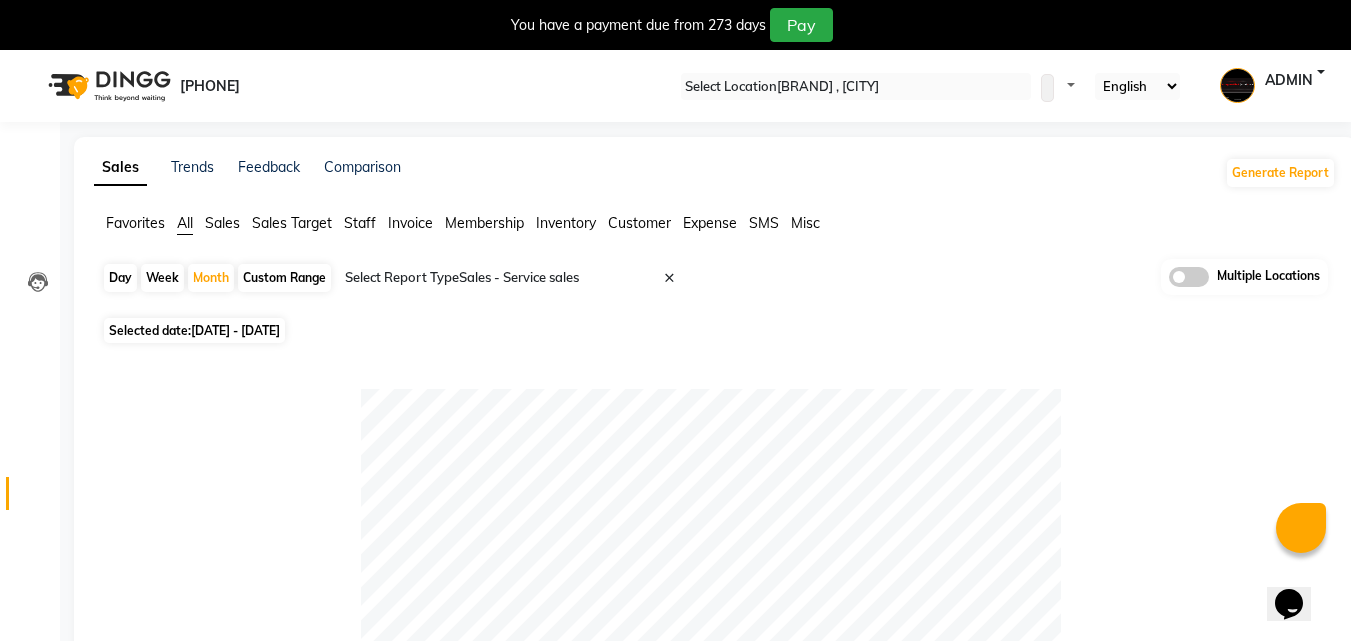drag, startPoint x: 877, startPoint y: 69, endPoint x: 866, endPoint y: 90, distance: 23.70654 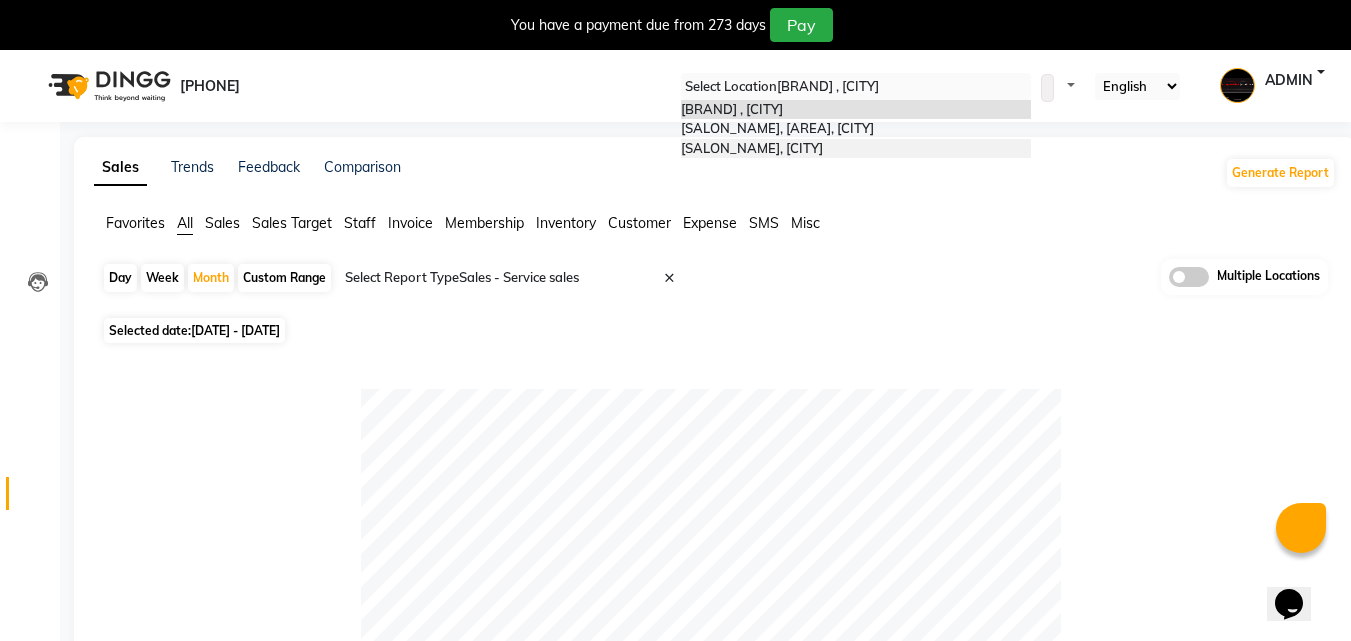 click on "Capello Salon, [CITY]" at bounding box center [752, 148] 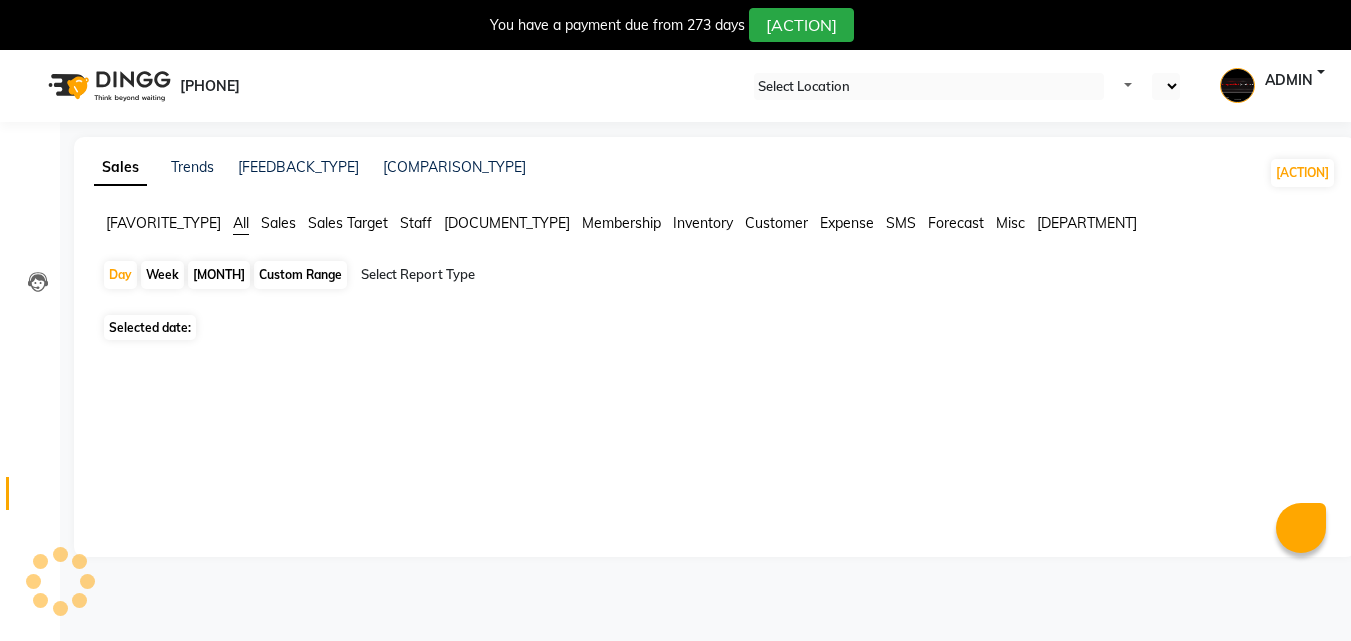 scroll, scrollTop: 0, scrollLeft: 0, axis: both 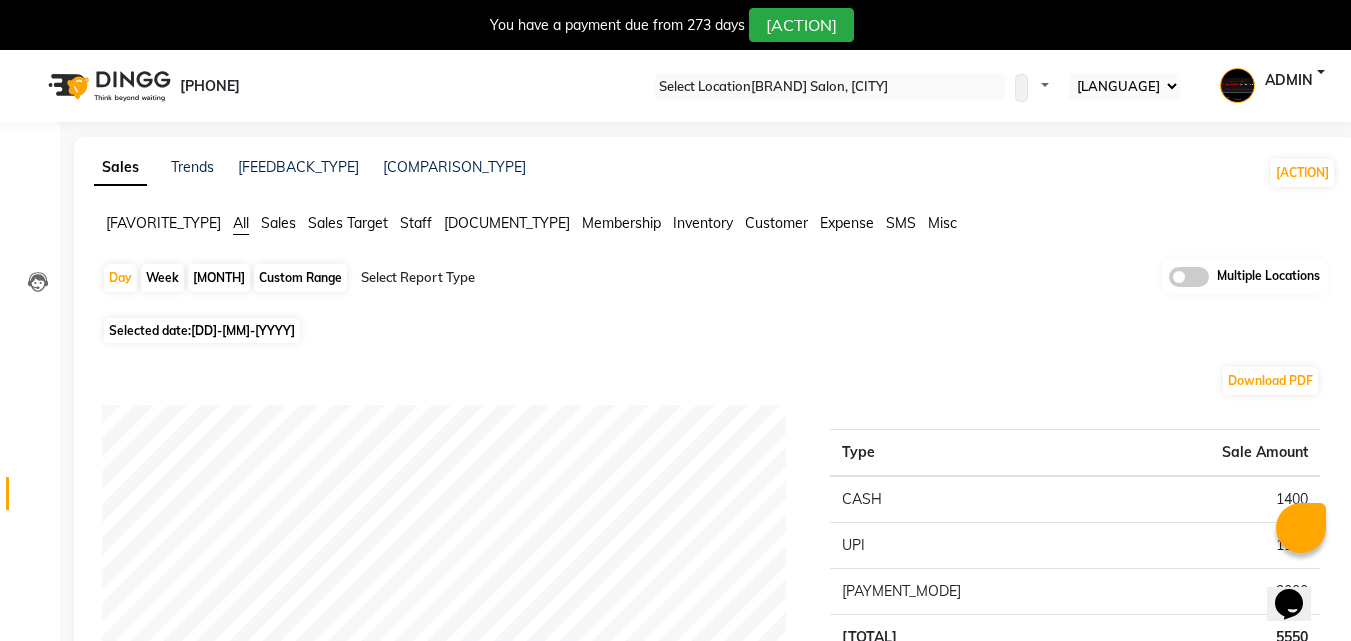 click on "[MONTH]" at bounding box center [219, 278] 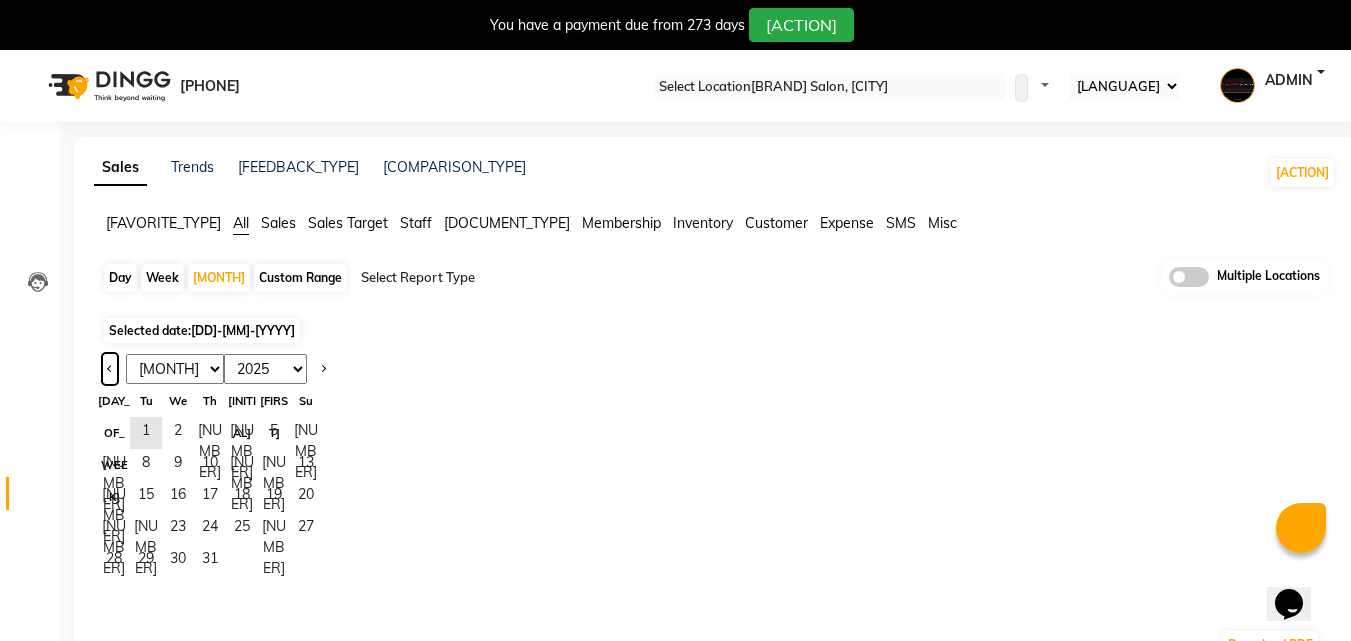 click at bounding box center (110, 367) 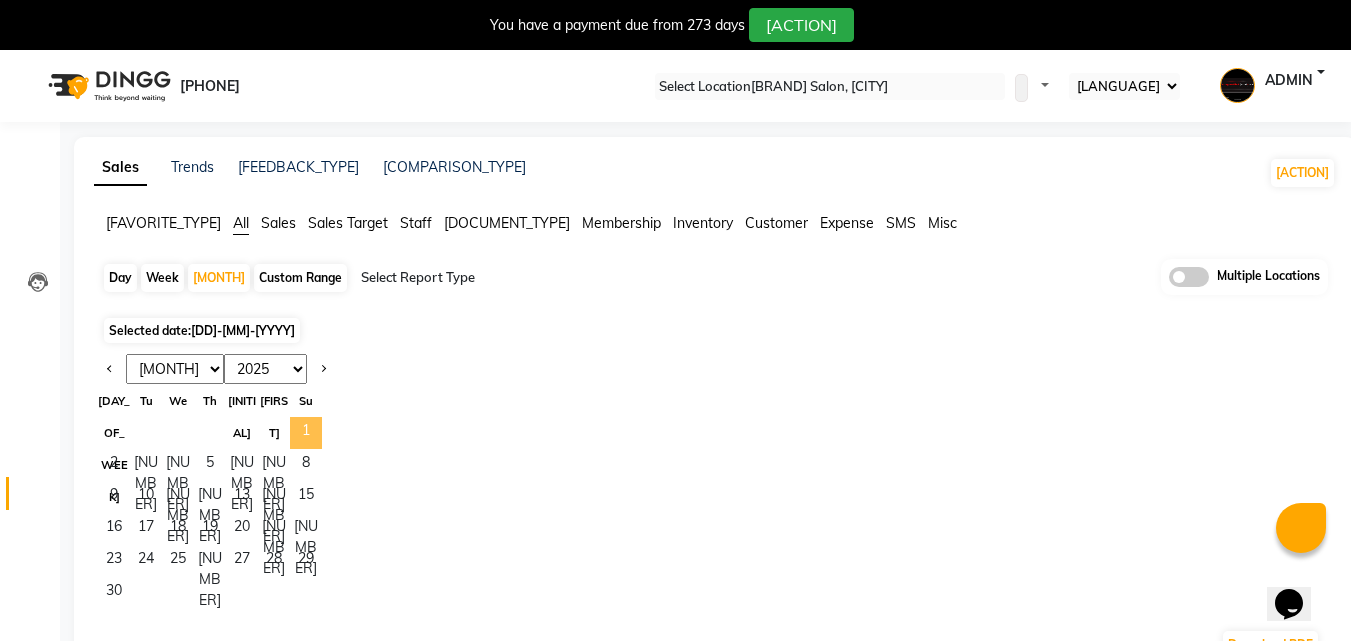 click on "1" at bounding box center [306, 433] 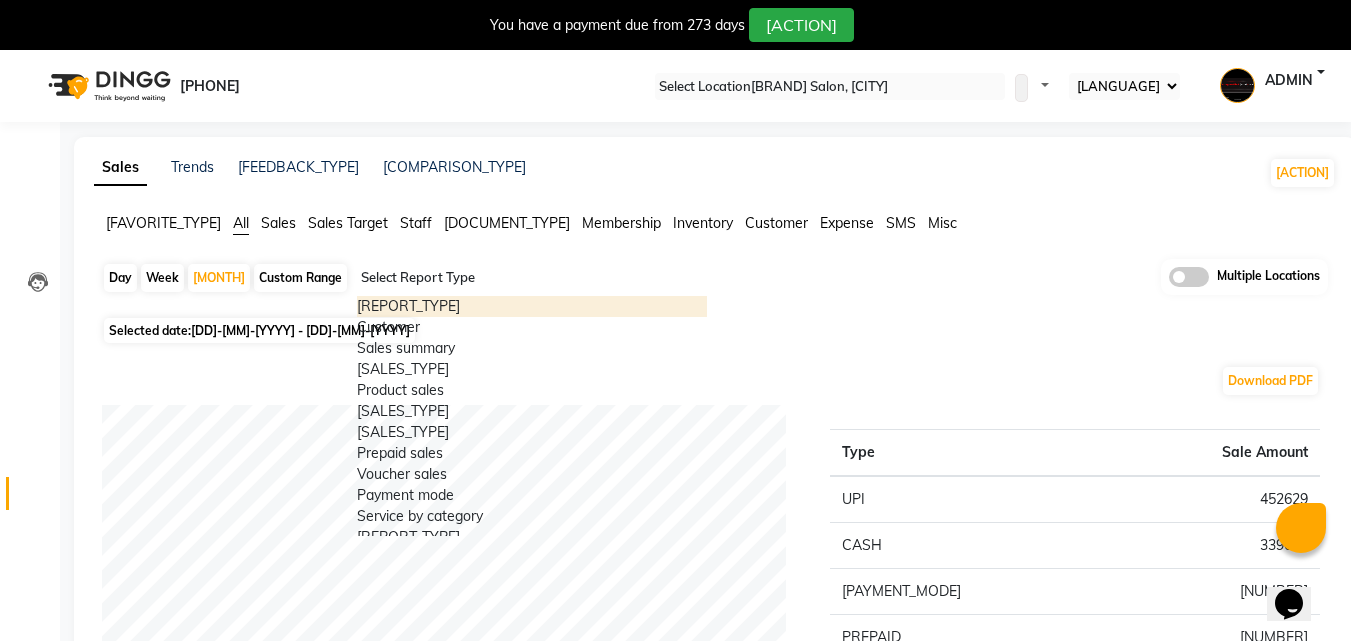 click on "Select Report Type" at bounding box center [532, 280] 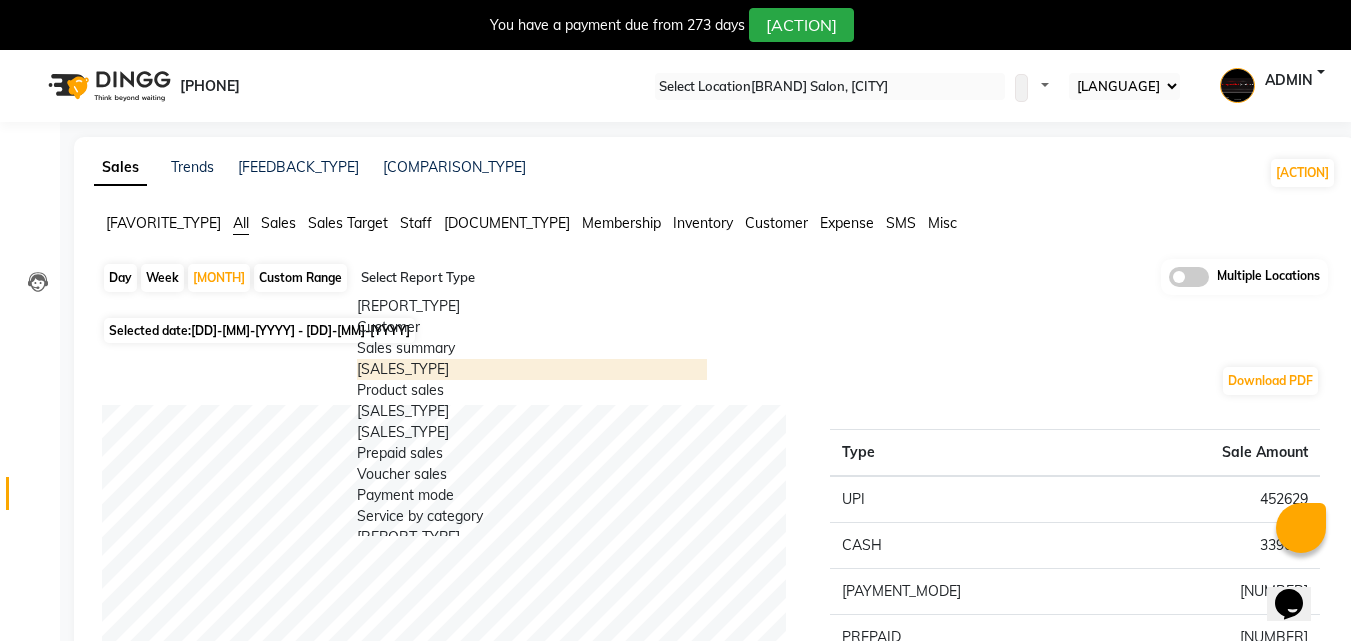 click on "[SALES_TYPE]" at bounding box center [532, 369] 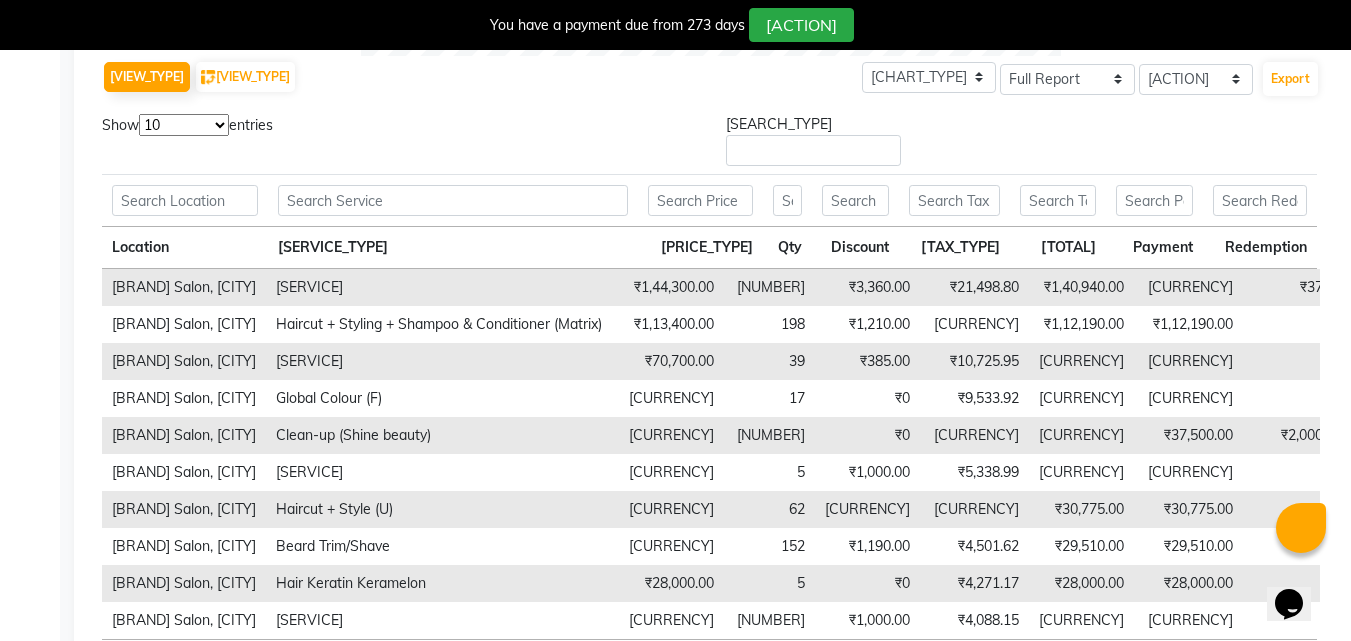 scroll, scrollTop: 1024, scrollLeft: 0, axis: vertical 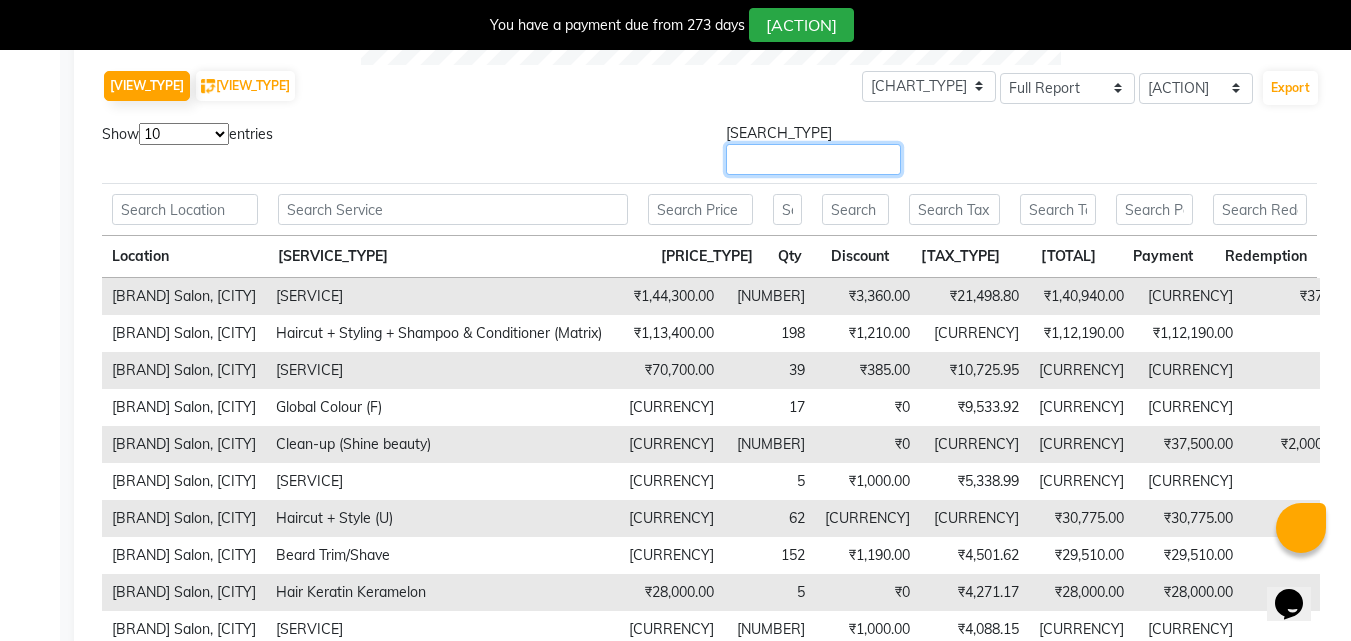 click on "[SEARCH_TYPE]" at bounding box center [813, 159] 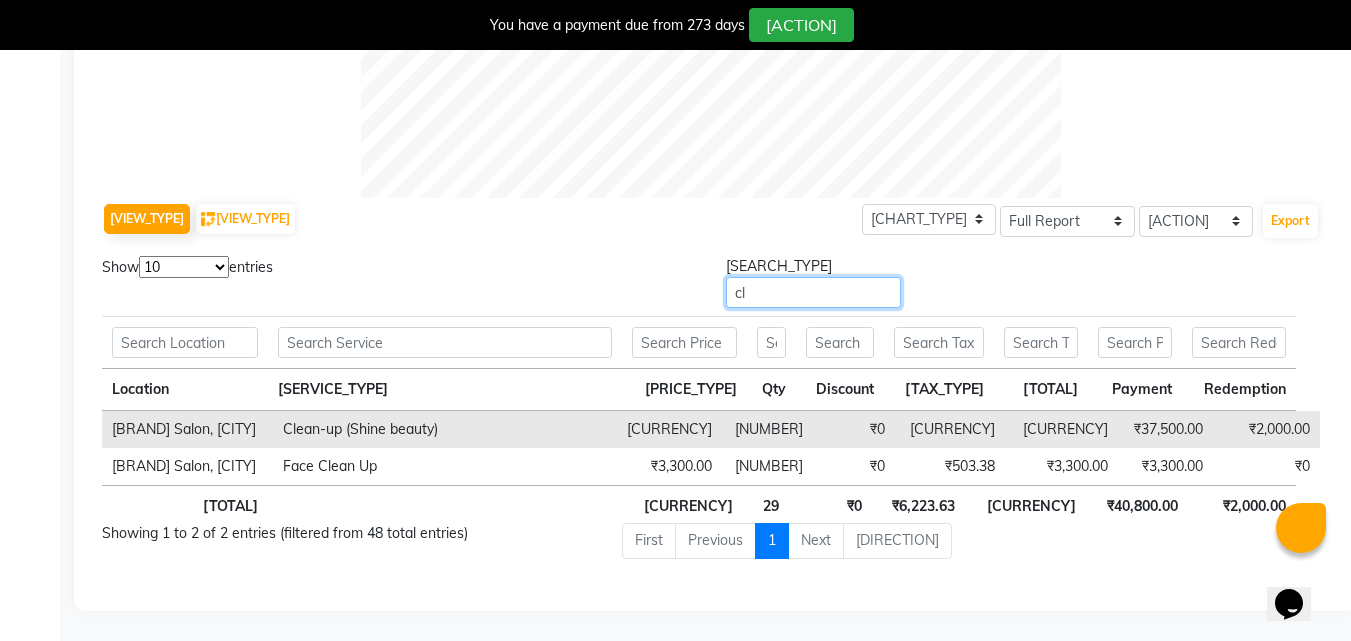 scroll, scrollTop: 883, scrollLeft: 0, axis: vertical 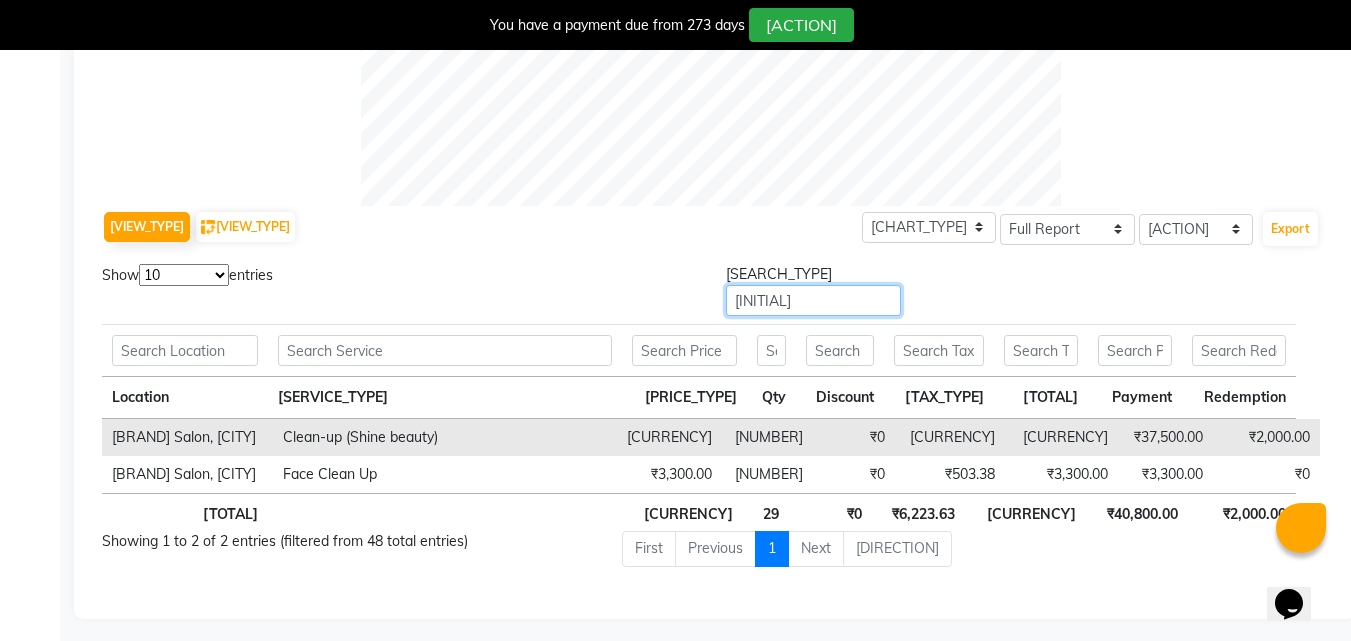 type on "[INITIAL]" 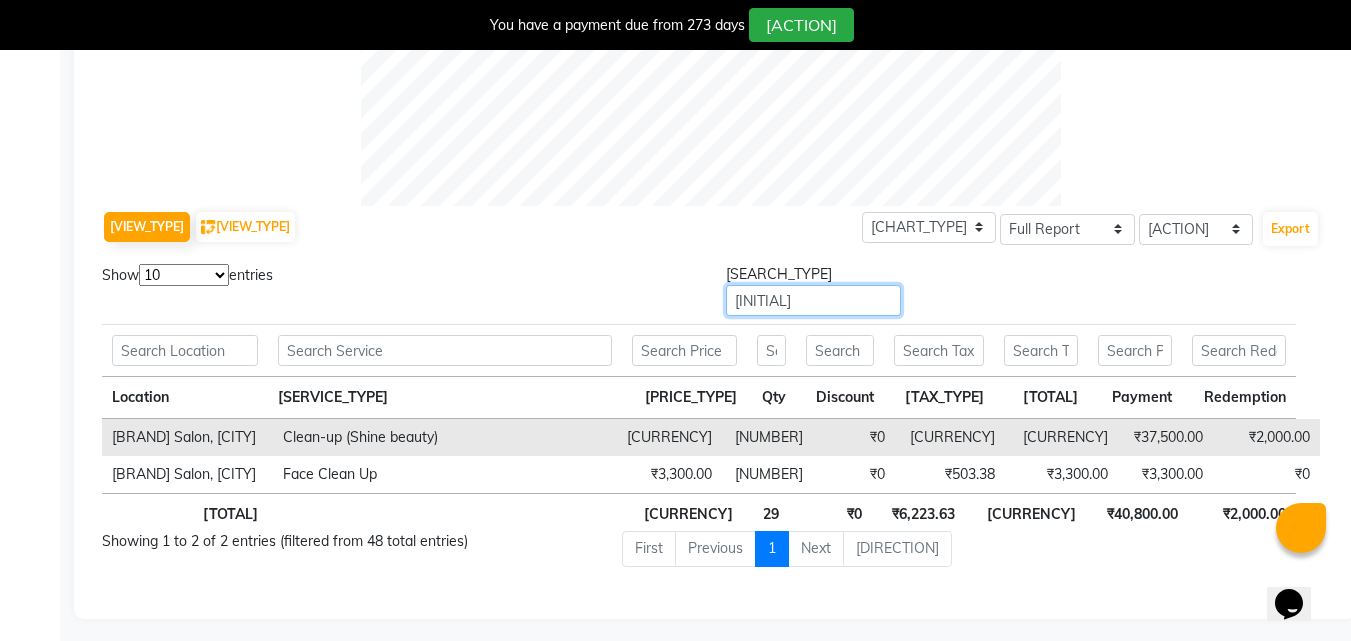 scroll, scrollTop: 0, scrollLeft: 0, axis: both 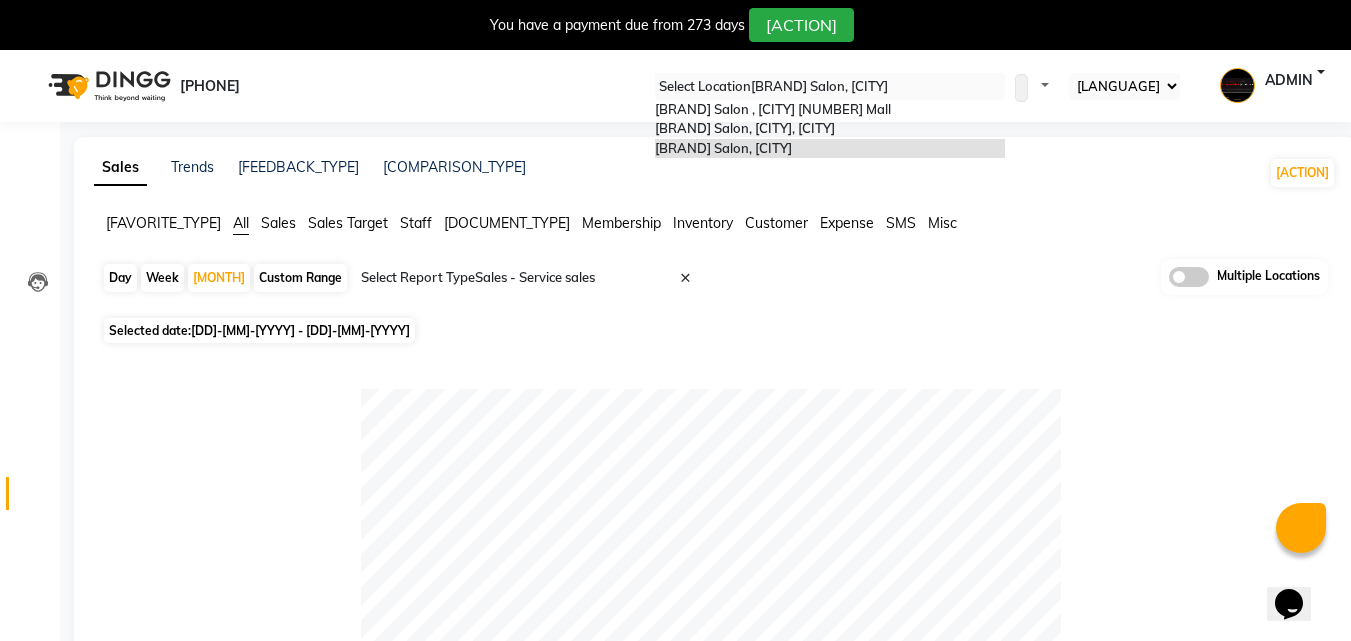 click at bounding box center [830, 87] 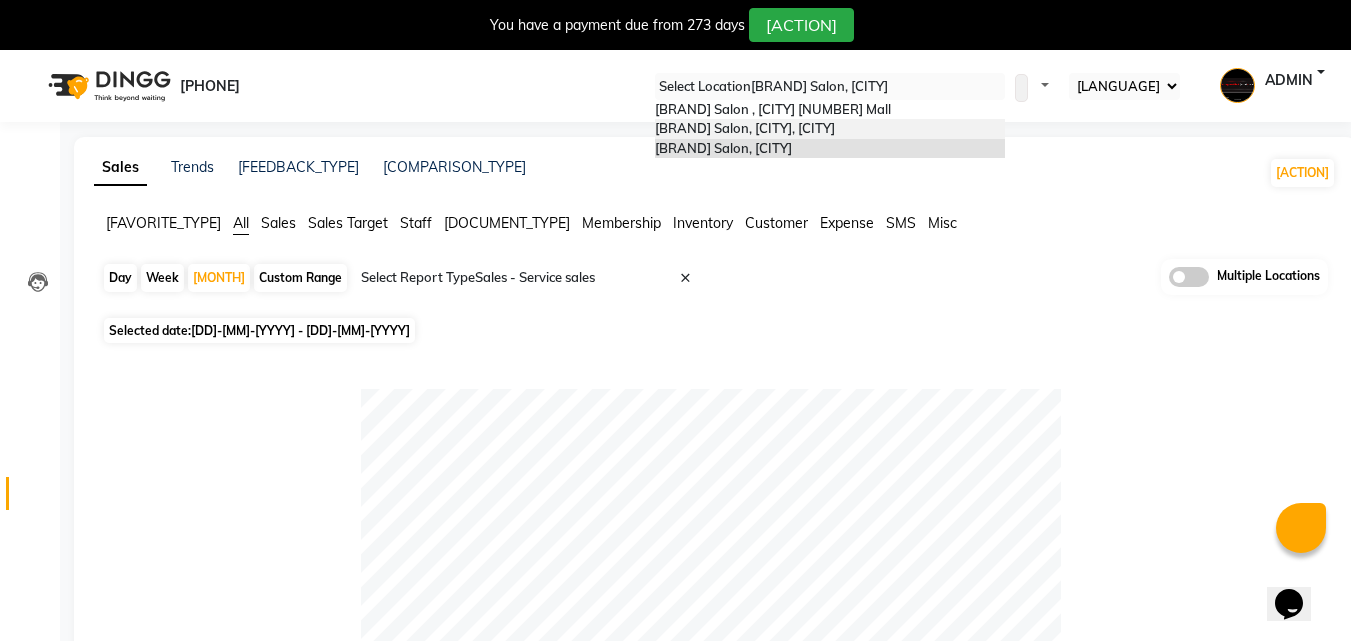 click on "[BRAND] Salon, [CITY], [CITY]" at bounding box center (745, 128) 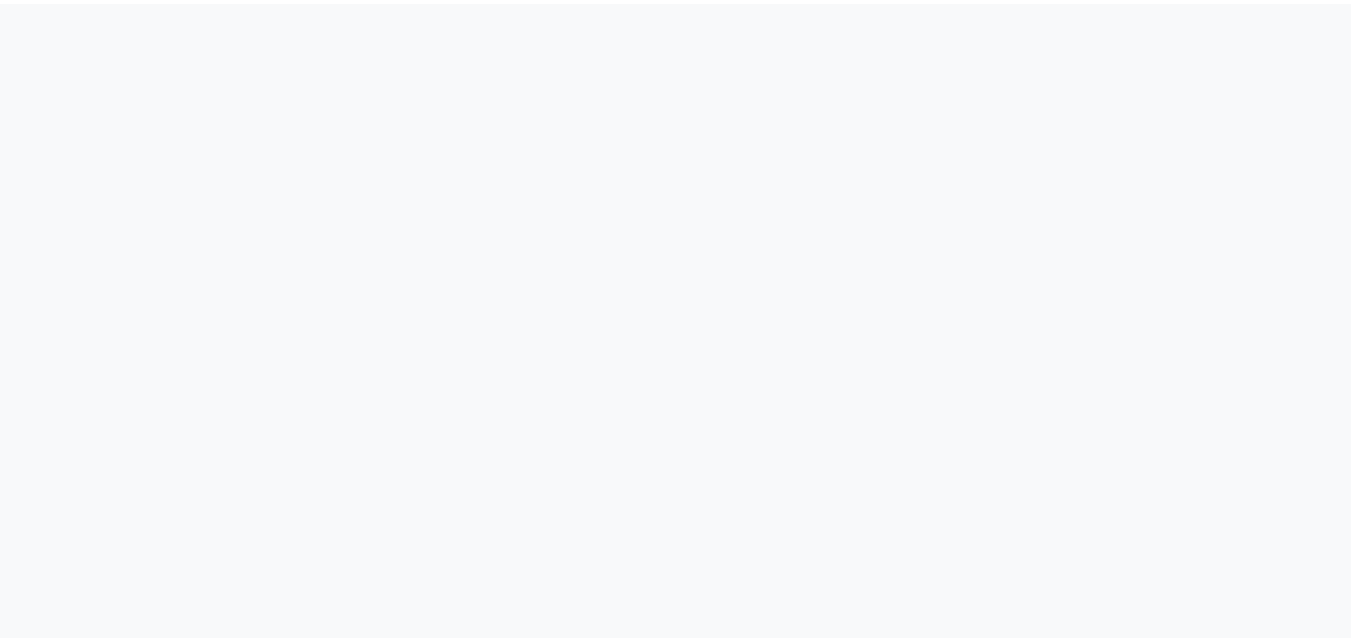 scroll, scrollTop: 0, scrollLeft: 0, axis: both 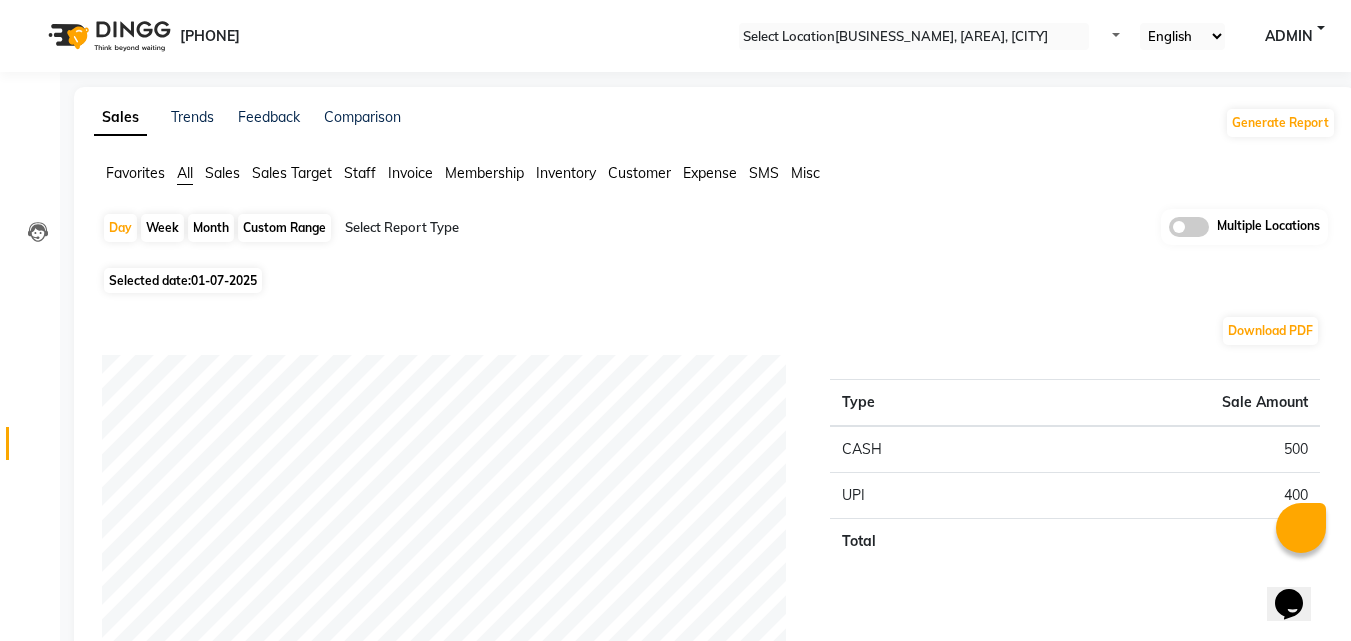 click on "Month" at bounding box center [211, 228] 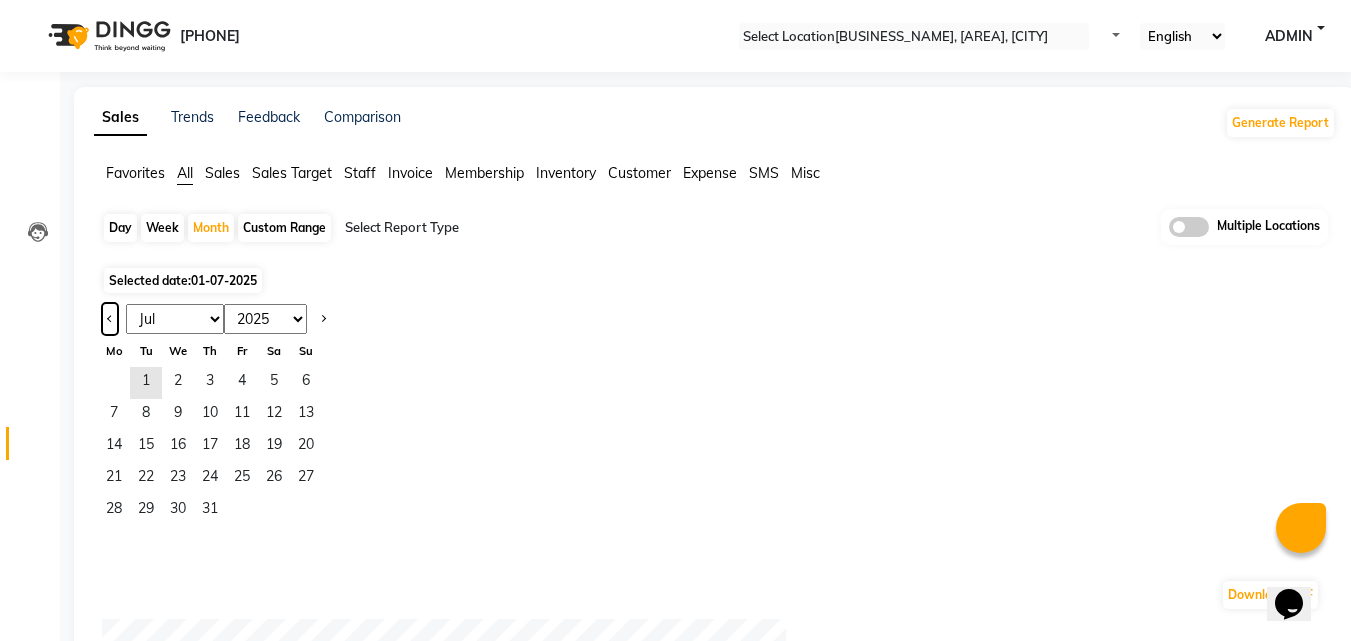 click at bounding box center (110, 317) 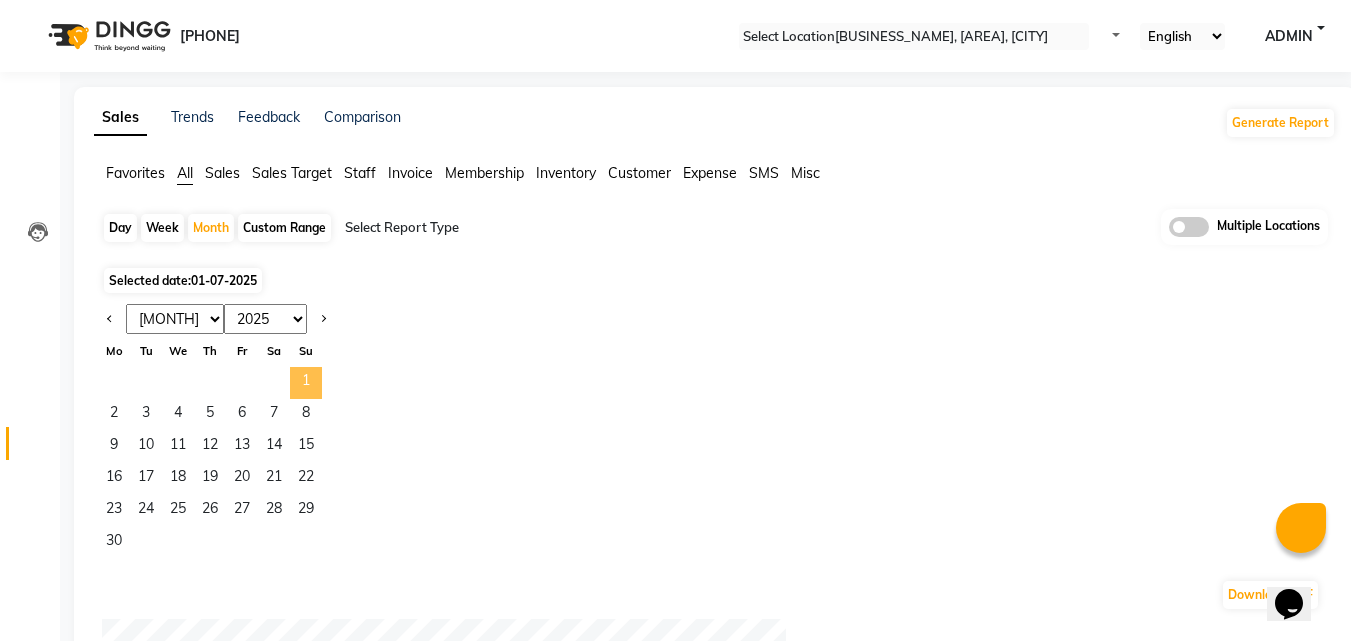 click on "1" at bounding box center (306, 383) 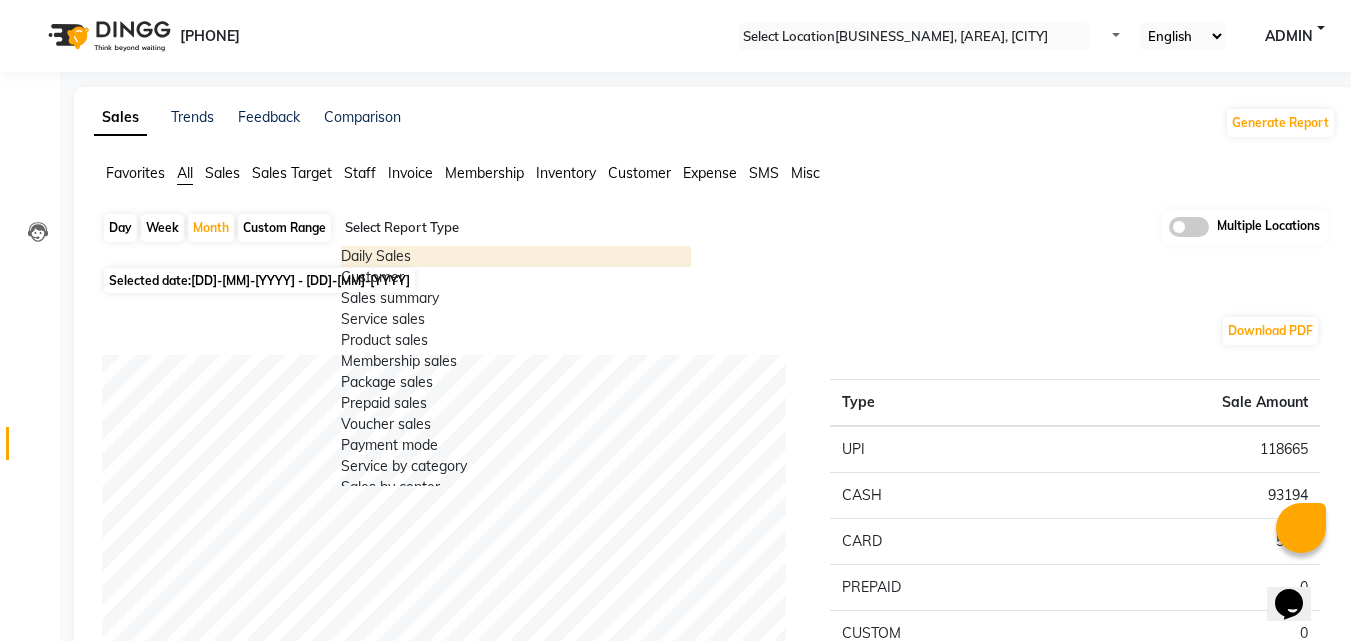 click at bounding box center (516, 228) 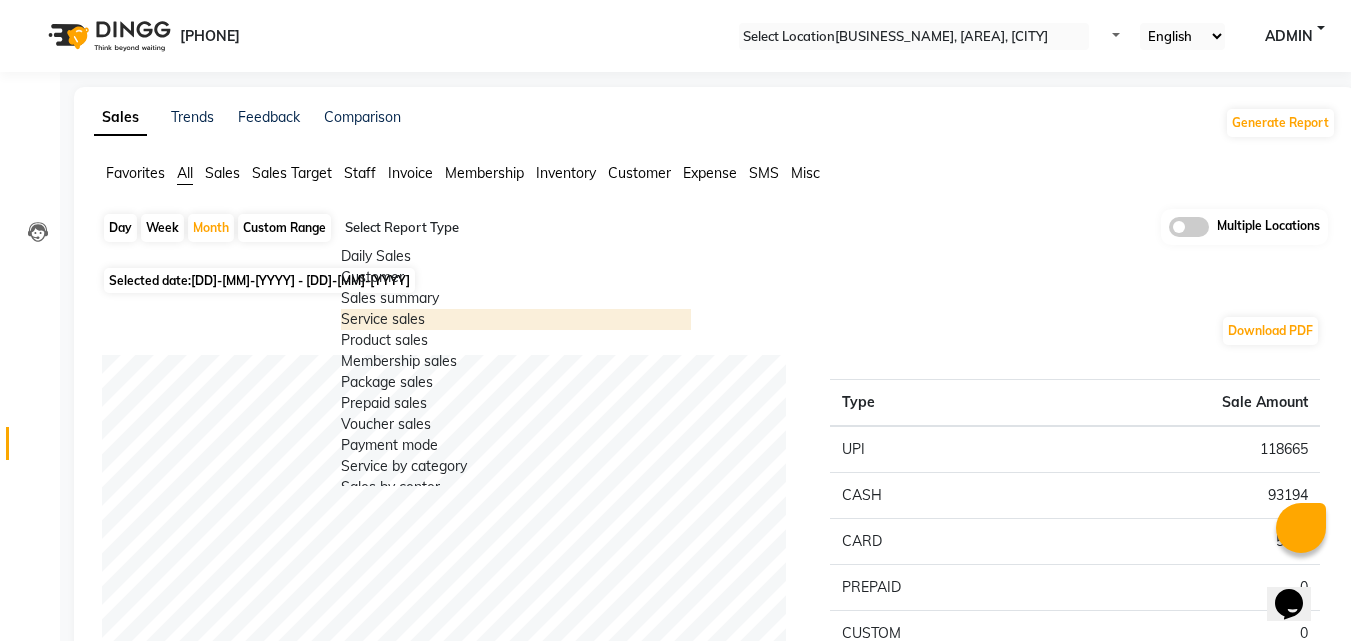 click on "[SALES_TYPE]" at bounding box center [516, 319] 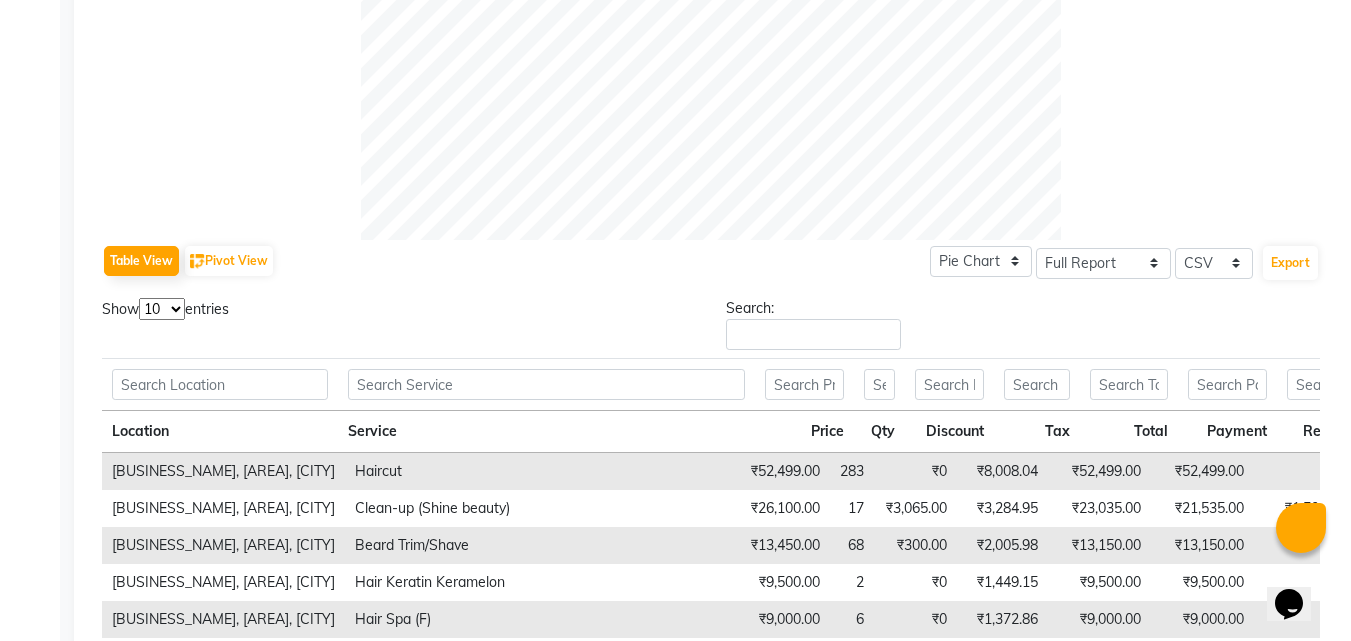 scroll, scrollTop: 811, scrollLeft: 0, axis: vertical 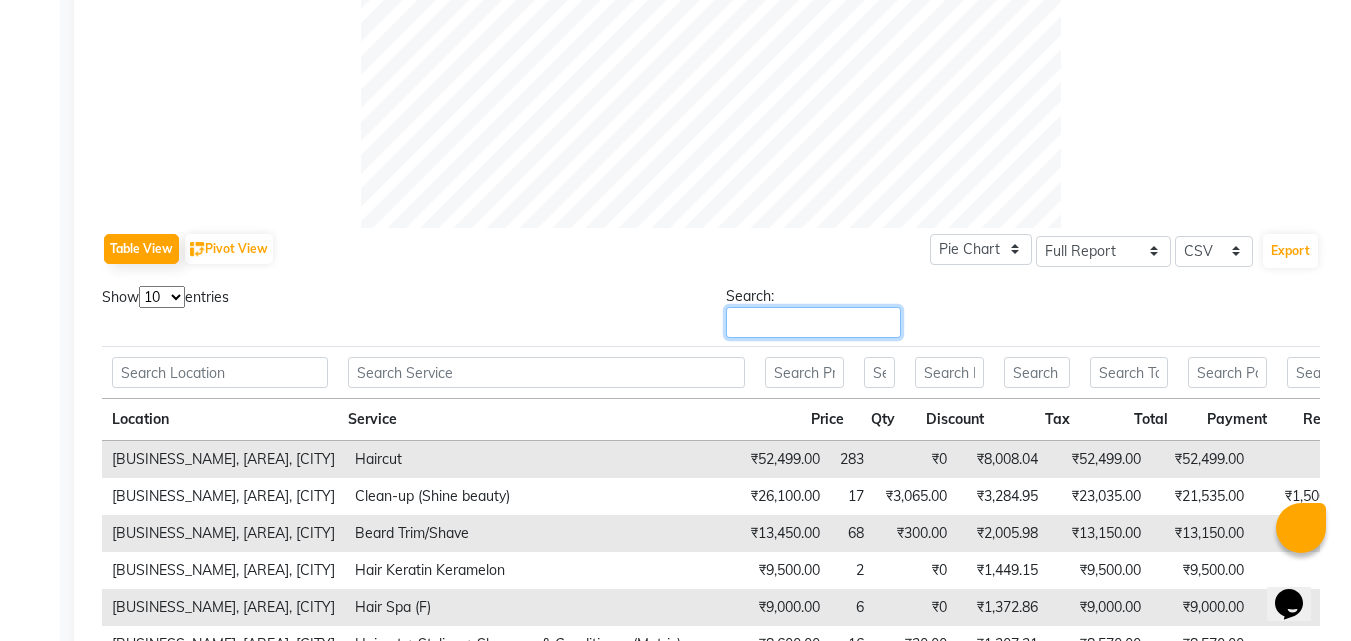 click on "[SEARCH_TYPE]" at bounding box center (813, 322) 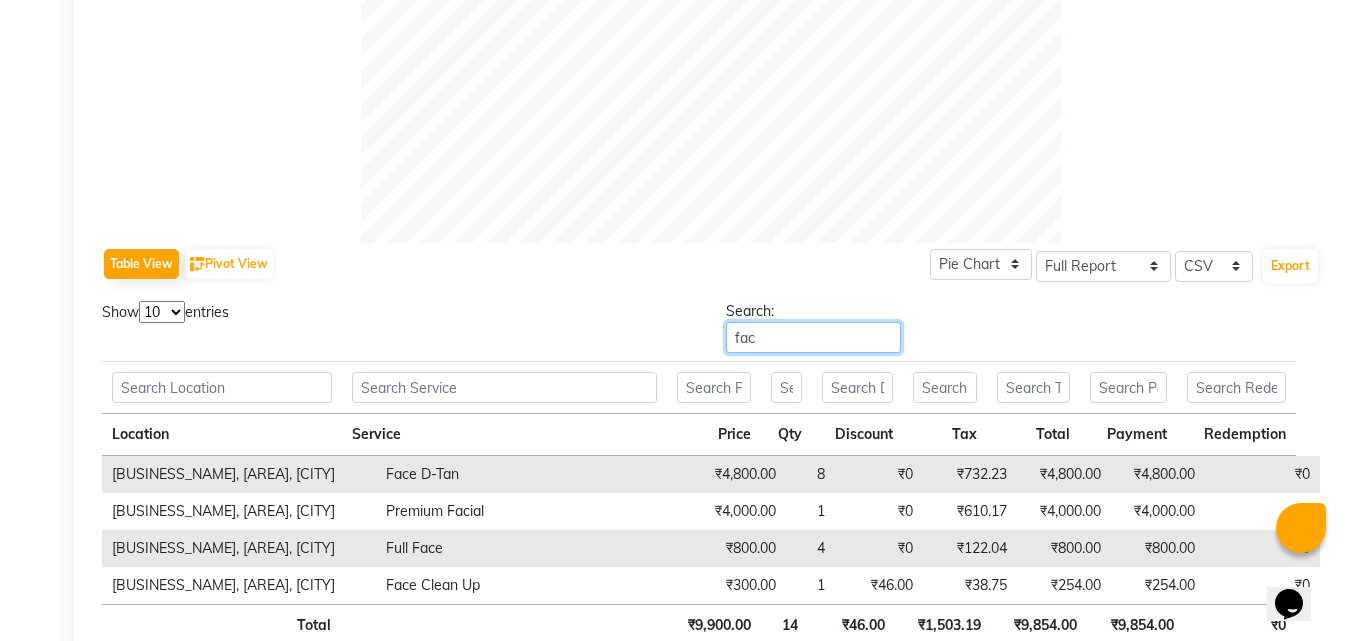 scroll, scrollTop: 811, scrollLeft: 0, axis: vertical 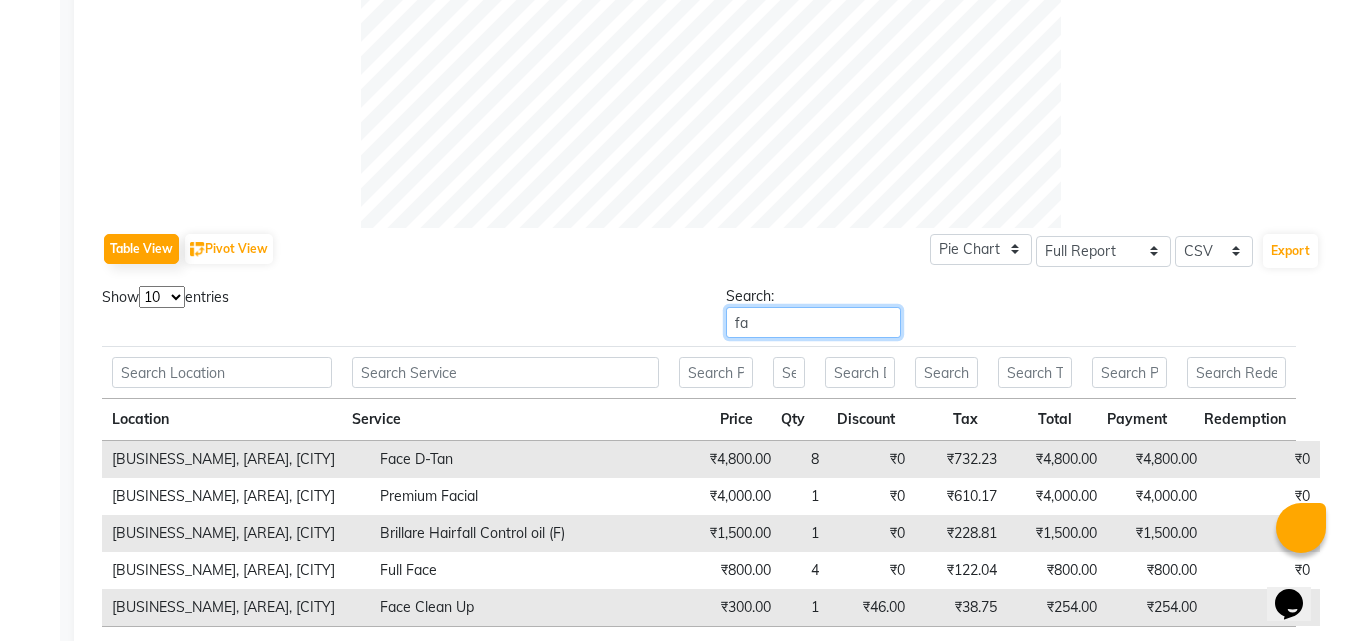 type on "f" 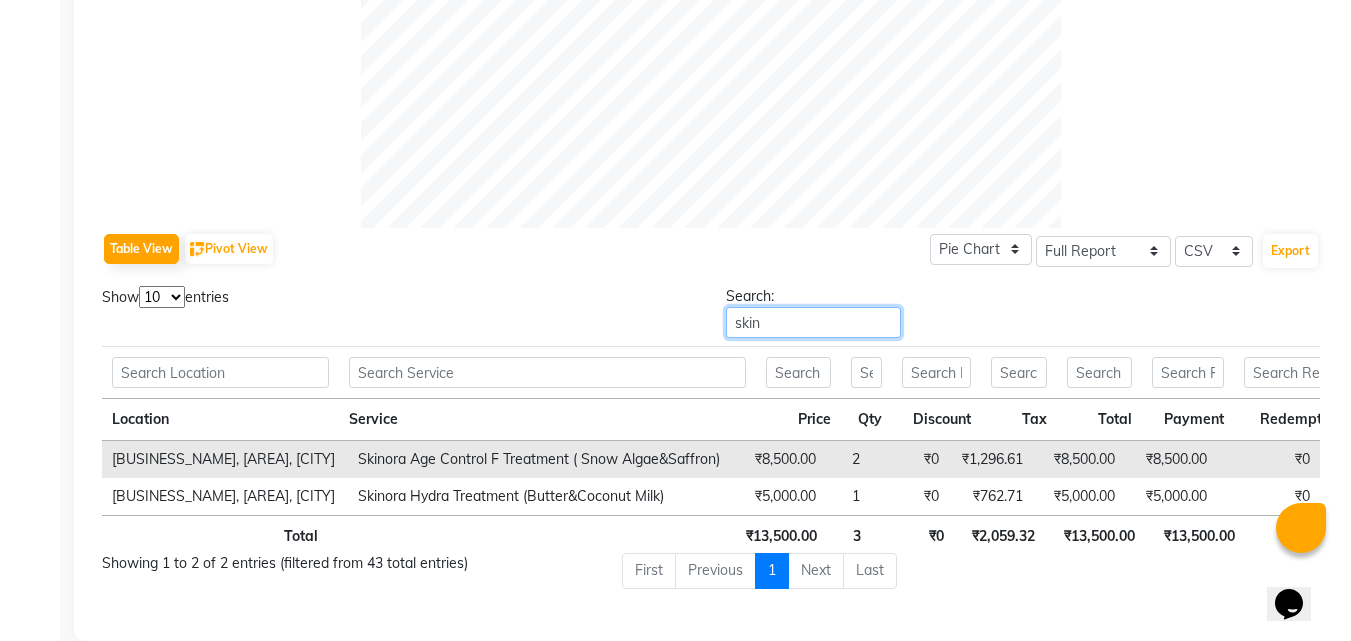 type on "ski" 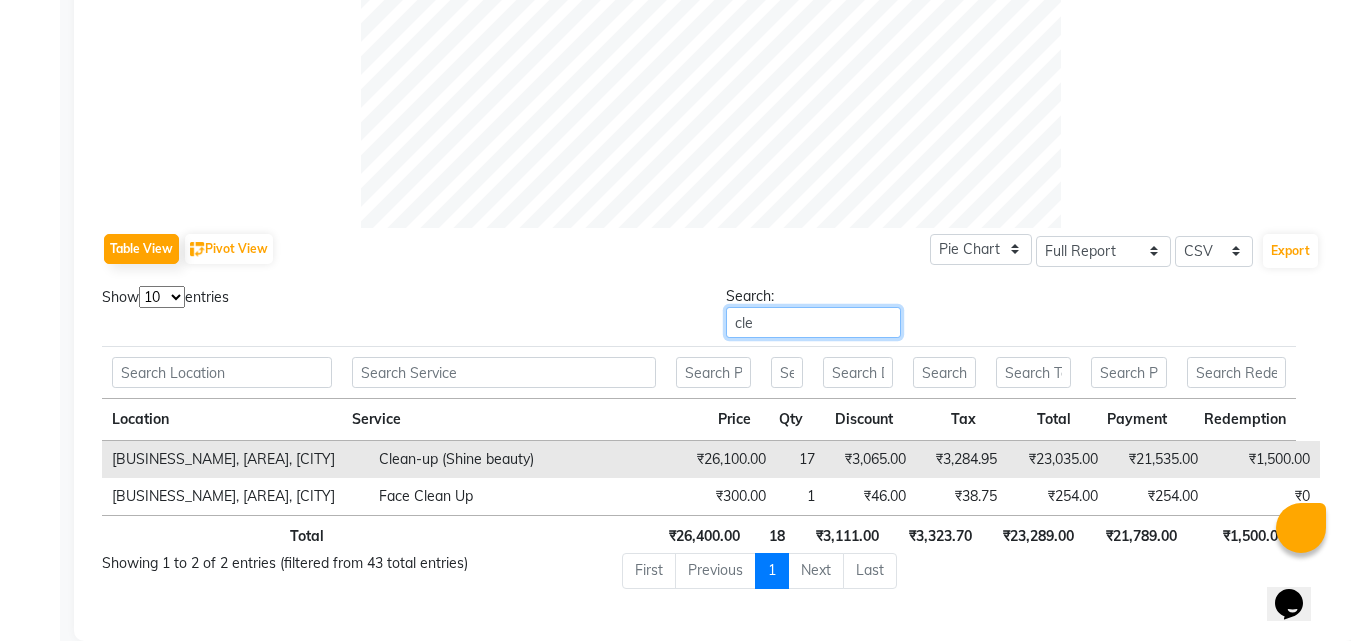 type on "[INITIAL]" 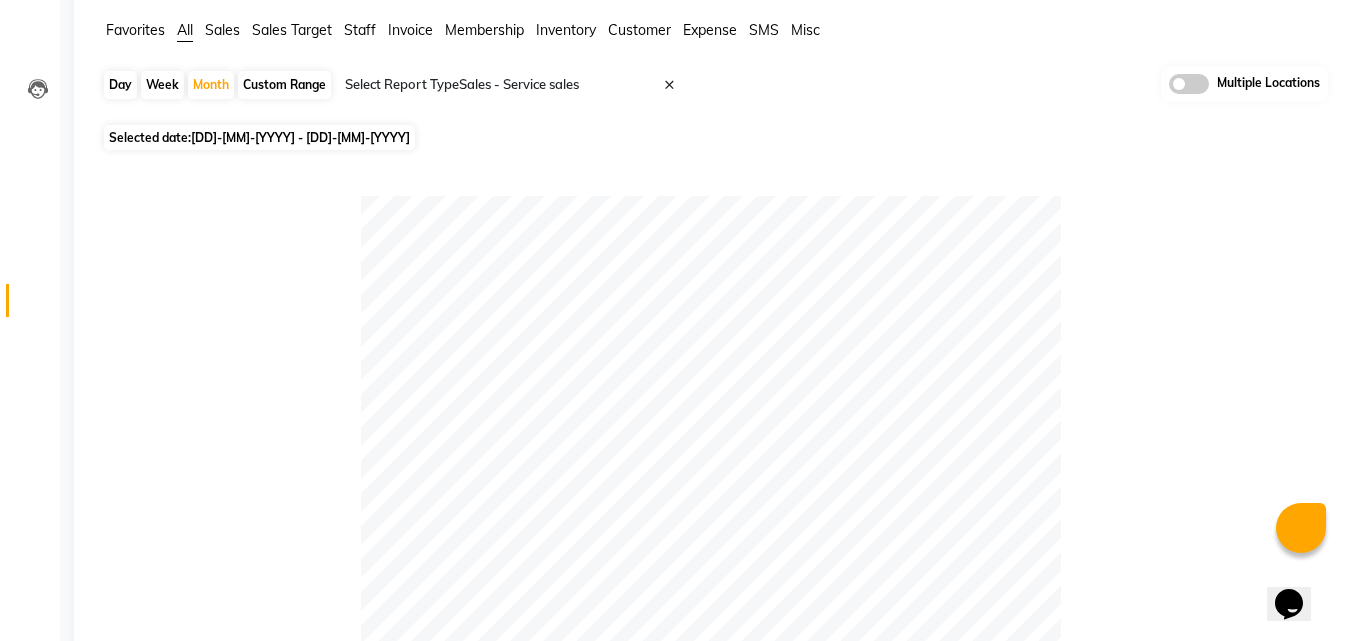 scroll, scrollTop: 0, scrollLeft: 0, axis: both 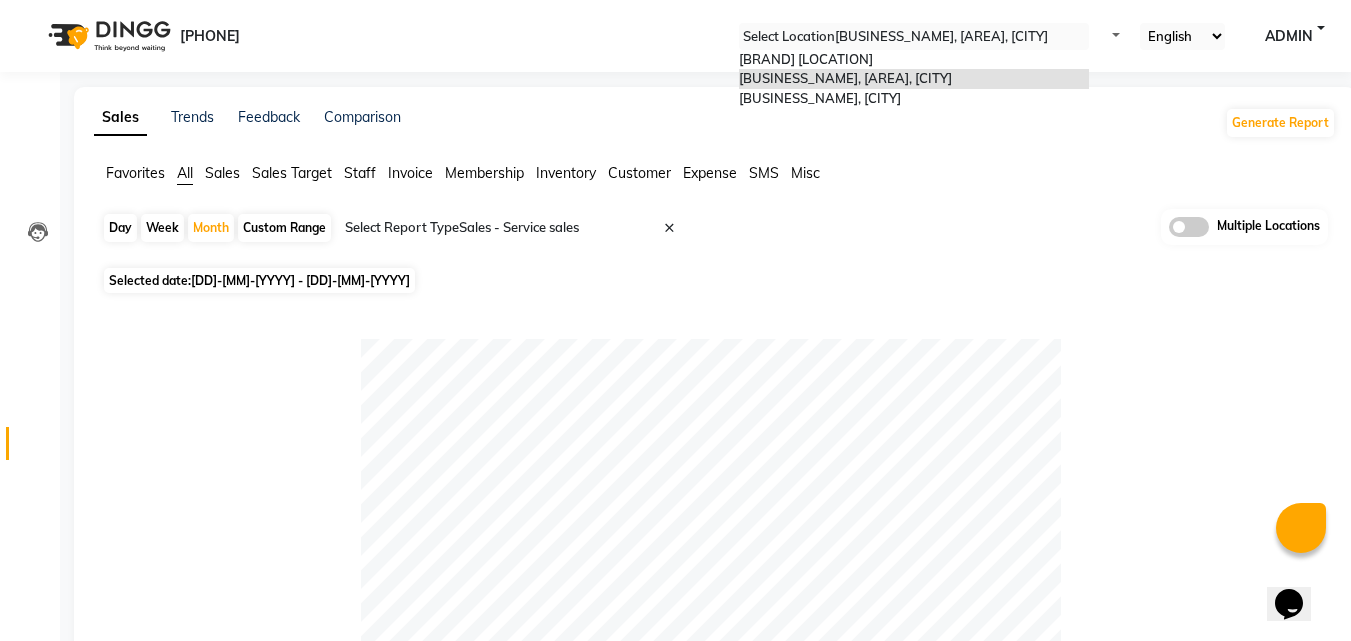 click at bounding box center [914, 37] 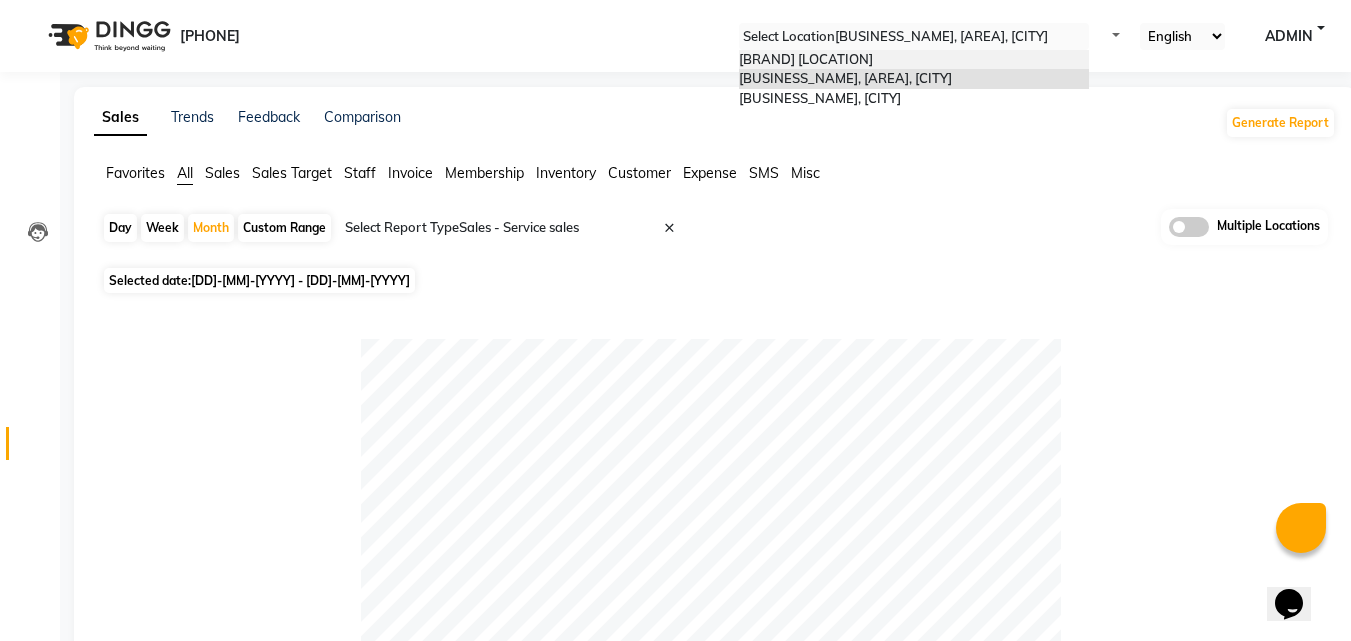 click on "[BRAND] Salon , [CITY] [NUMBER] Mall" at bounding box center (806, 59) 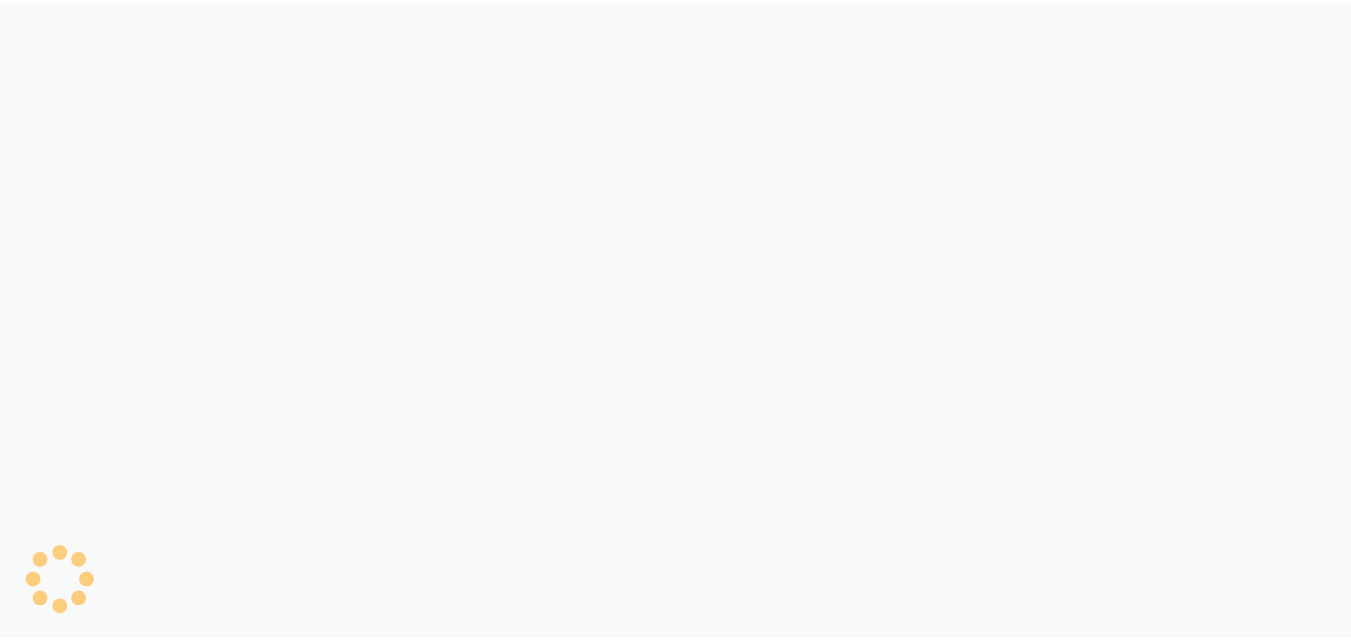 scroll, scrollTop: 0, scrollLeft: 0, axis: both 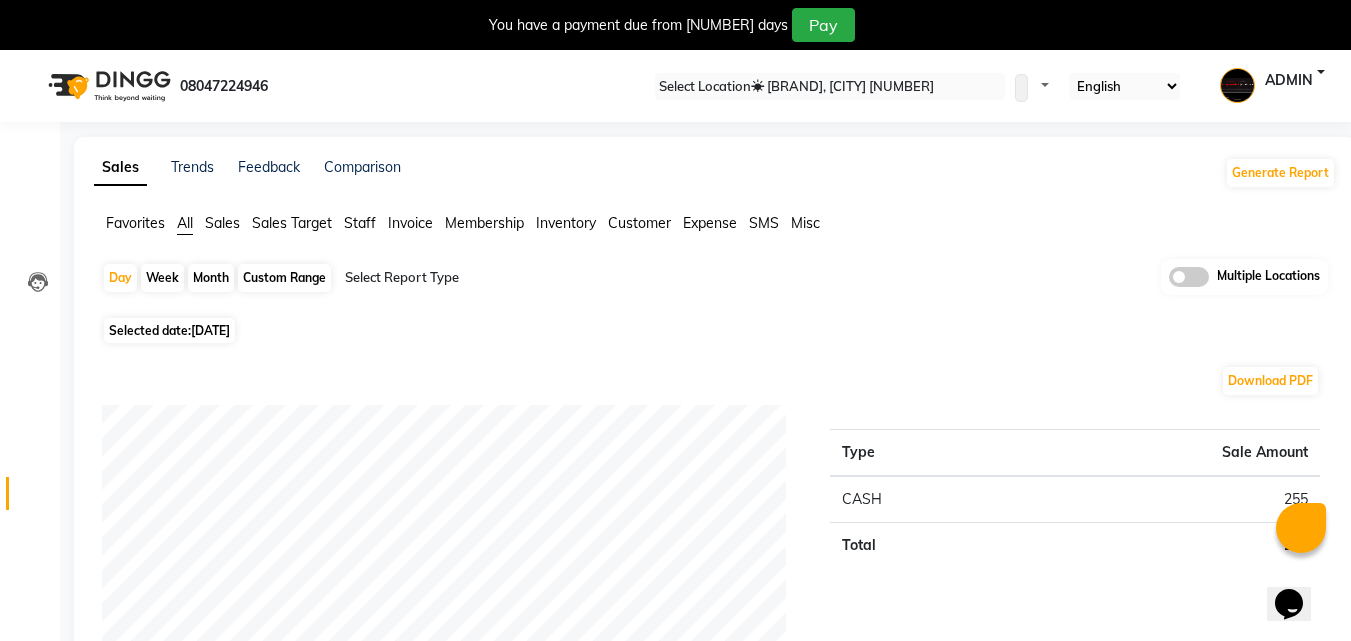 click on "[MONTH]" at bounding box center (211, 278) 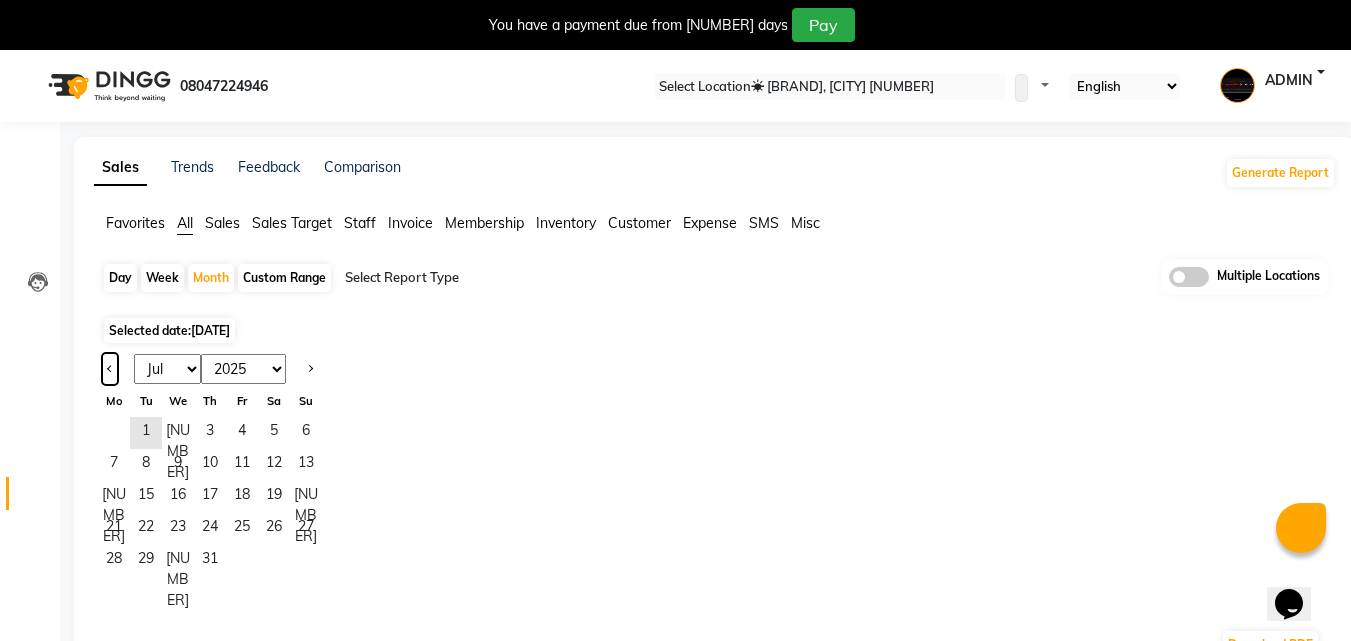 click at bounding box center [110, 369] 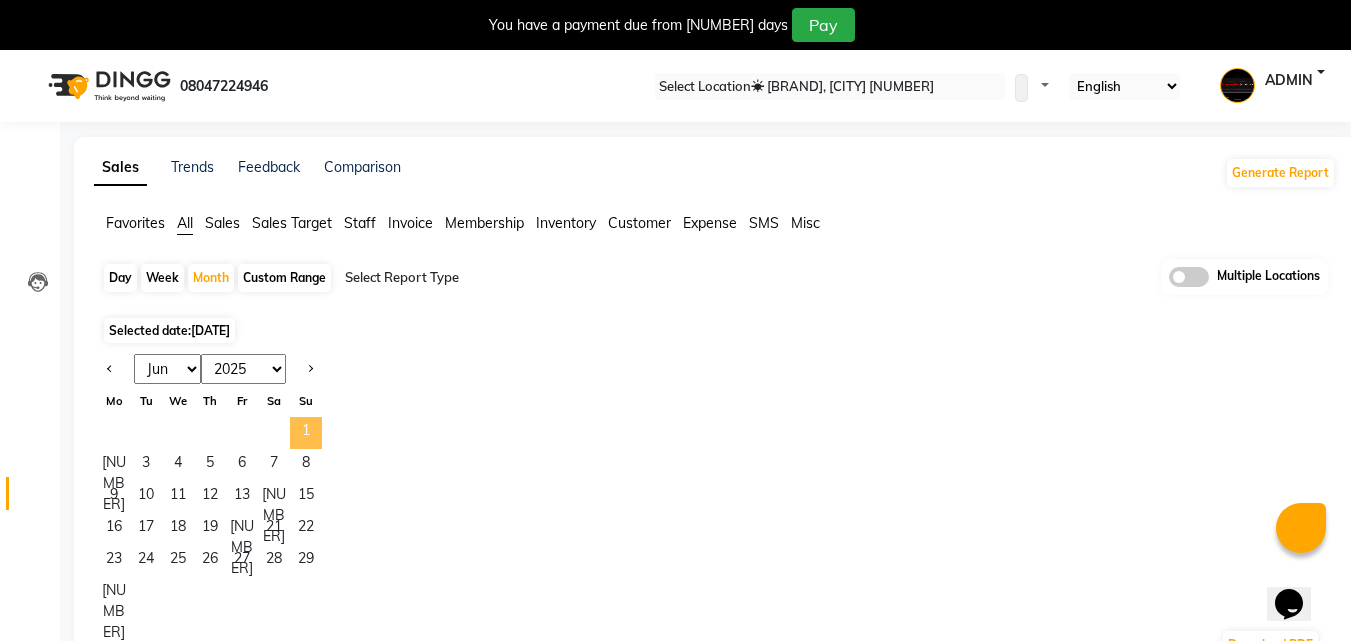 click on "1" at bounding box center (306, 433) 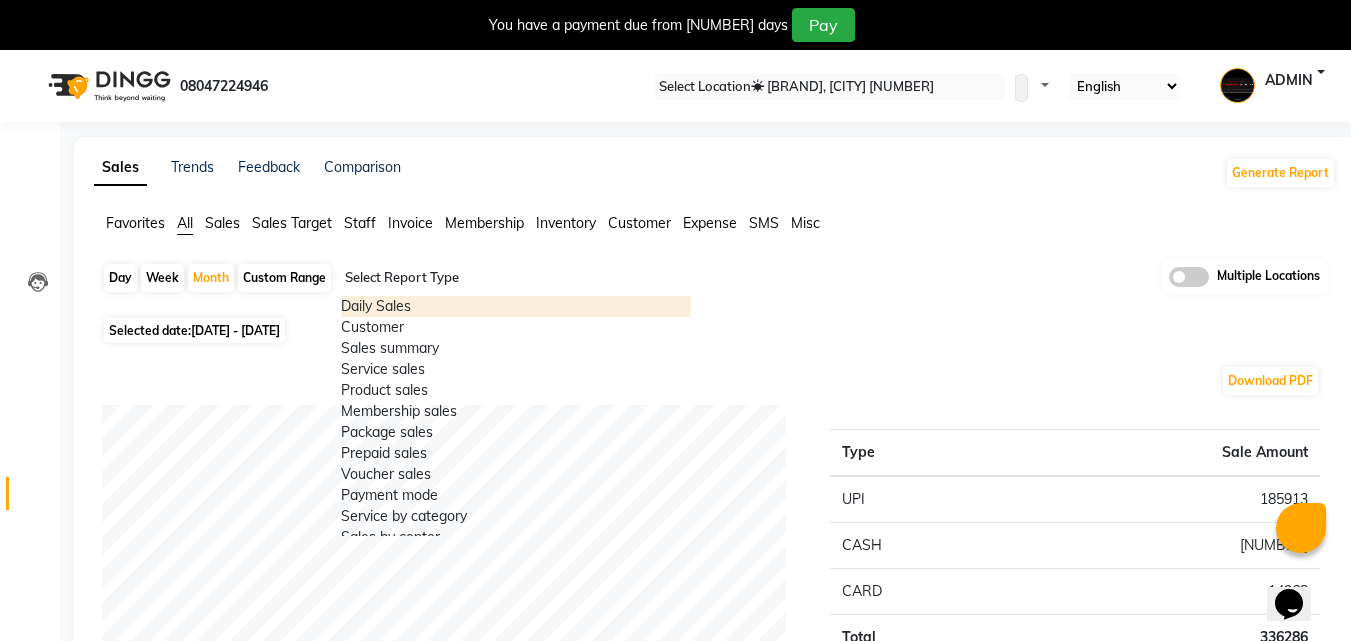 click at bounding box center [516, 278] 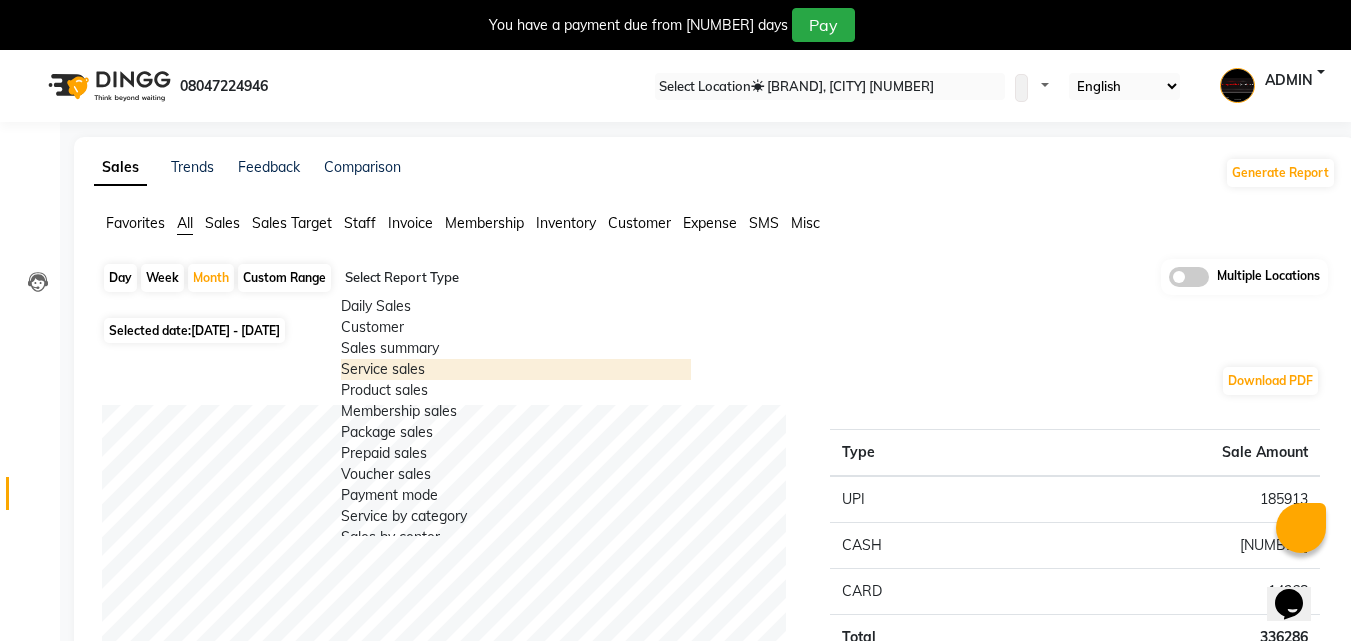 click on "[SALES_TYPE]" at bounding box center (516, 369) 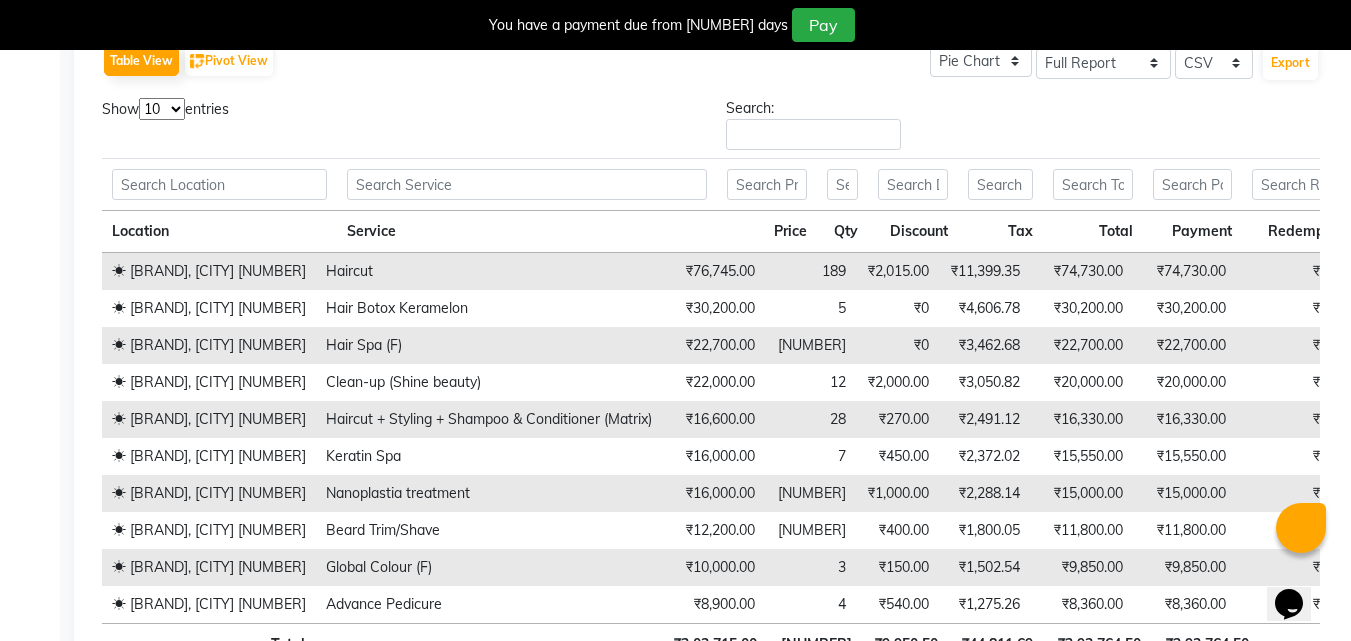 scroll, scrollTop: 894, scrollLeft: 0, axis: vertical 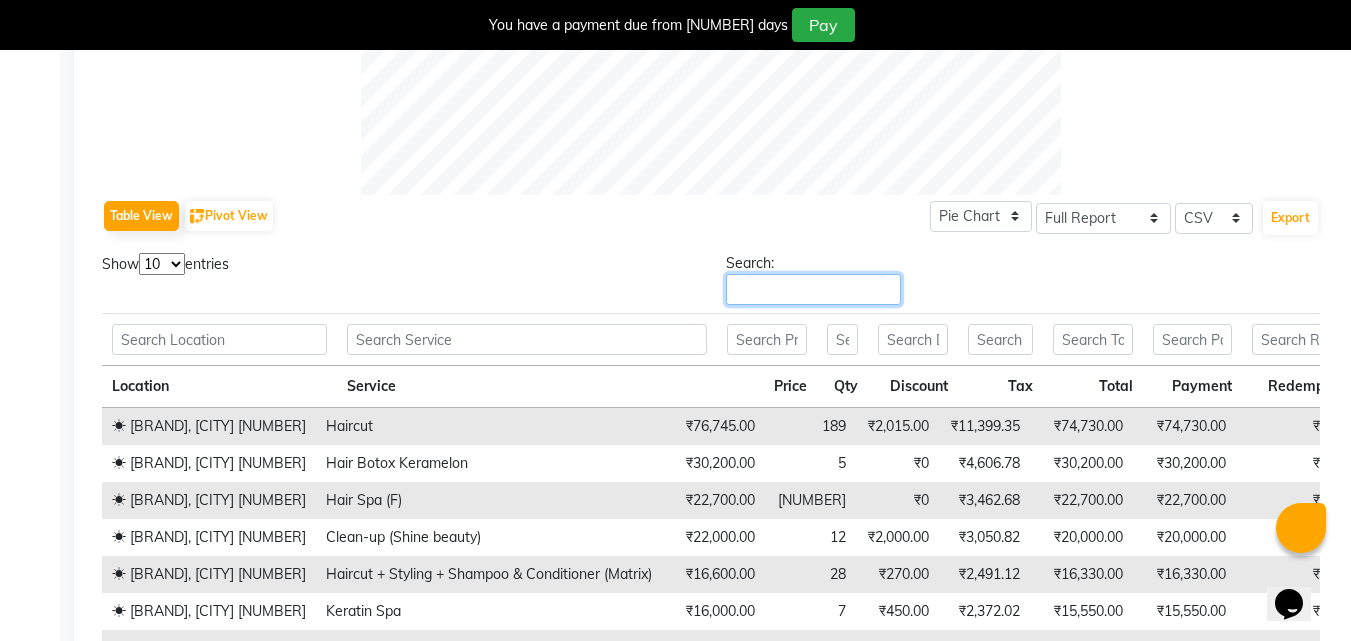 click on "[SEARCH_TYPE]" at bounding box center (813, 289) 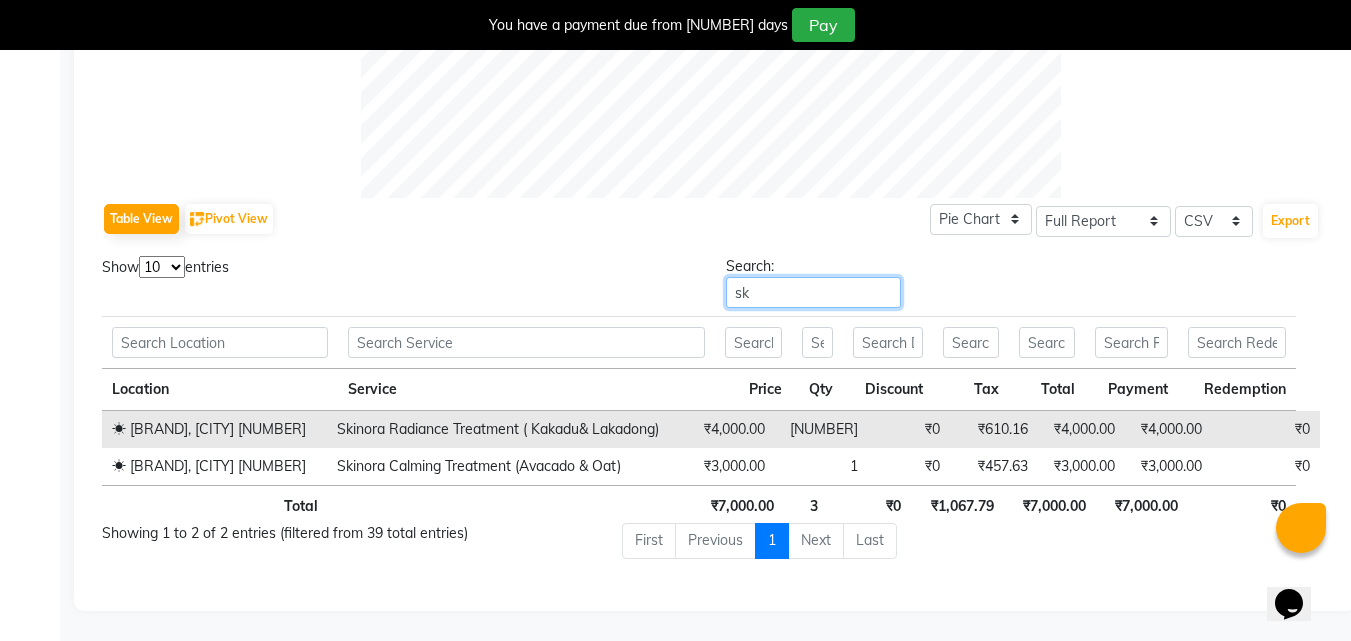 scroll, scrollTop: 883, scrollLeft: 0, axis: vertical 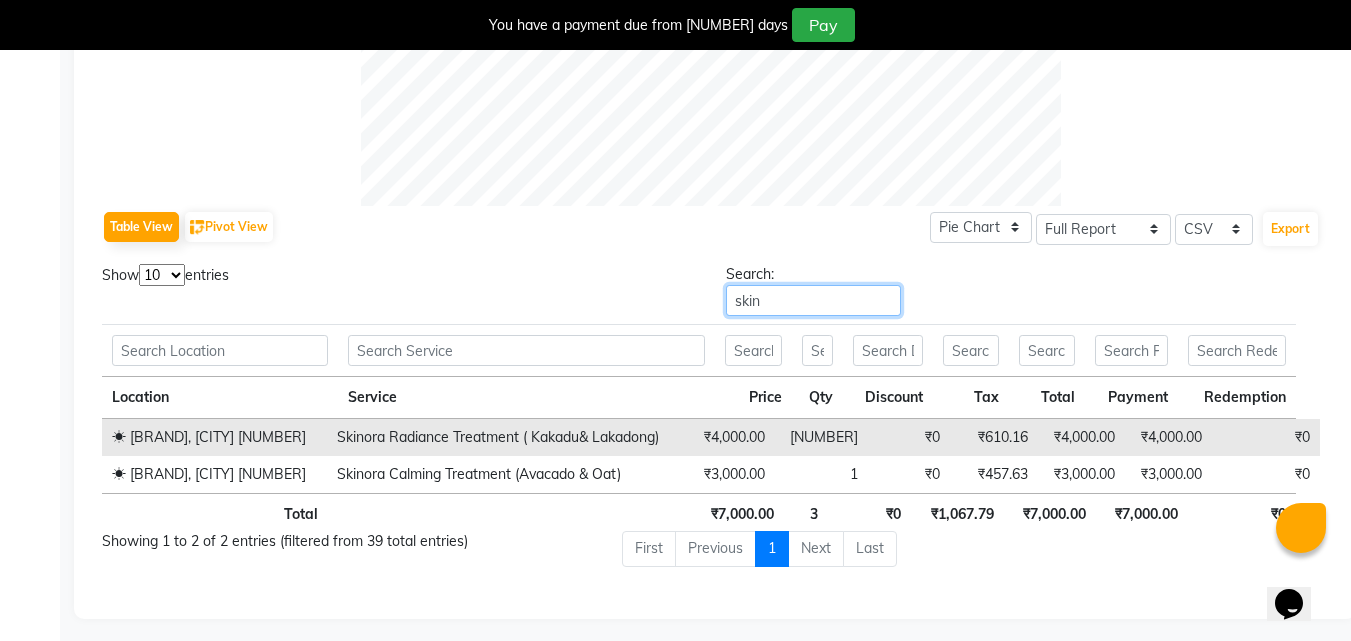 drag, startPoint x: 1207, startPoint y: 276, endPoint x: 931, endPoint y: 303, distance: 277.3175 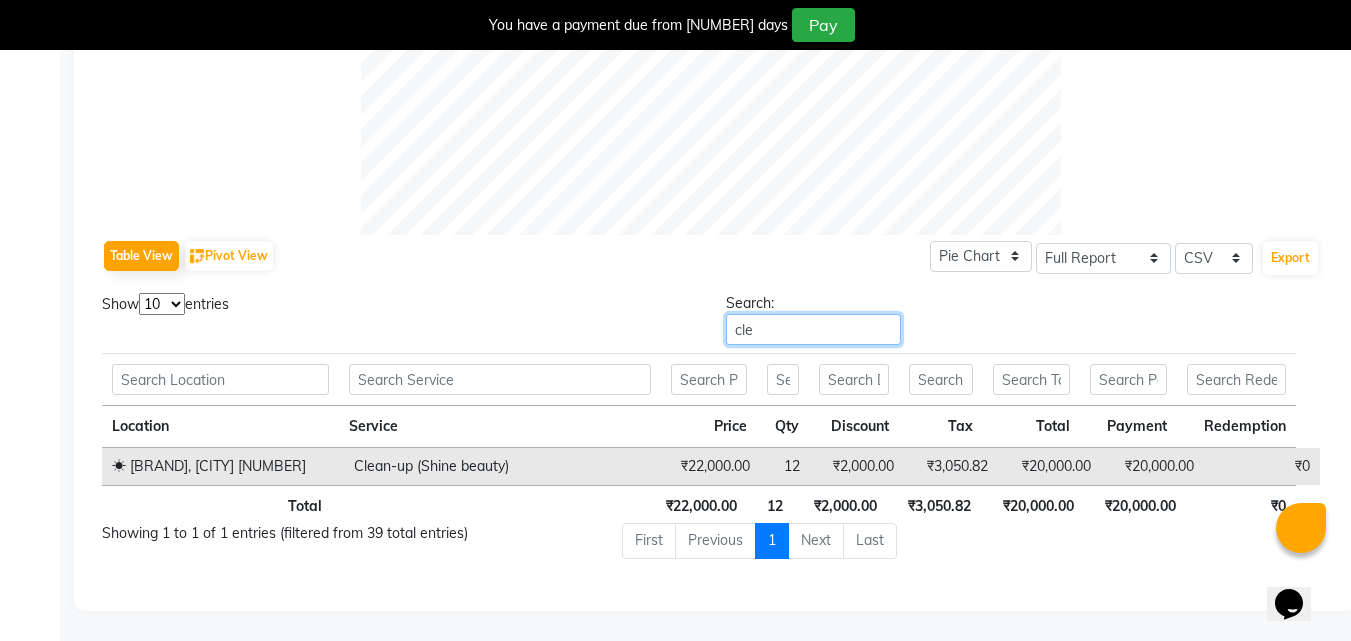 scroll, scrollTop: 846, scrollLeft: 0, axis: vertical 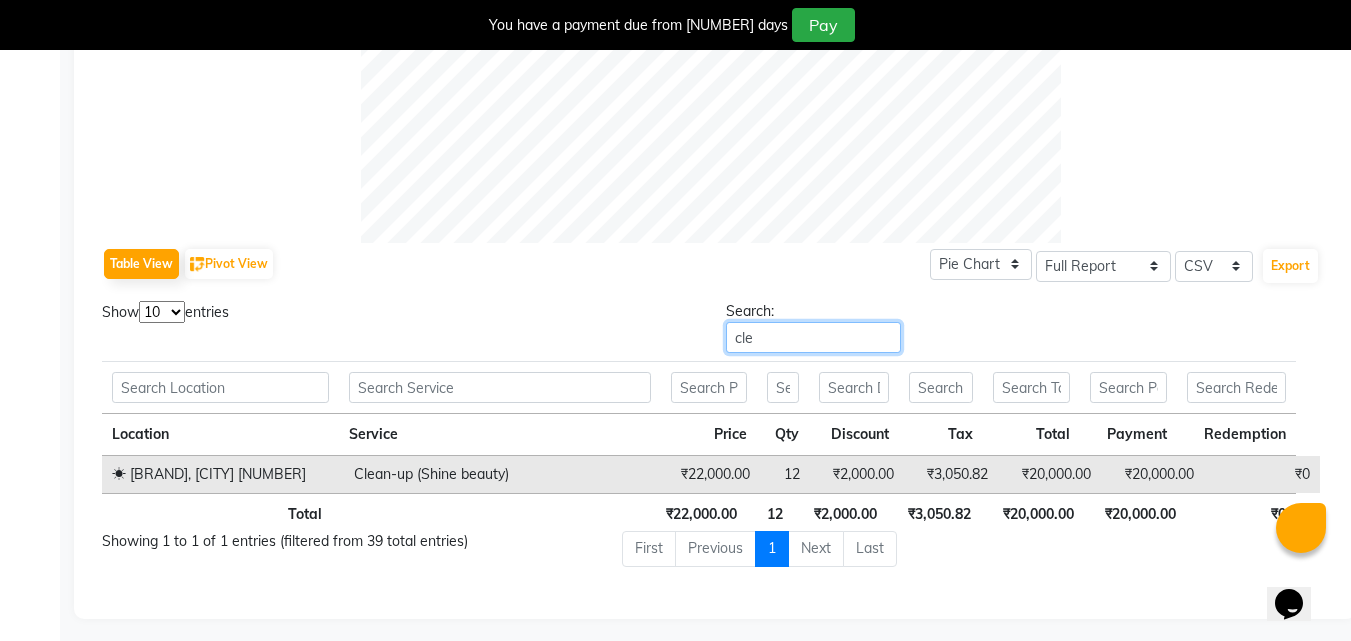 type on "[INITIAL]" 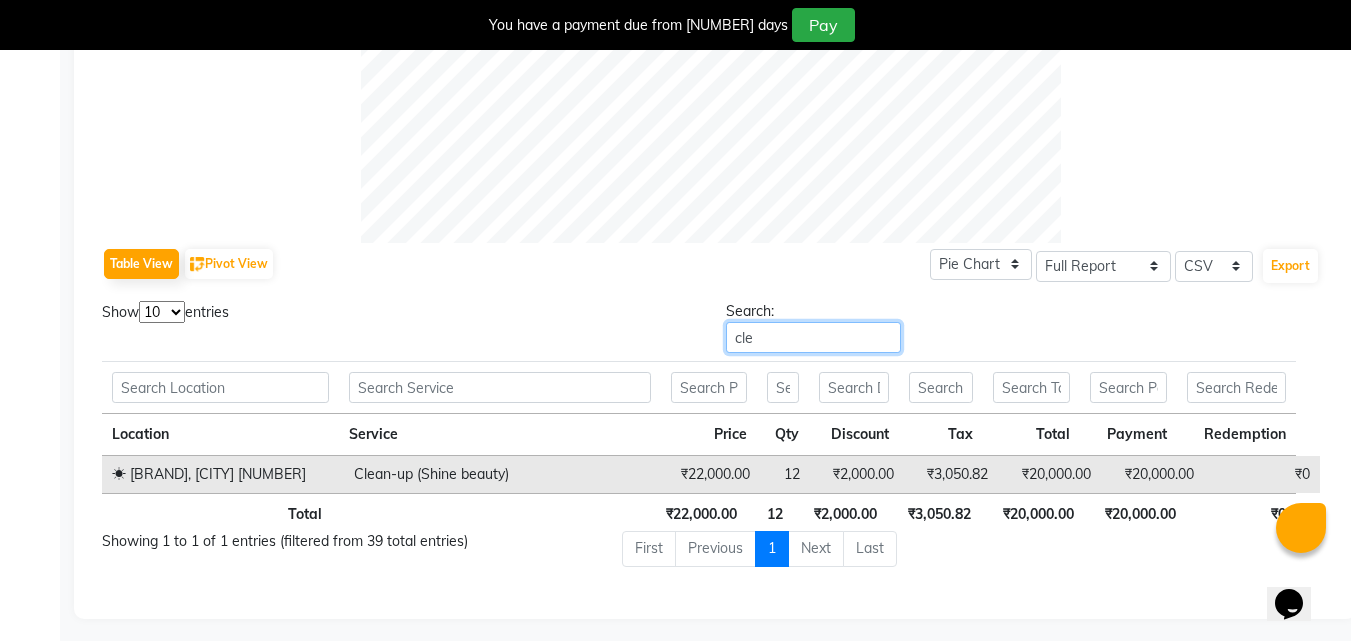 scroll, scrollTop: 61, scrollLeft: 0, axis: vertical 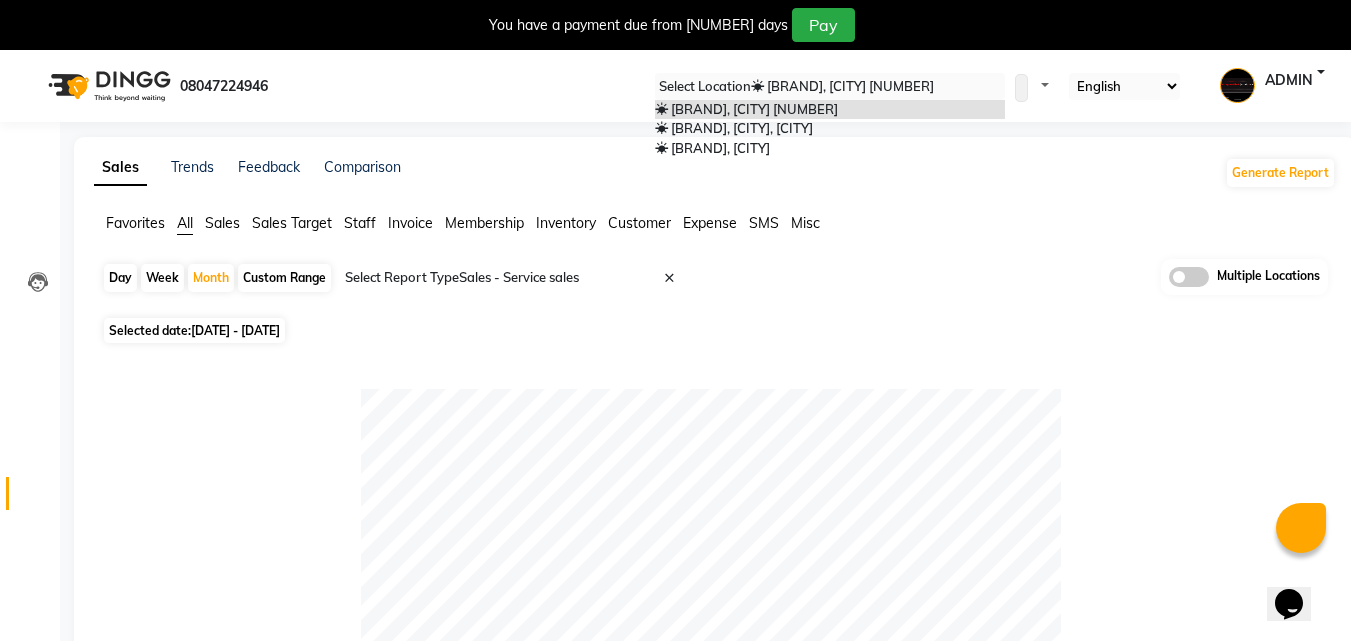 click at bounding box center [830, 87] 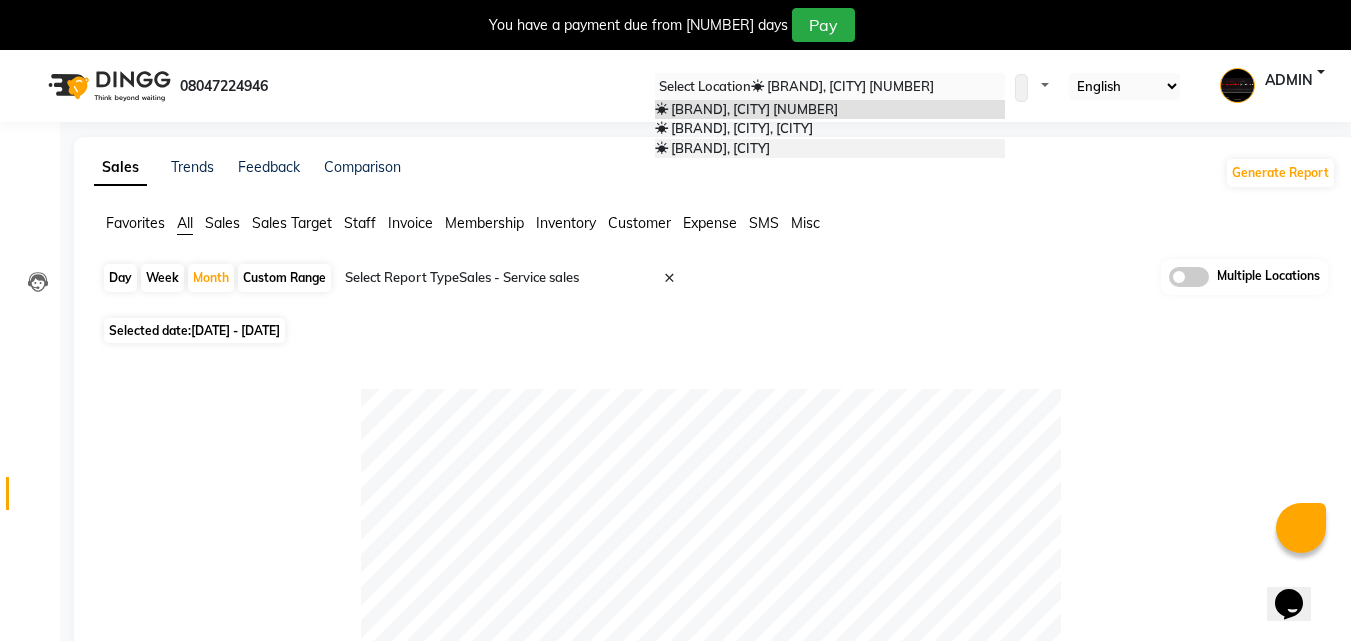 click on "[BRAND] Salon, [CITY]" at bounding box center (712, 148) 